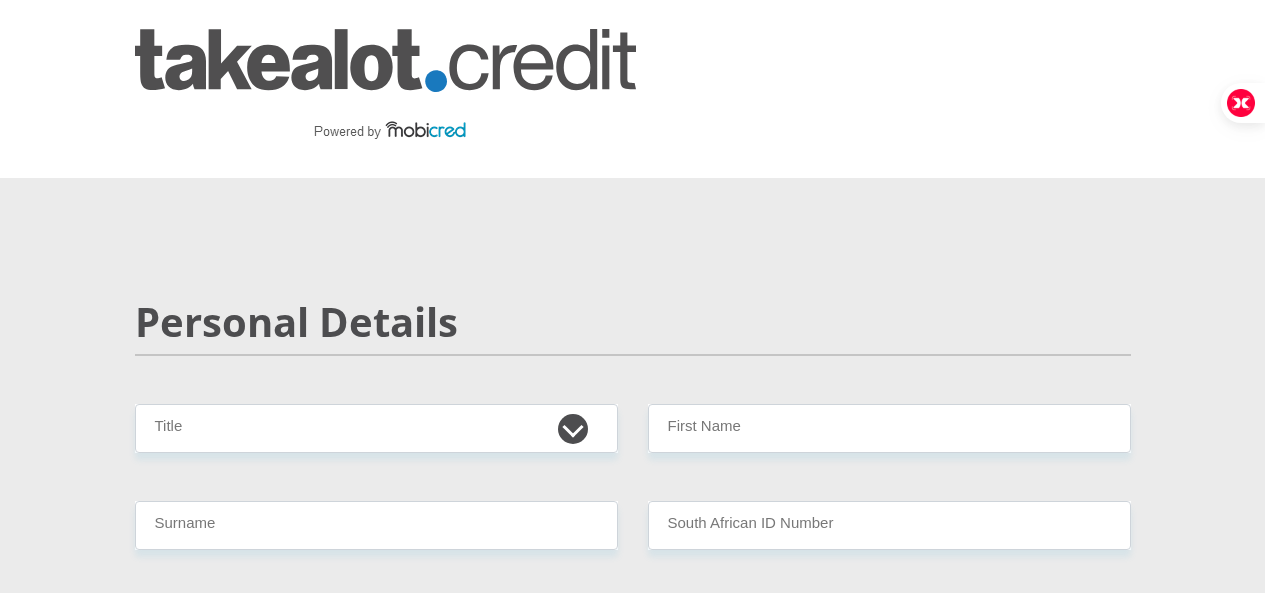 select on "Mr" 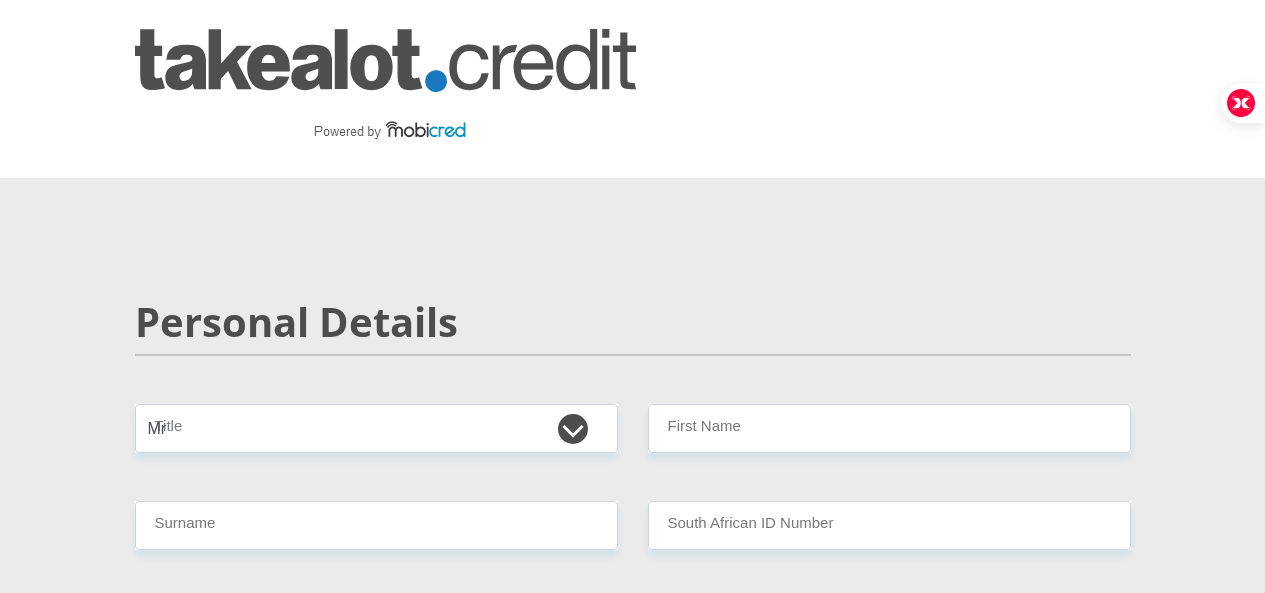 click on "Mr
Ms
Mrs
Dr
Other" at bounding box center [376, 428] 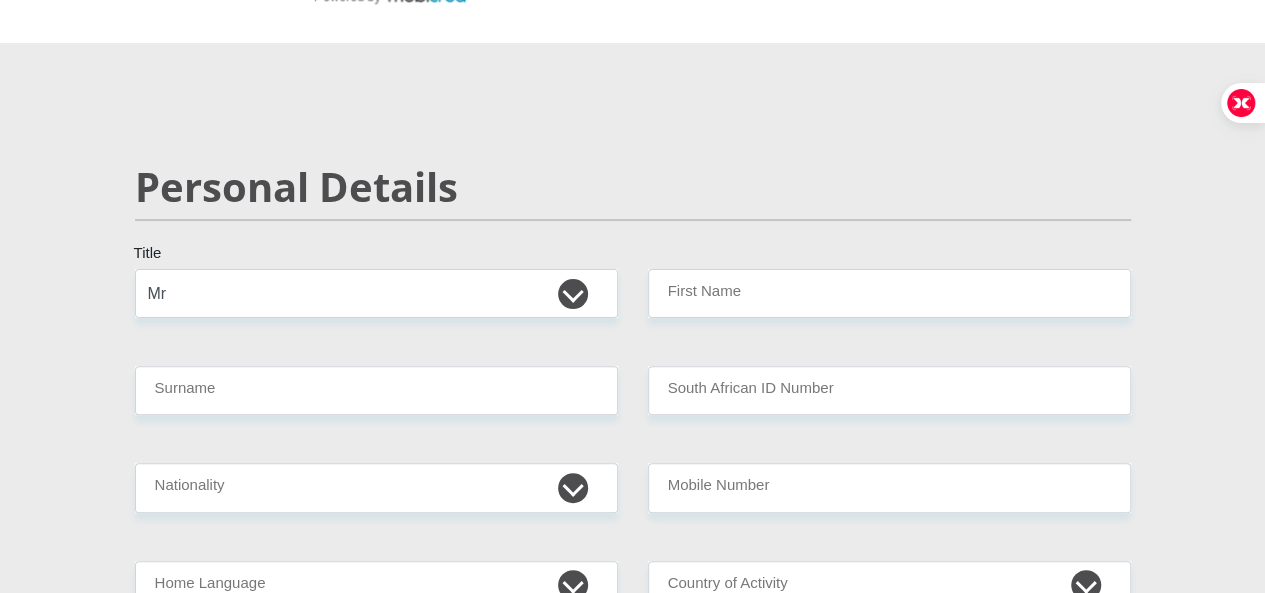 scroll, scrollTop: 300, scrollLeft: 0, axis: vertical 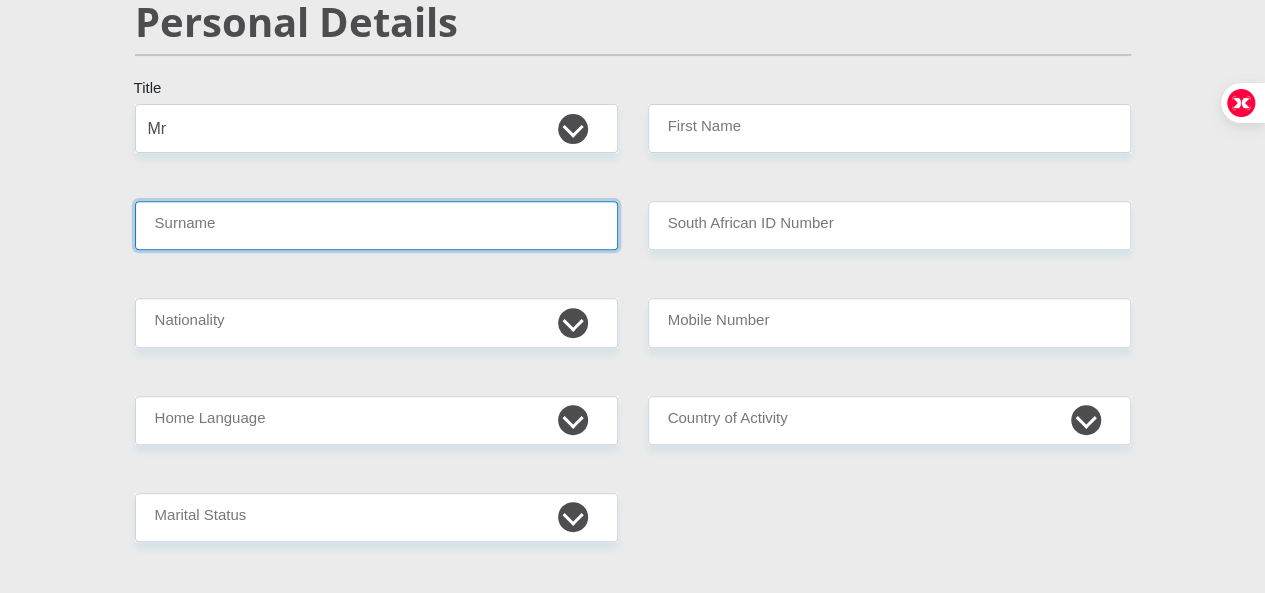 click on "Surname" at bounding box center (376, 225) 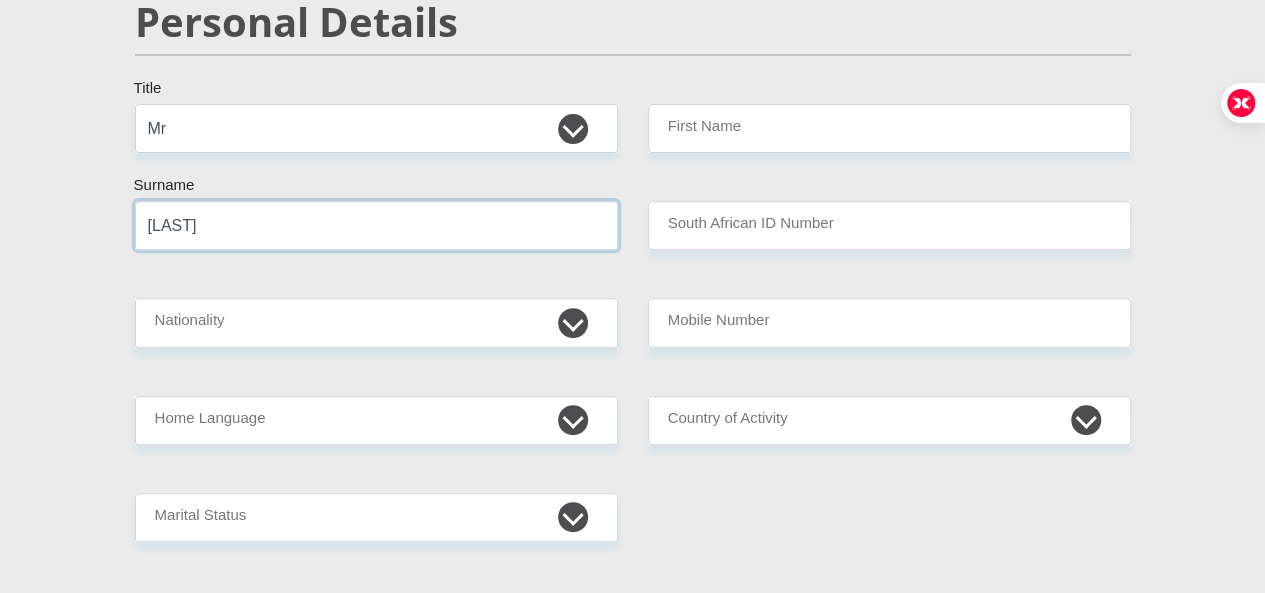 type on "[LAST]" 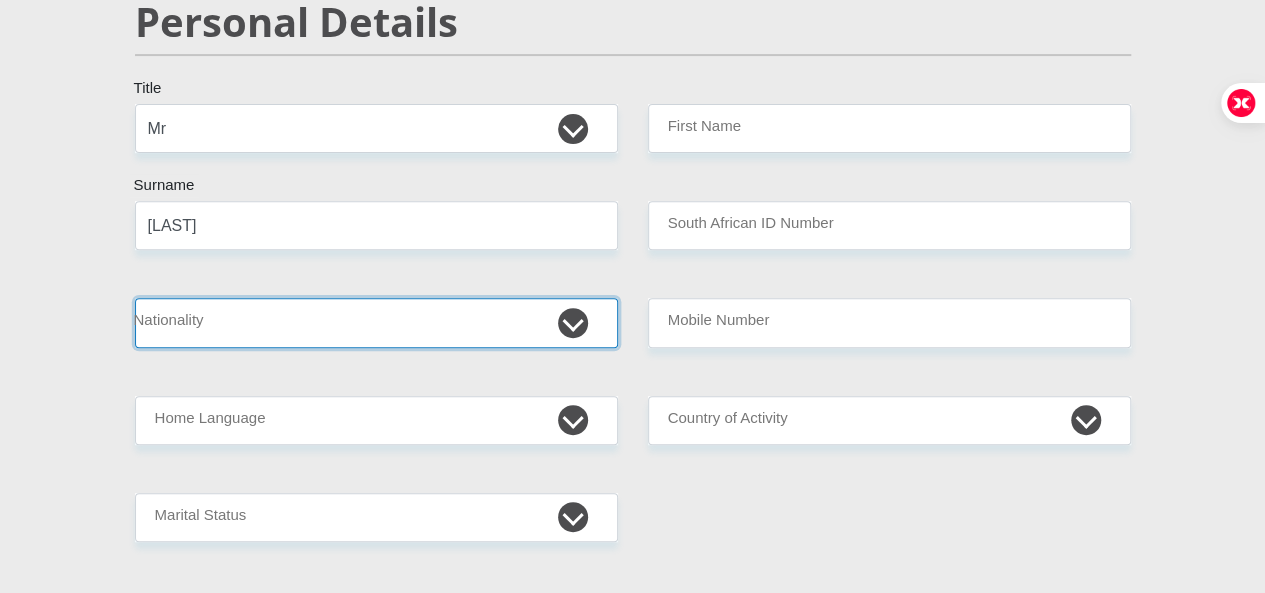 click on "South Africa
Afghanistan
Aland Islands
Albania
Algeria
America Samoa
American Virgin Islands
Andorra
Angola
Anguilla
Antarctica
Antigua and Barbuda
Argentina
Armenia
Aruba
Ascension Island
Australia
Austria
Azerbaijan
Bahamas
Bahrain
Bangladesh
Barbados
Chad" at bounding box center [376, 322] 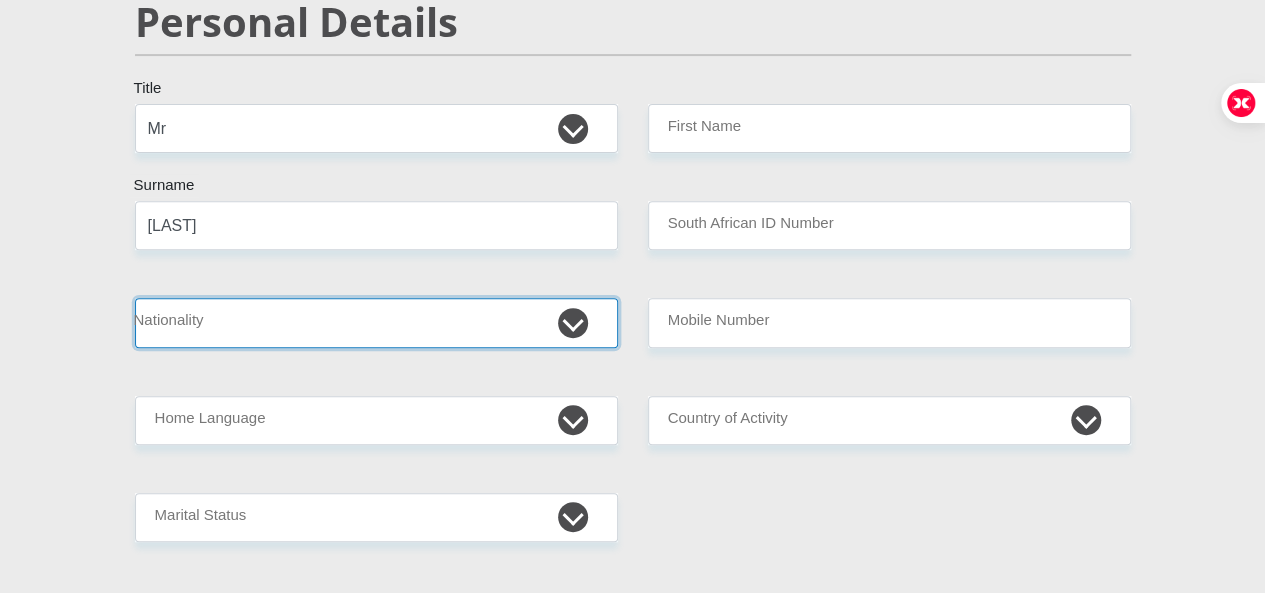 select on "ZAF" 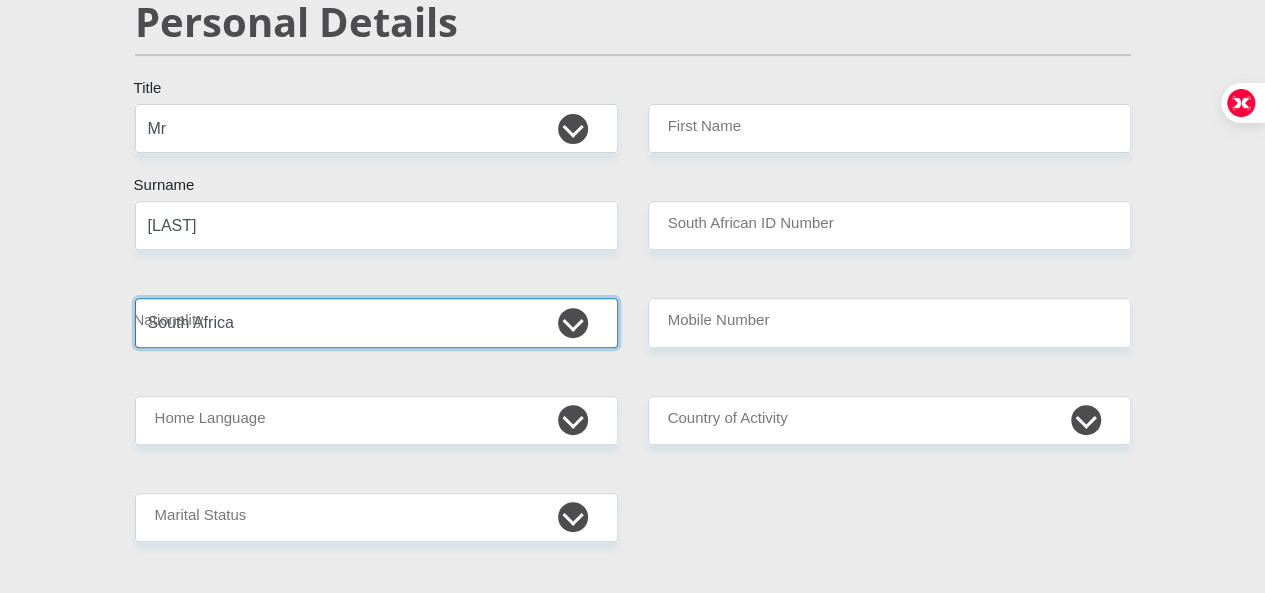 click on "South Africa
Afghanistan
Aland Islands
Albania
Algeria
America Samoa
American Virgin Islands
Andorra
Angola
Anguilla
Antarctica
Antigua and Barbuda
Argentina
Armenia
Aruba
Ascension Island
Australia
Austria
Azerbaijan
Bahamas
Bahrain
Bangladesh
Barbados
Chad" at bounding box center [376, 322] 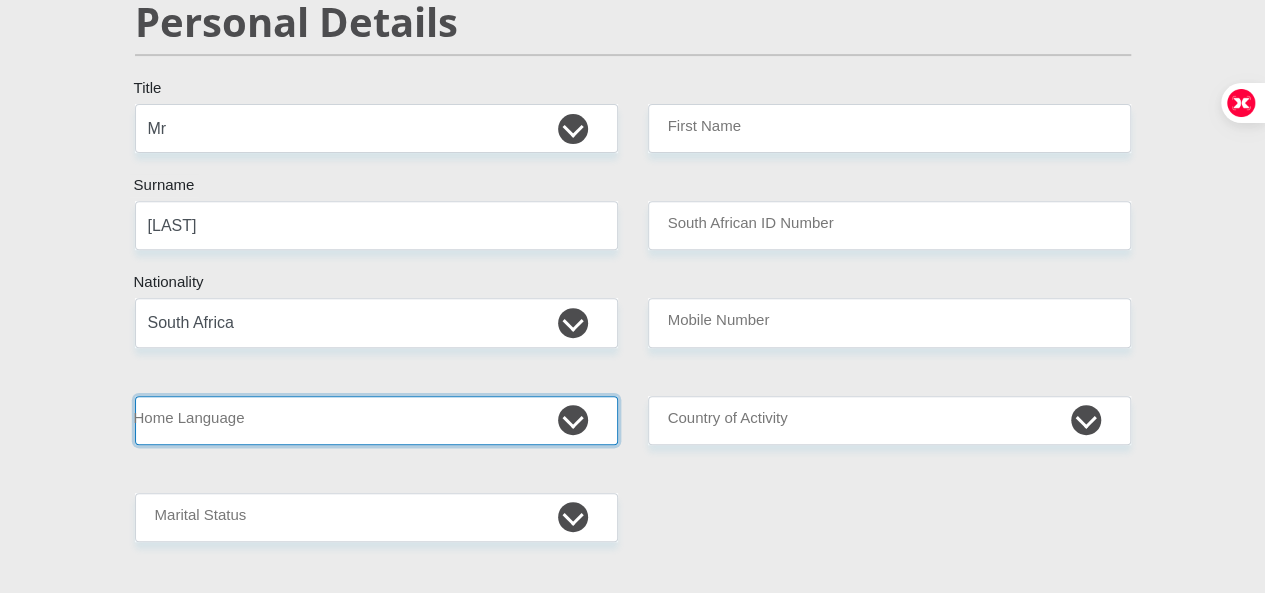 click on "Afrikaans
English
Sepedi
South Ndebele
Southern Sotho
Swati
Tsonga
Tswana
Venda
Xhosa
Zulu
Other" at bounding box center [376, 420] 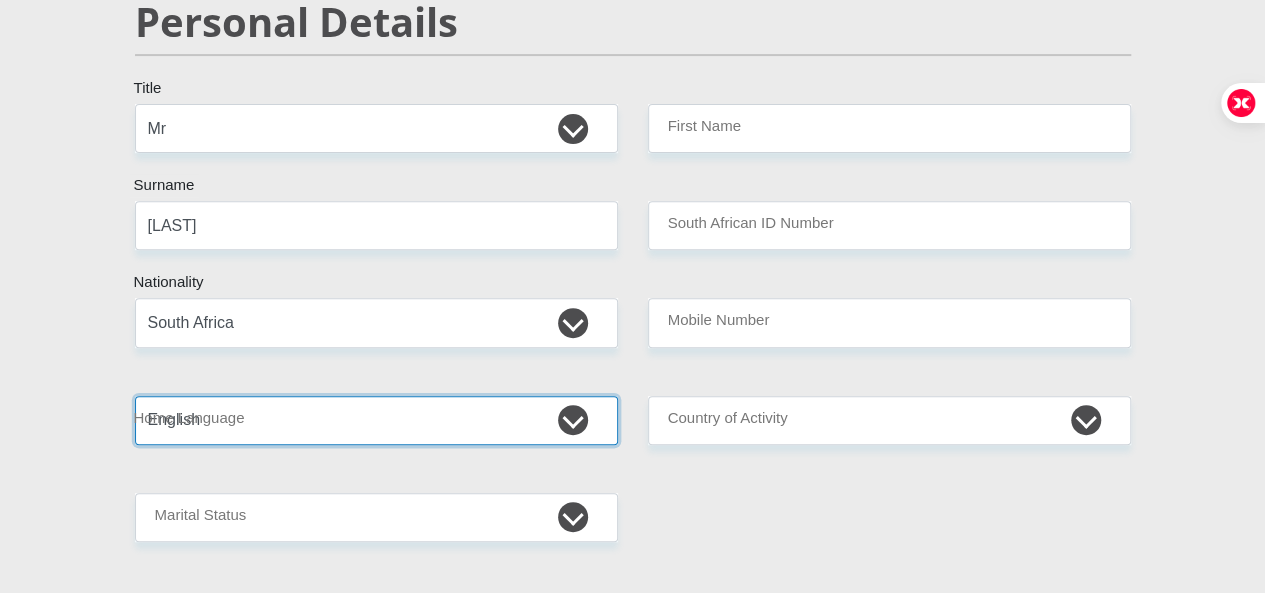 click on "Afrikaans
English
Sepedi
South Ndebele
Southern Sotho
Swati
Tsonga
Tswana
Venda
Xhosa
Zulu
Other" at bounding box center [376, 420] 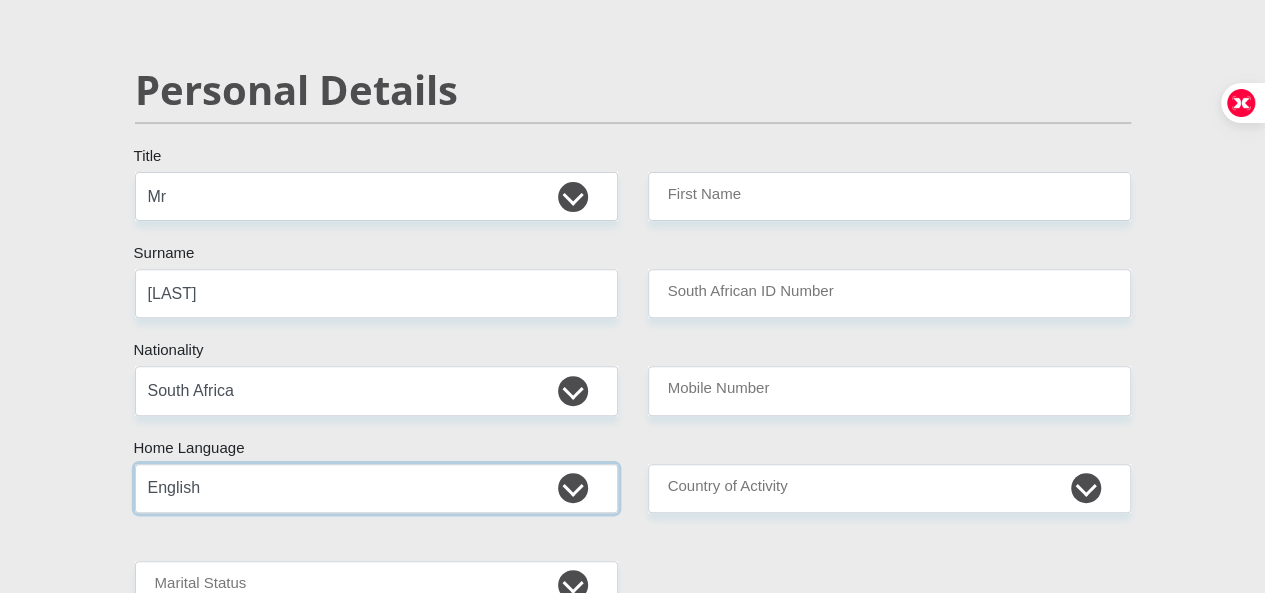 scroll, scrollTop: 200, scrollLeft: 0, axis: vertical 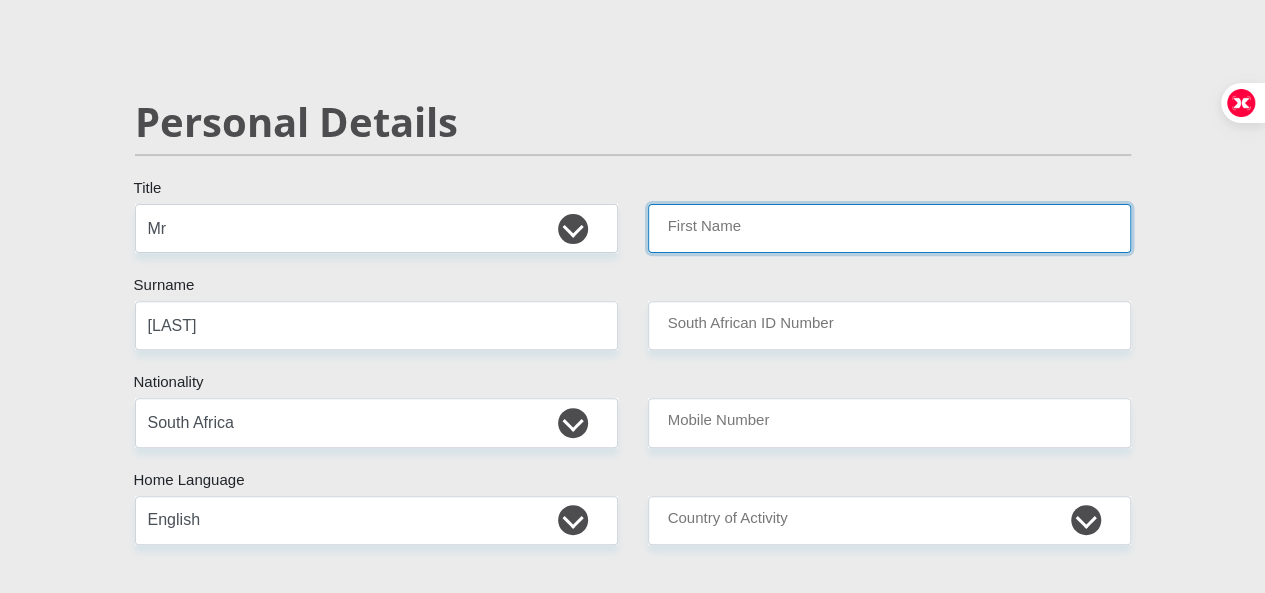 click on "First Name" at bounding box center [889, 228] 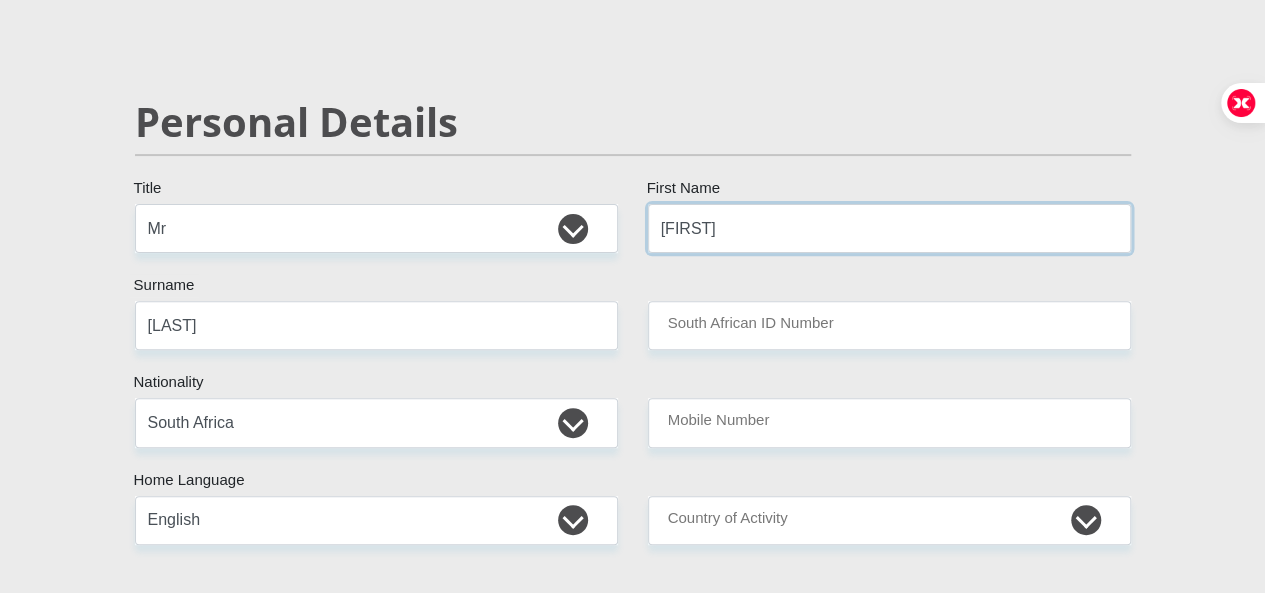 type on "[FIRST]" 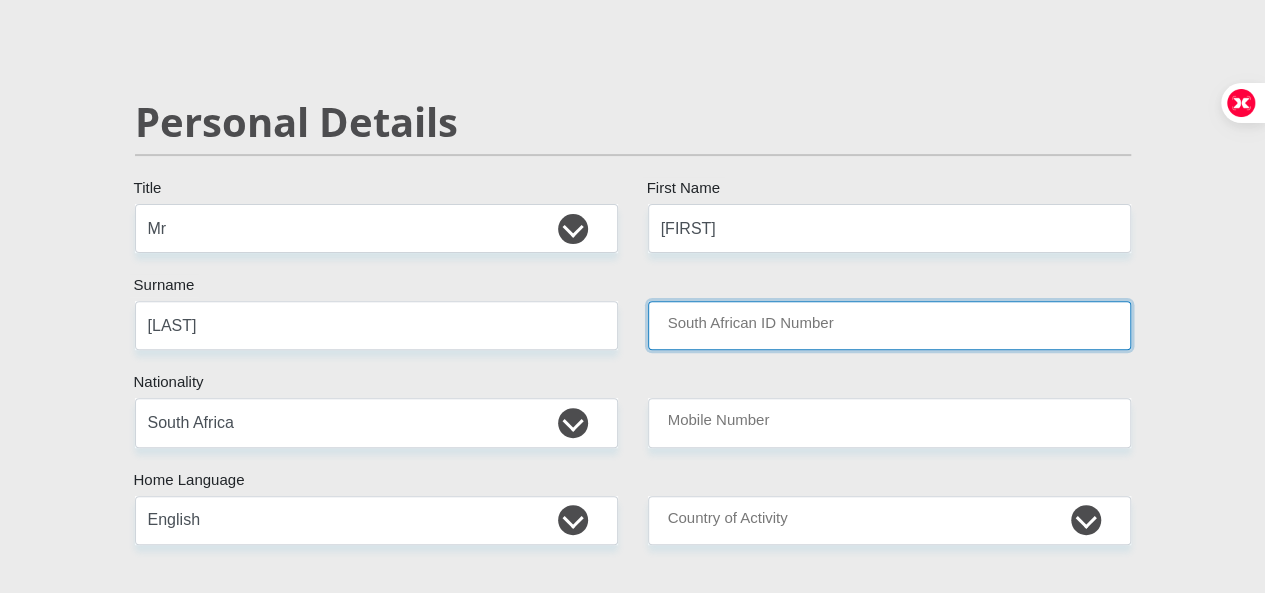 click on "South African ID Number" at bounding box center (889, 325) 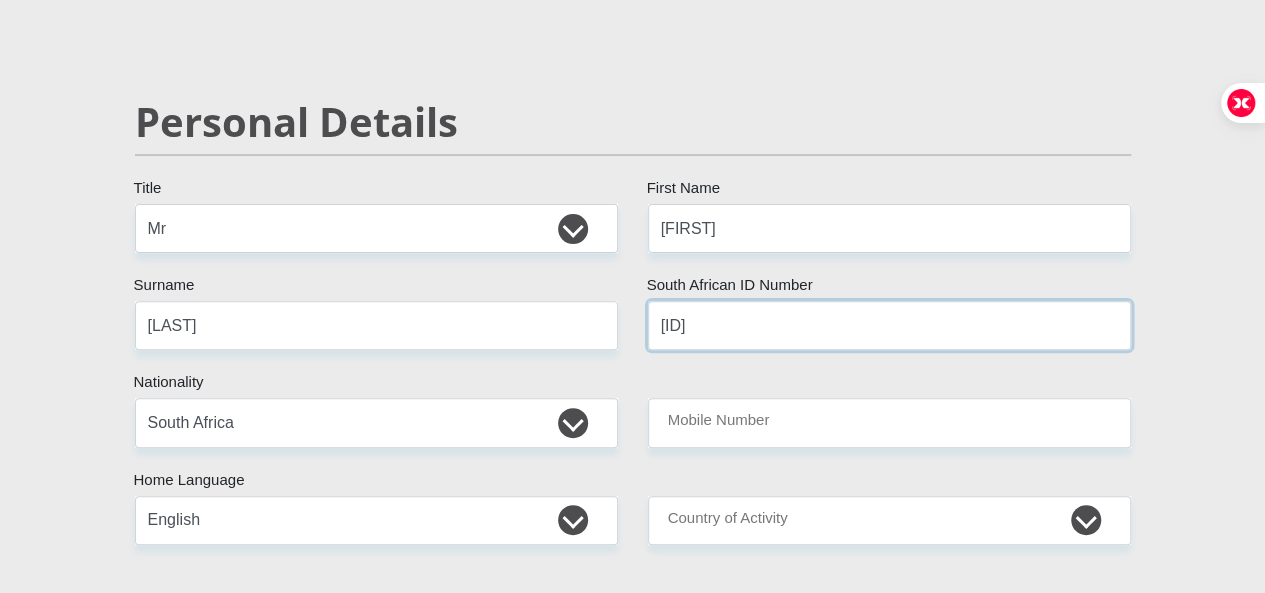 type on "[ID]" 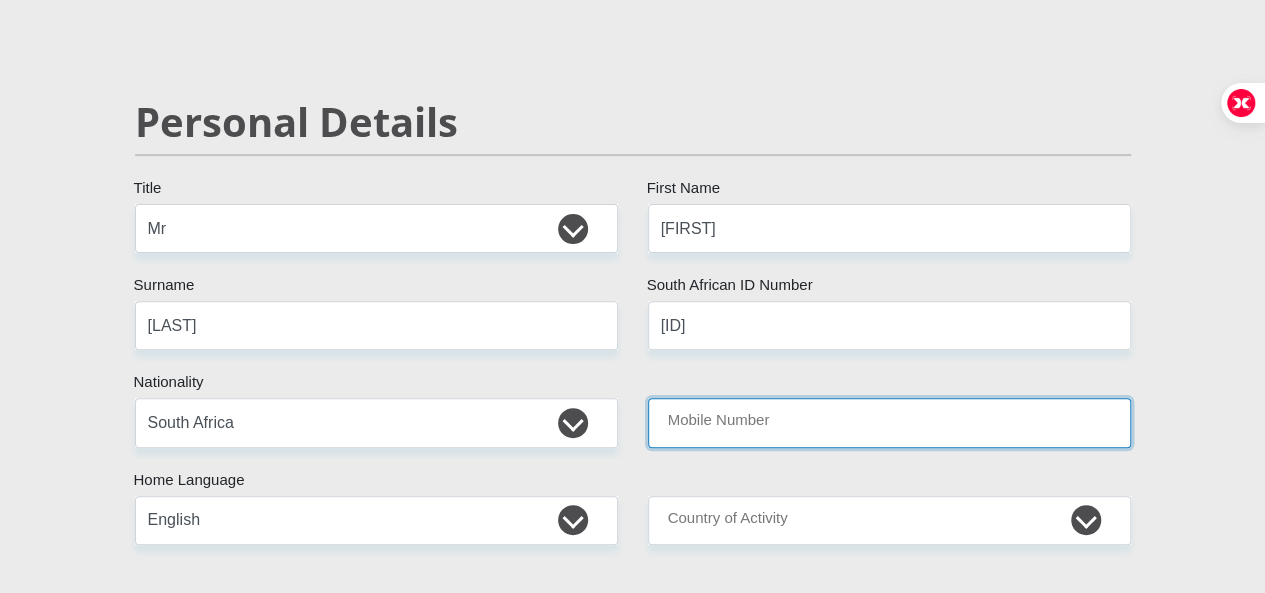 click on "Mobile Number" at bounding box center [889, 422] 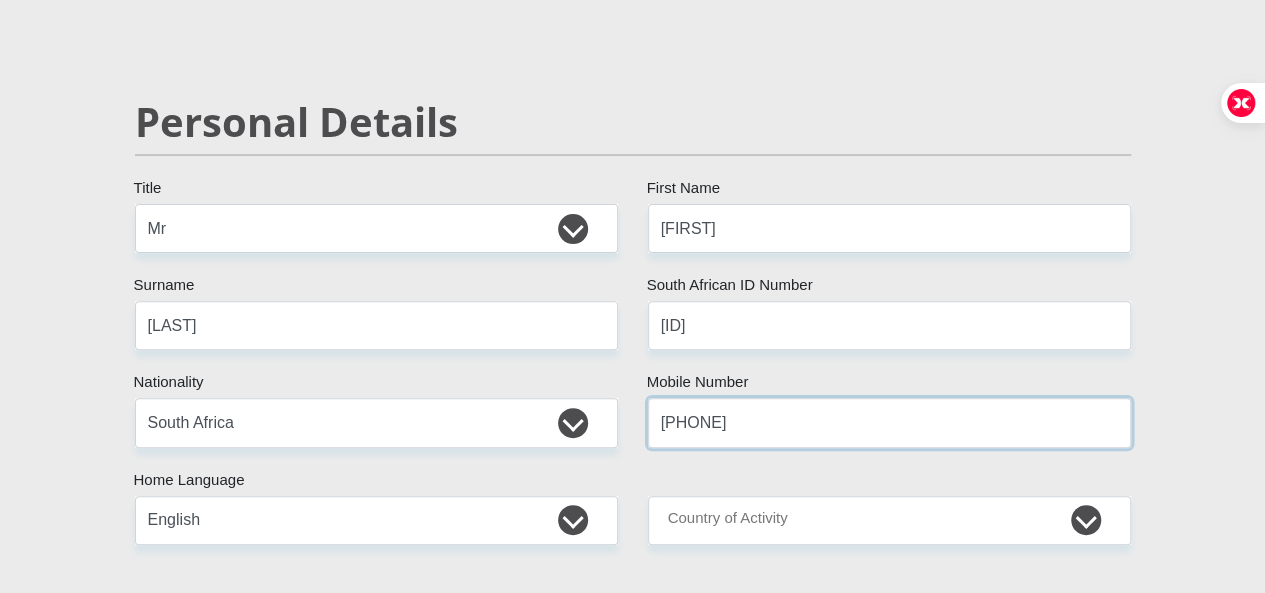 type on "[PHONE]" 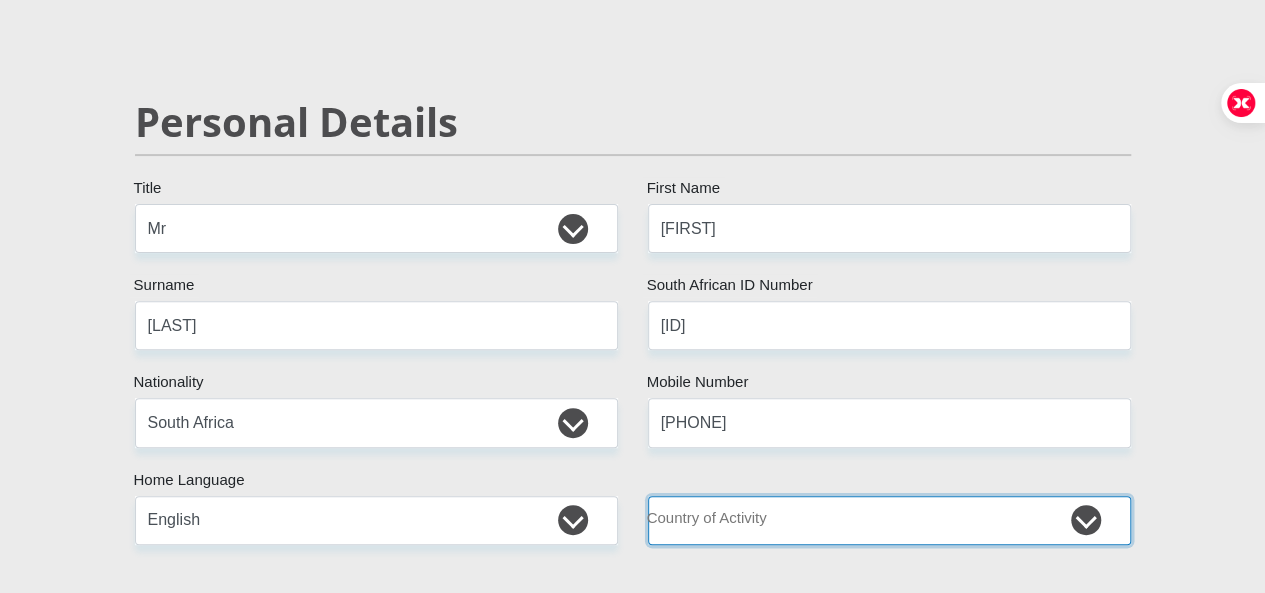 click on "South Africa
Afghanistan
Aland Islands
Albania
Algeria
America Samoa
American Virgin Islands
Andorra
Angola
Anguilla
Antarctica
Antigua and Barbuda
Argentina
Armenia
Aruba
Ascension Island
Australia
Austria
Azerbaijan
Chad" at bounding box center [889, 520] 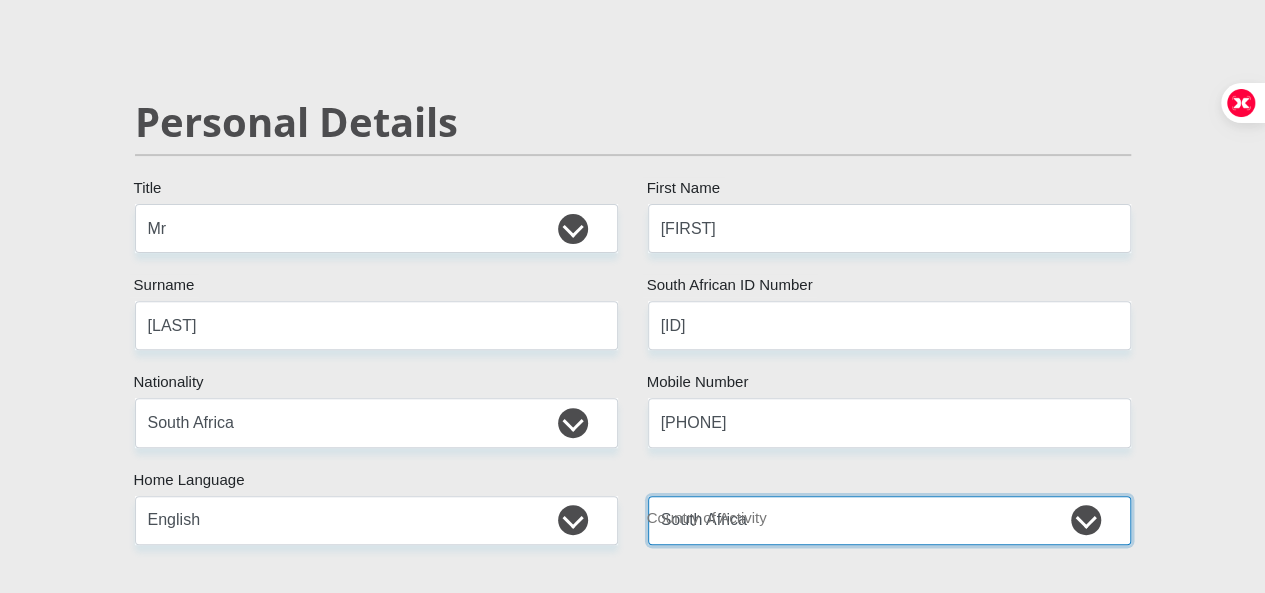 click on "South Africa
Afghanistan
Aland Islands
Albania
Algeria
America Samoa
American Virgin Islands
Andorra
Angola
Anguilla
Antarctica
Antigua and Barbuda
Argentina
Armenia
Aruba
Ascension Island
Australia
Austria
Azerbaijan
Chad" at bounding box center (889, 520) 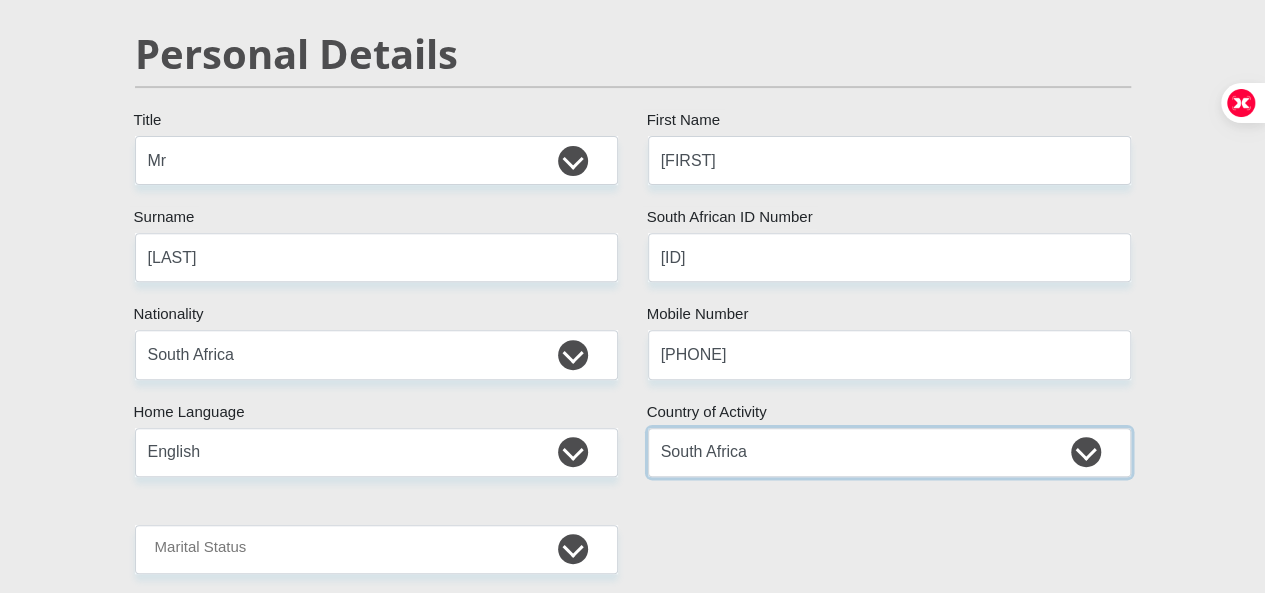 scroll, scrollTop: 300, scrollLeft: 0, axis: vertical 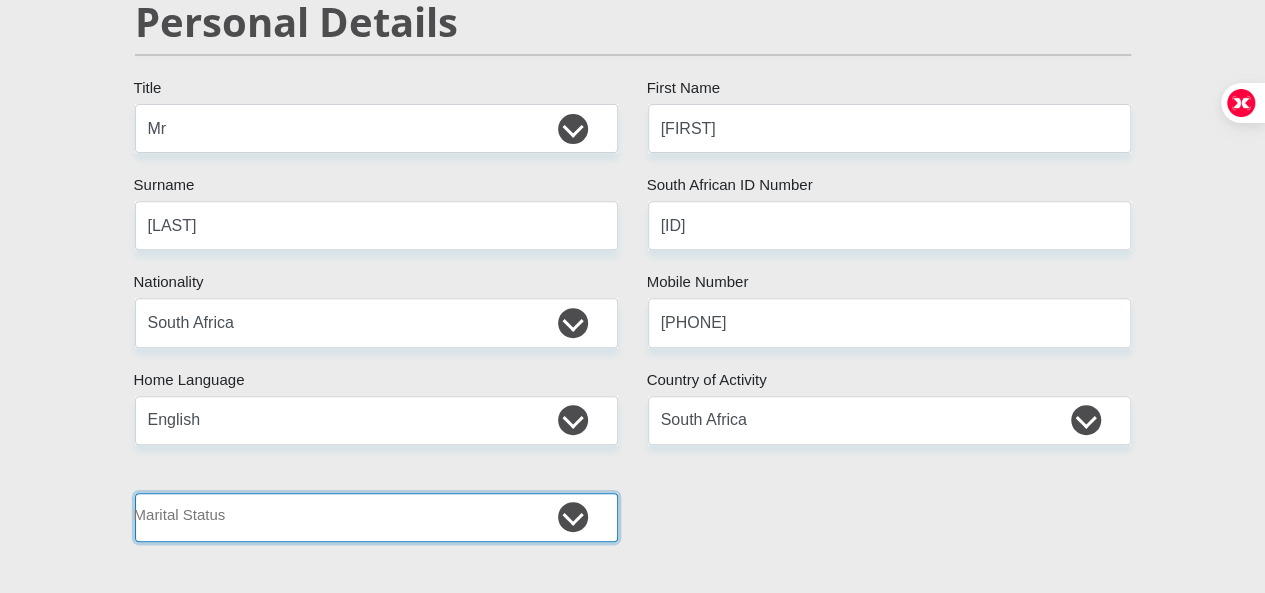 click on "Married ANC
Single
Divorced
Widowed
Married COP or Customary Law" at bounding box center (376, 517) 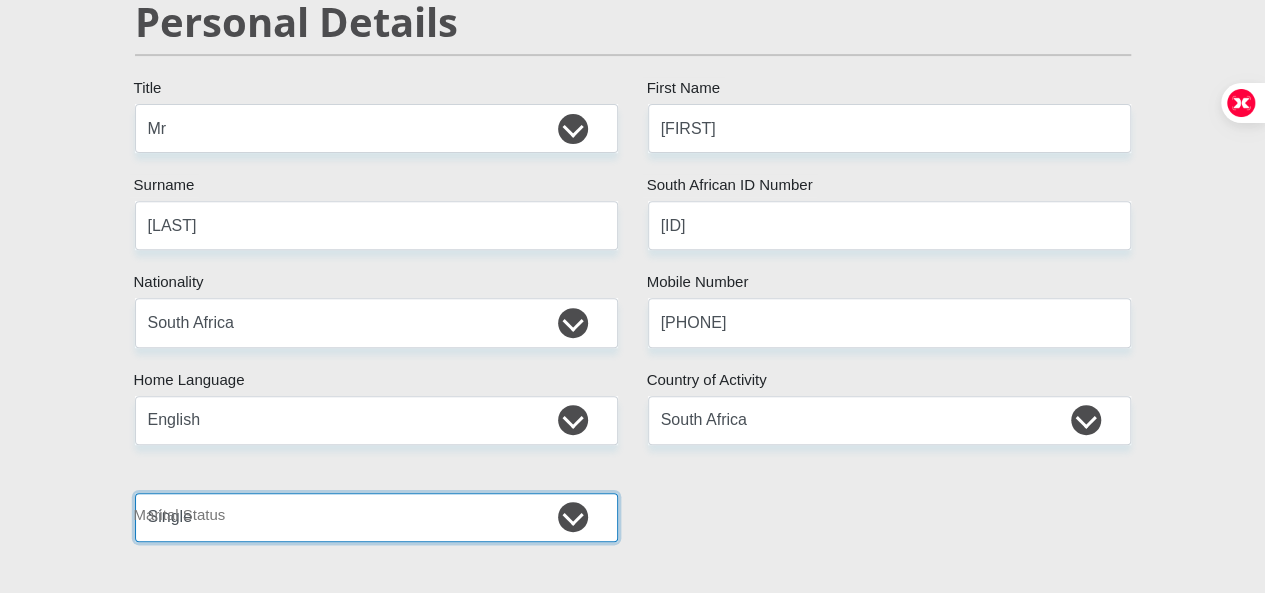 click on "Married ANC
Single
Divorced
Widowed
Married COP or Customary Law" at bounding box center [376, 517] 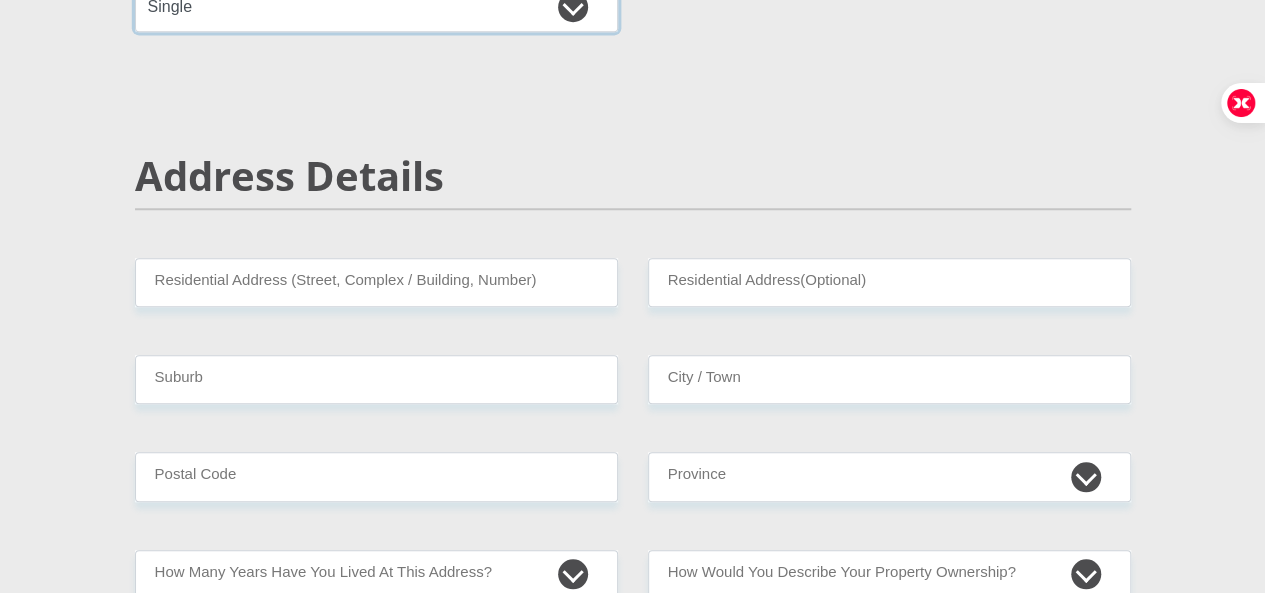 scroll, scrollTop: 900, scrollLeft: 0, axis: vertical 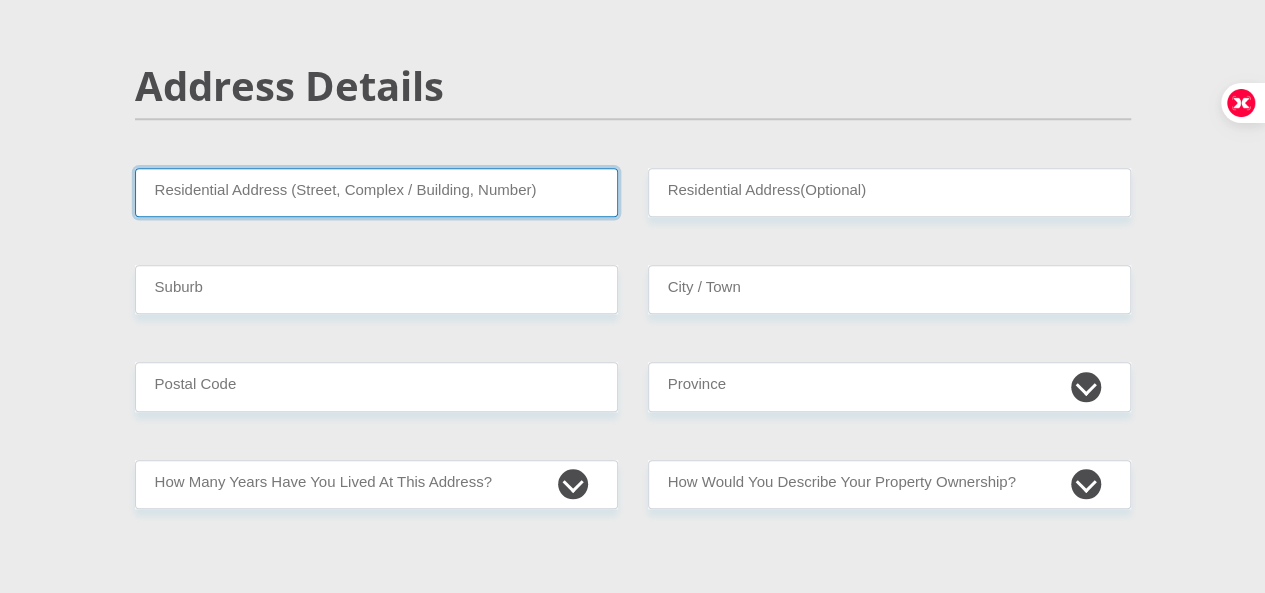 click on "Residential Address (Street, Complex / Building, Number)" at bounding box center (376, 192) 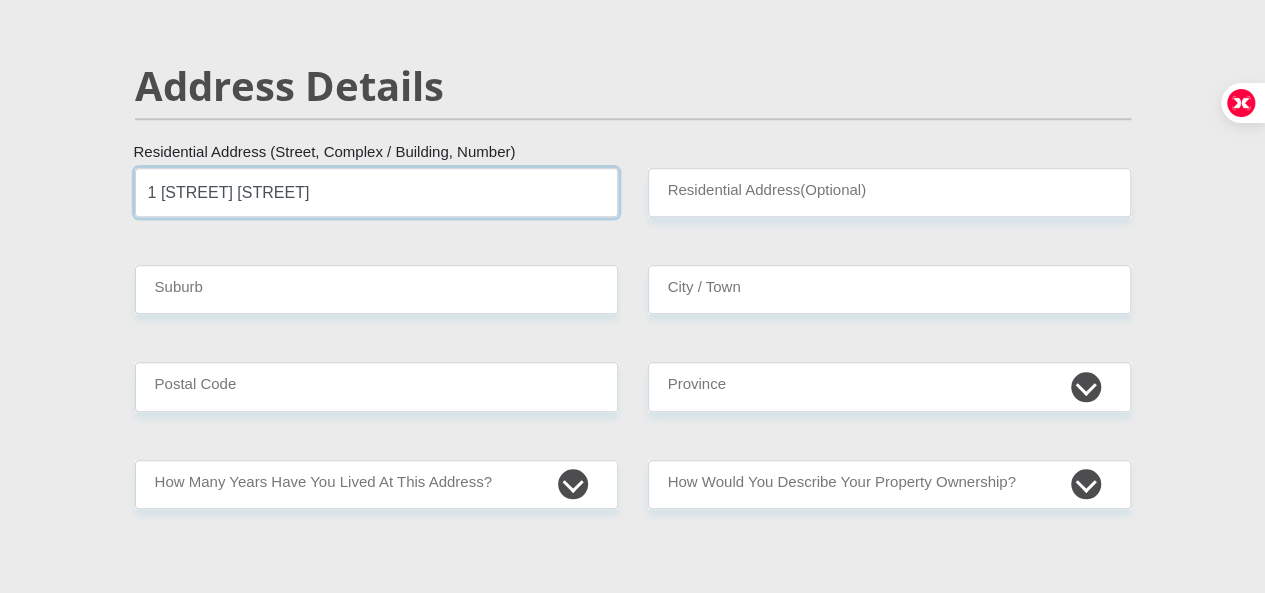 type on "1 [STREET] [STREET]" 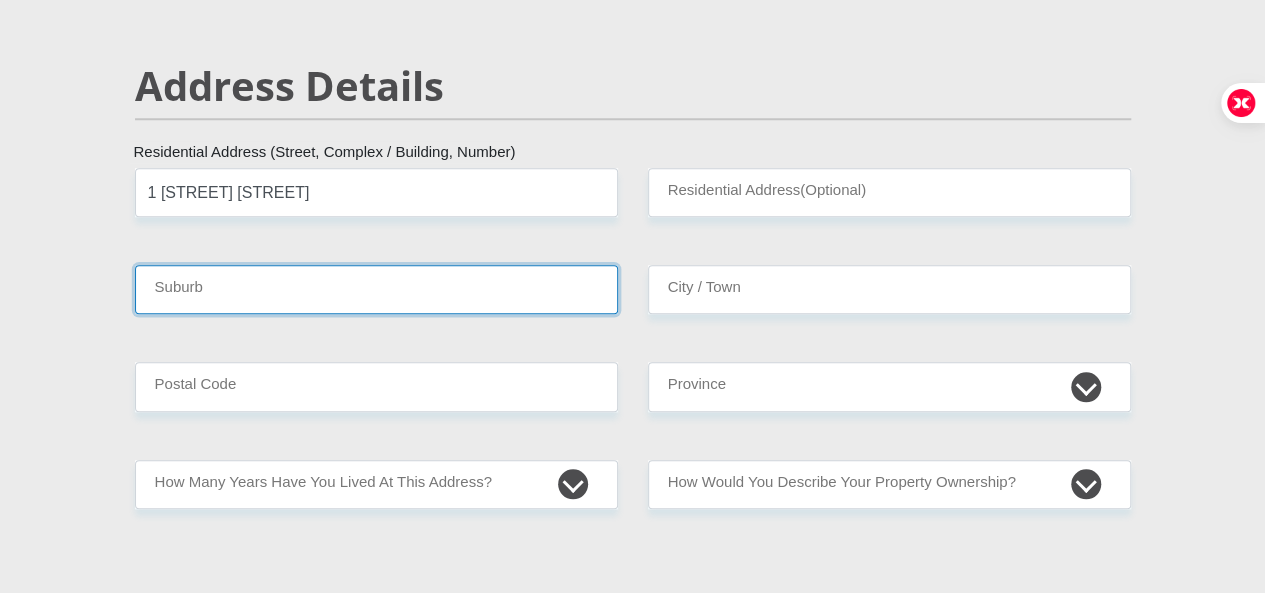 click on "Suburb" at bounding box center (376, 289) 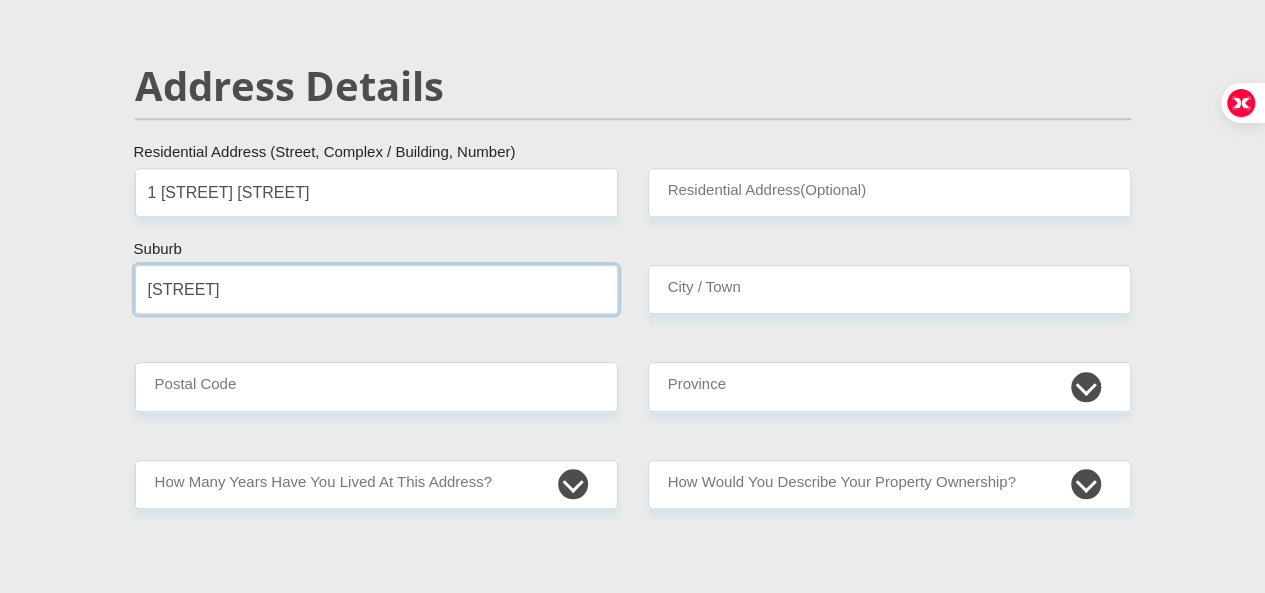 type on "[STREET]" 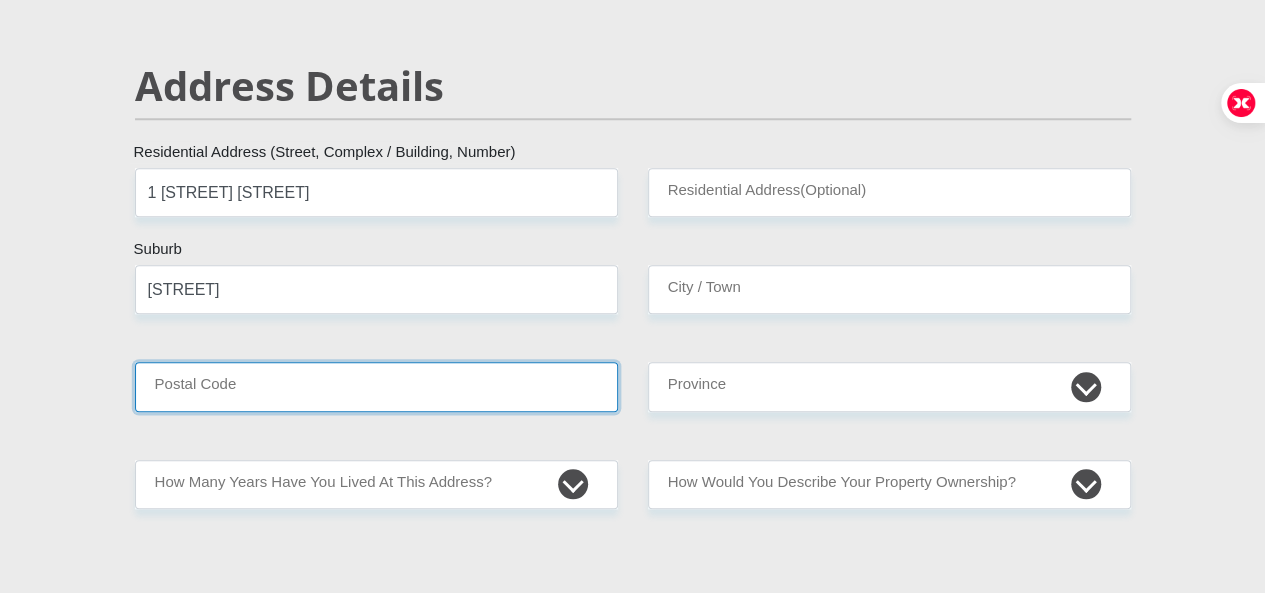 click on "Postal Code" at bounding box center [376, 386] 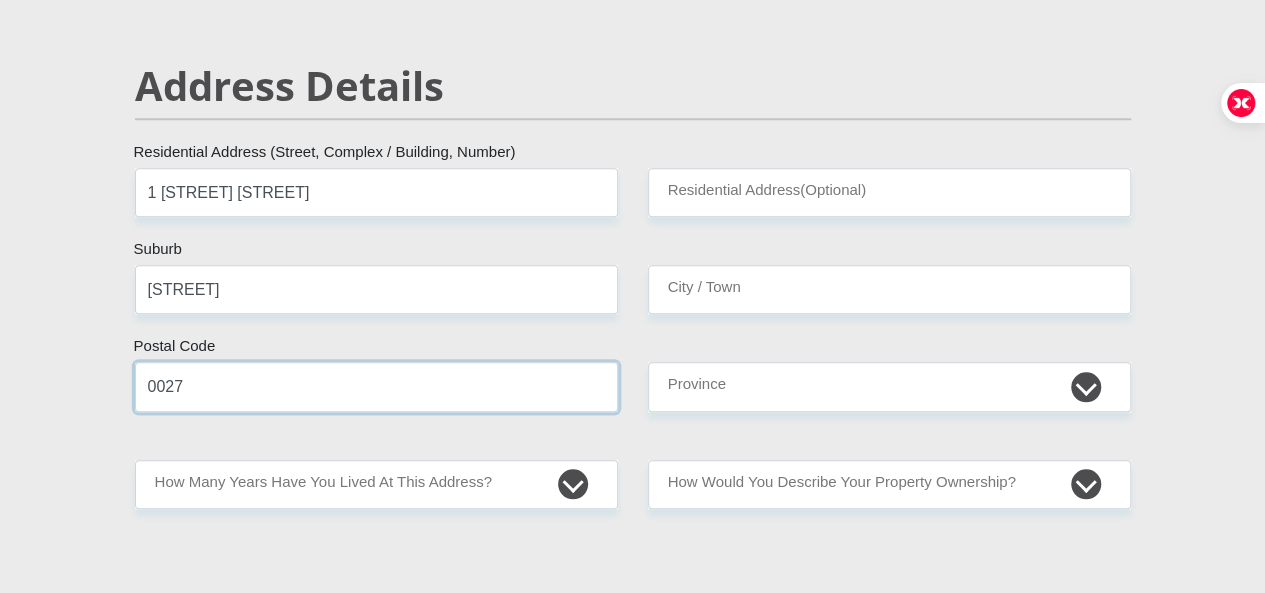 type on "0027" 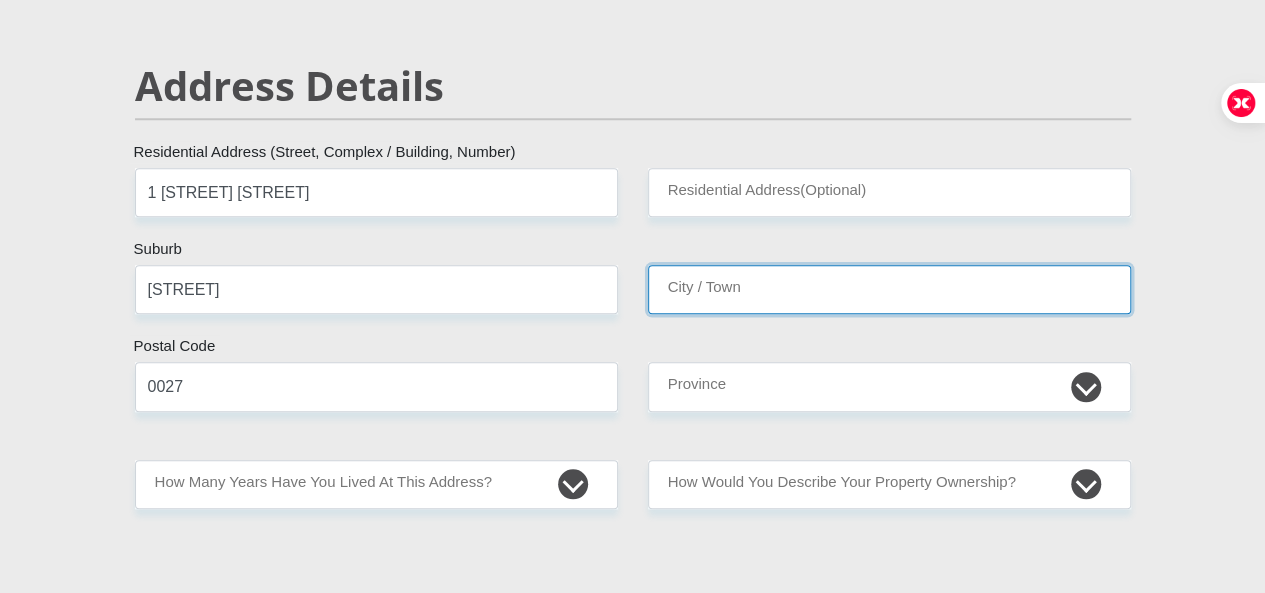 click on "City / Town" at bounding box center (889, 289) 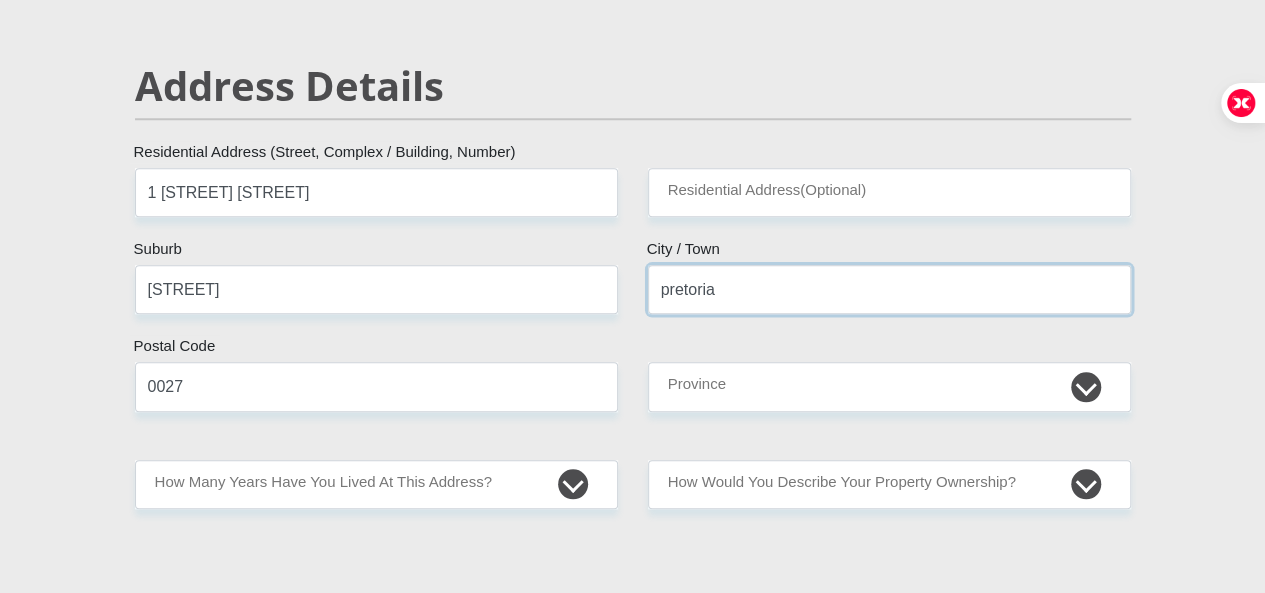 type on "pretoria" 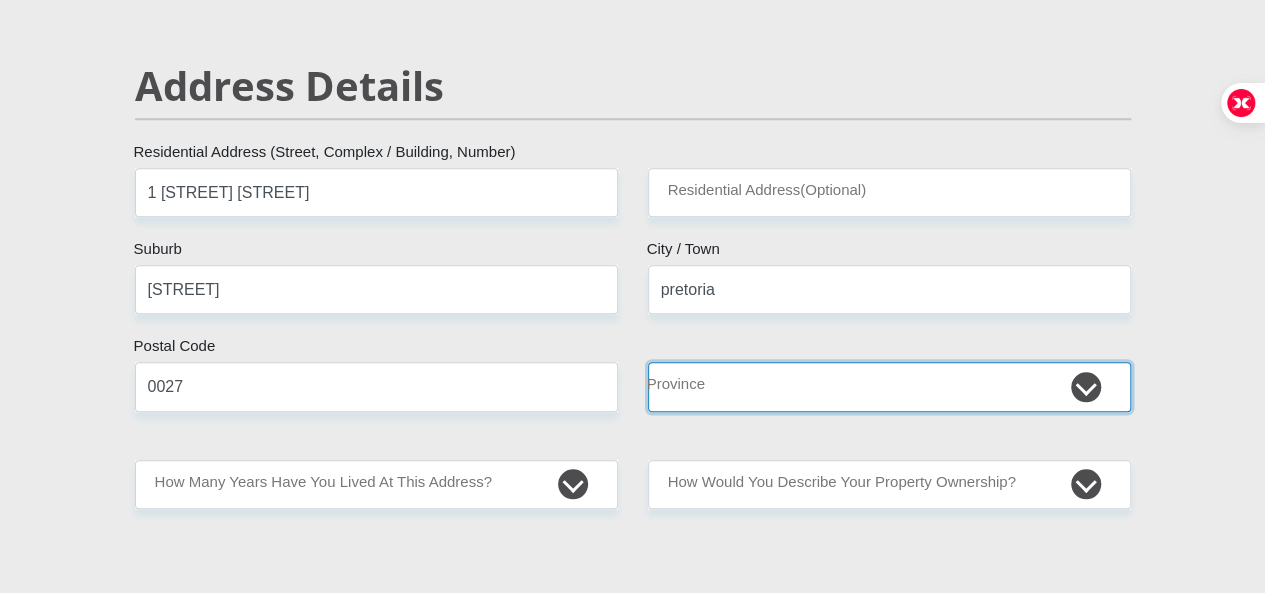 click on "Eastern Cape
Free State
Gauteng
KwaZulu-Natal
Limpopo
Mpumalanga
Northern Cape
North West
Western Cape" at bounding box center [889, 386] 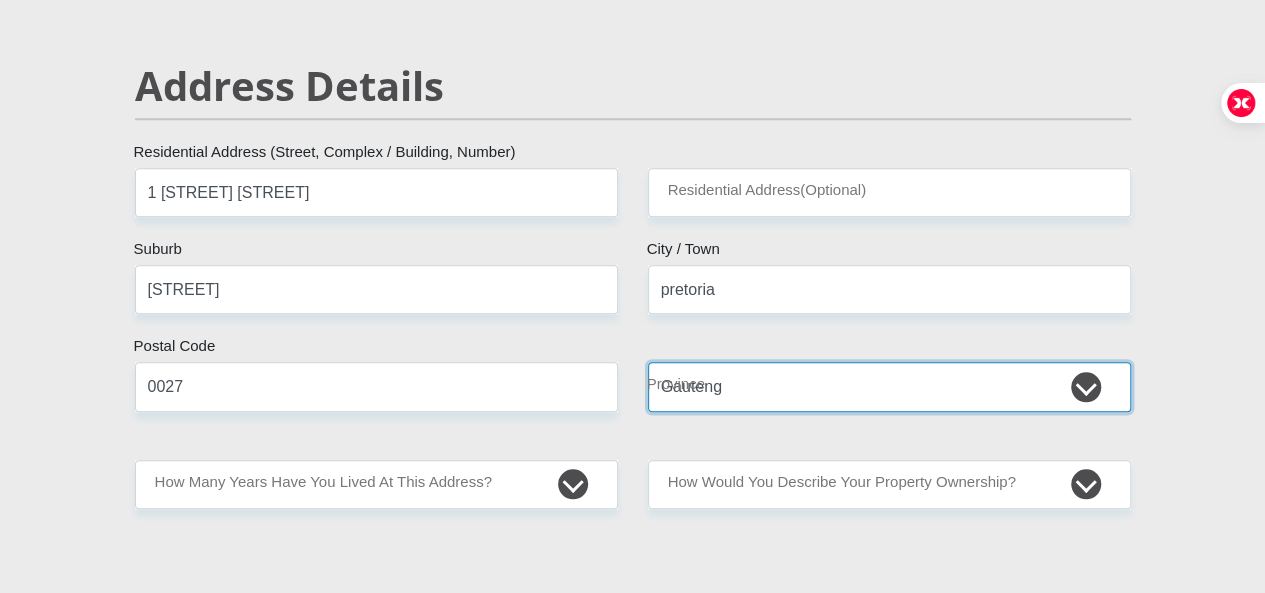 click on "Eastern Cape
Free State
Gauteng
KwaZulu-Natal
Limpopo
Mpumalanga
Northern Cape
North West
Western Cape" at bounding box center (889, 386) 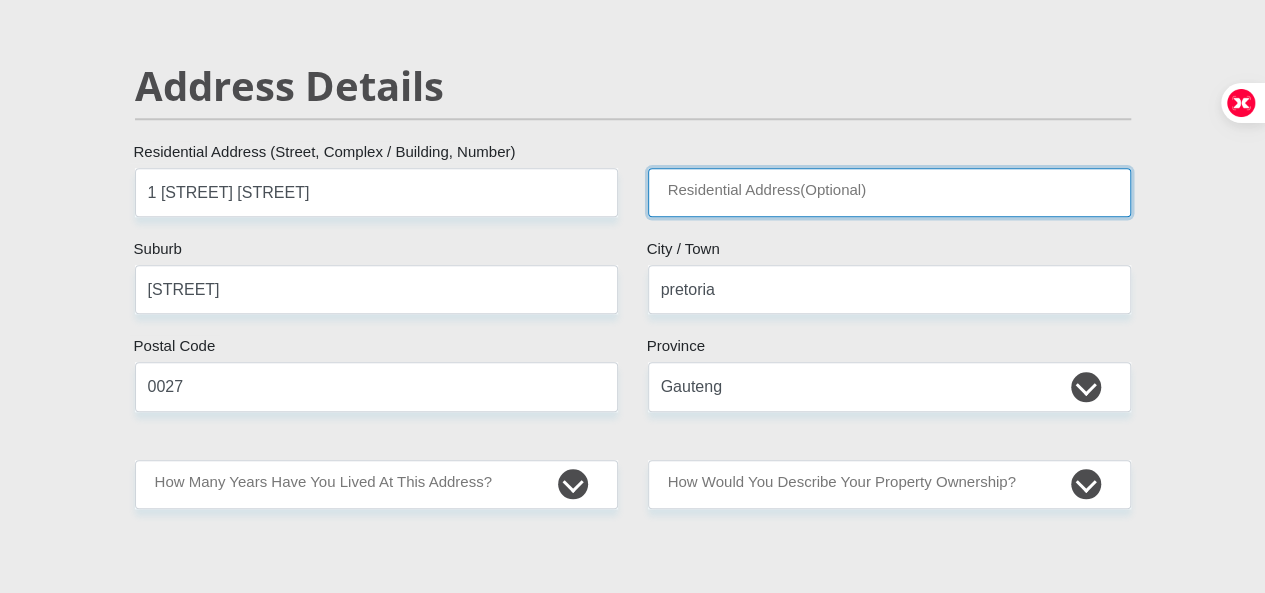 click on "Residential Address(Optional)" at bounding box center [889, 192] 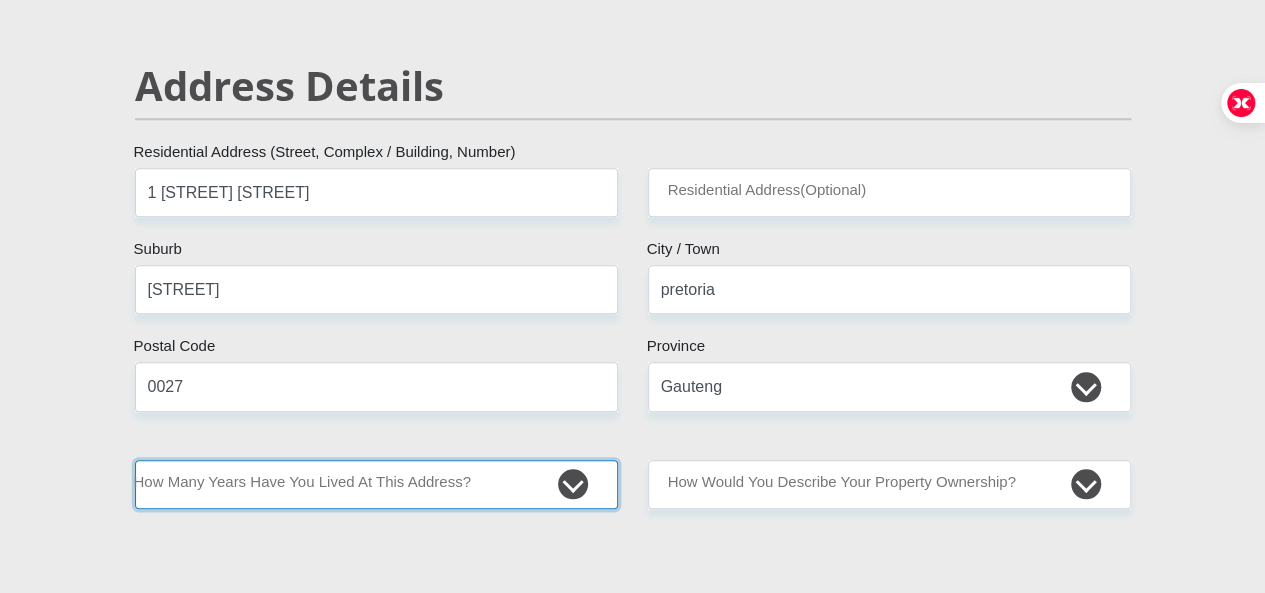 click on "less than 1 year
1-3 years
3-5 years
5+ years" at bounding box center (376, 484) 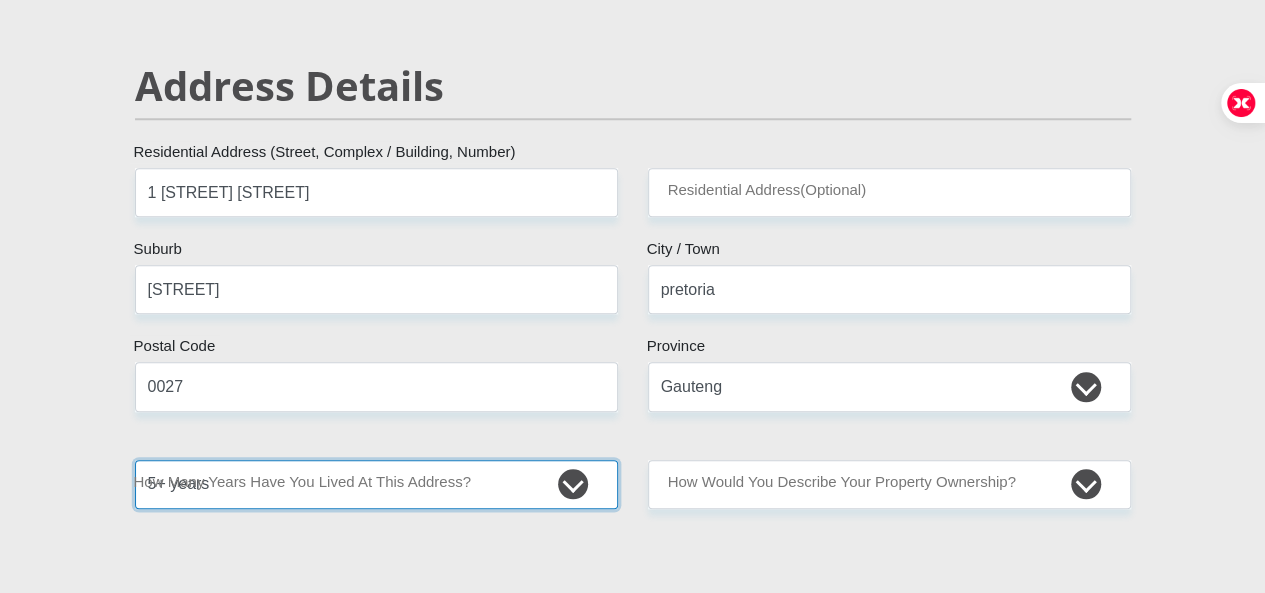 click on "less than 1 year
1-3 years
3-5 years
5+ years" at bounding box center (376, 484) 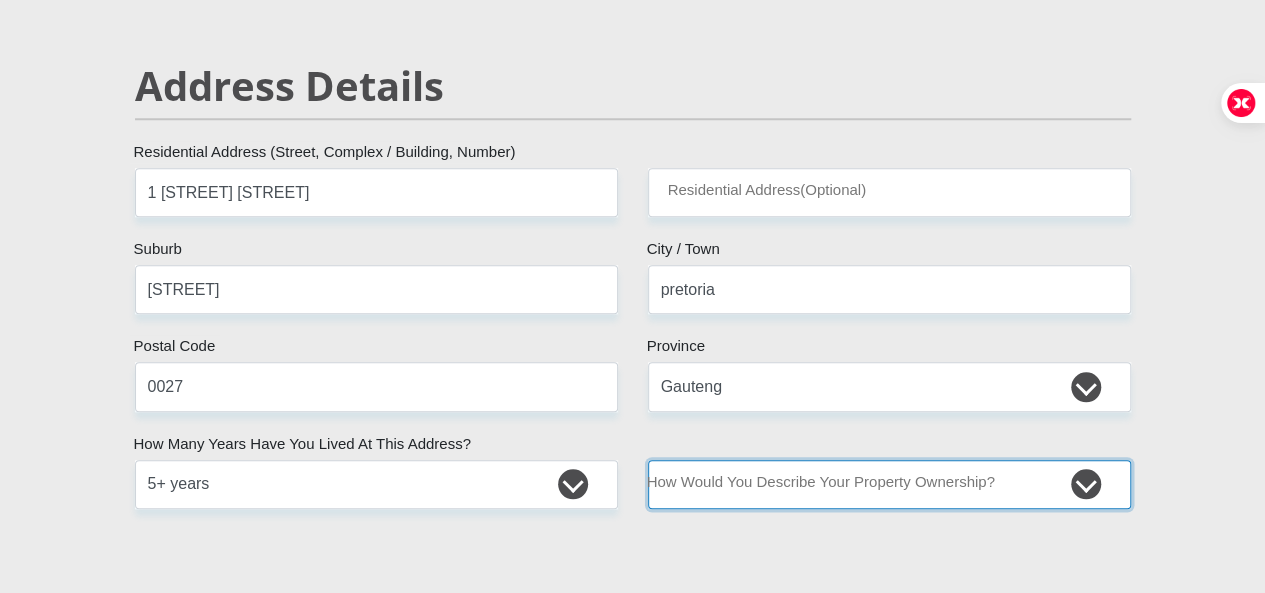 click on "Owned
Rented
Family Owned
Company Dwelling" at bounding box center (889, 484) 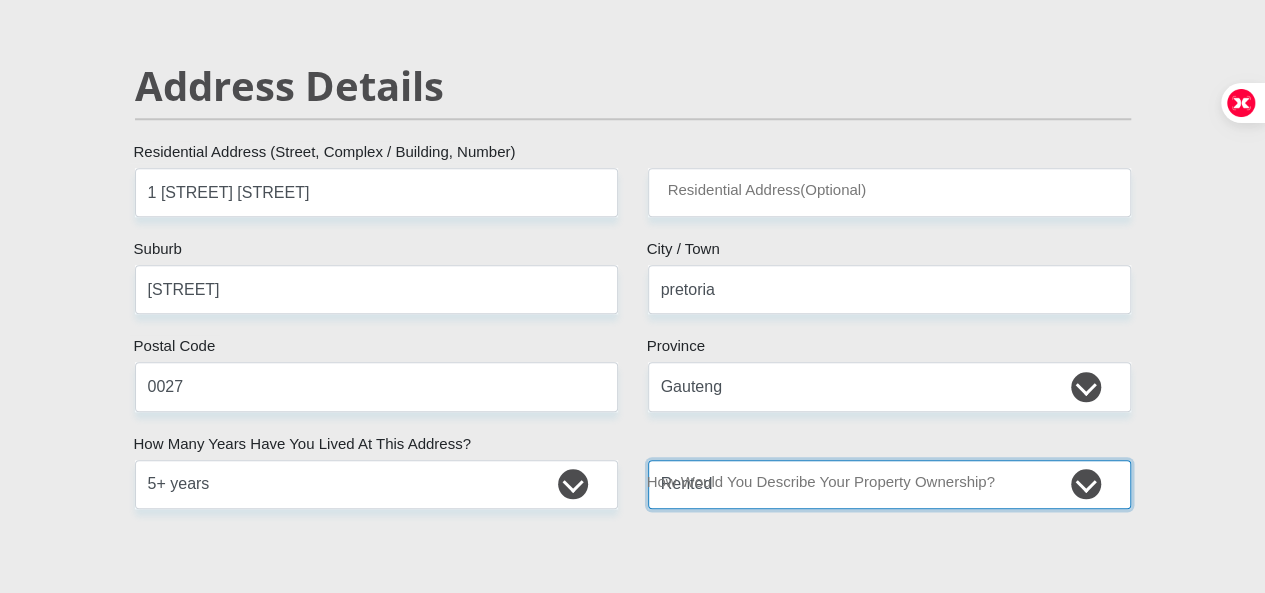 click on "Owned
Rented
Family Owned
Company Dwelling" at bounding box center [889, 484] 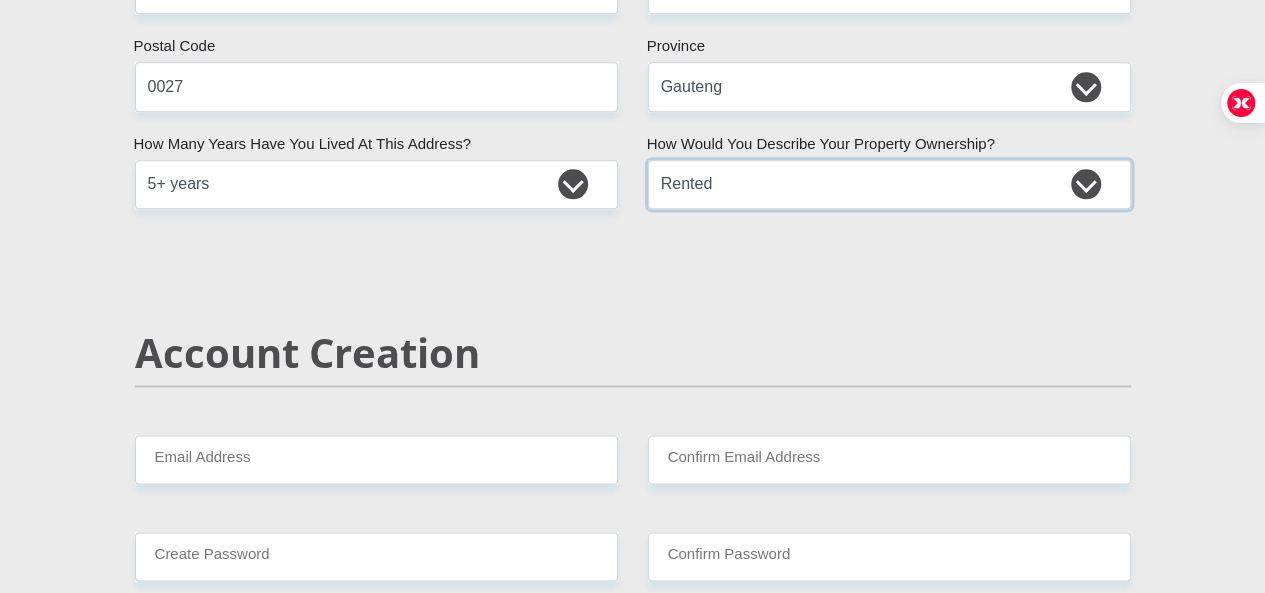 scroll, scrollTop: 1400, scrollLeft: 0, axis: vertical 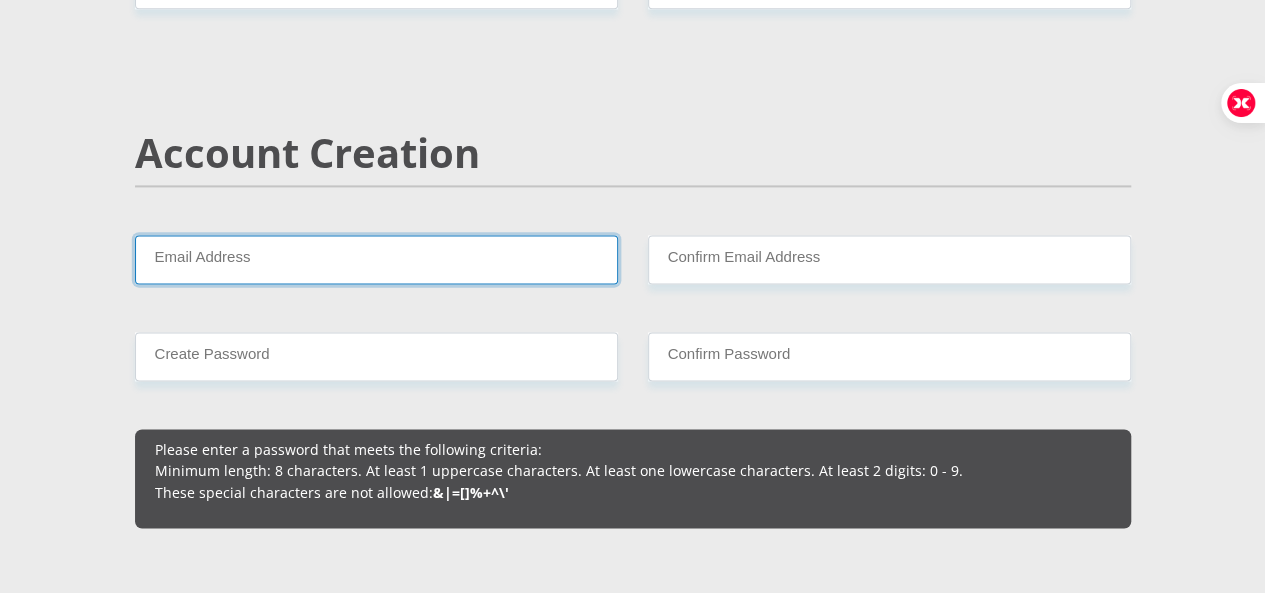 click on "Email Address" at bounding box center [376, 259] 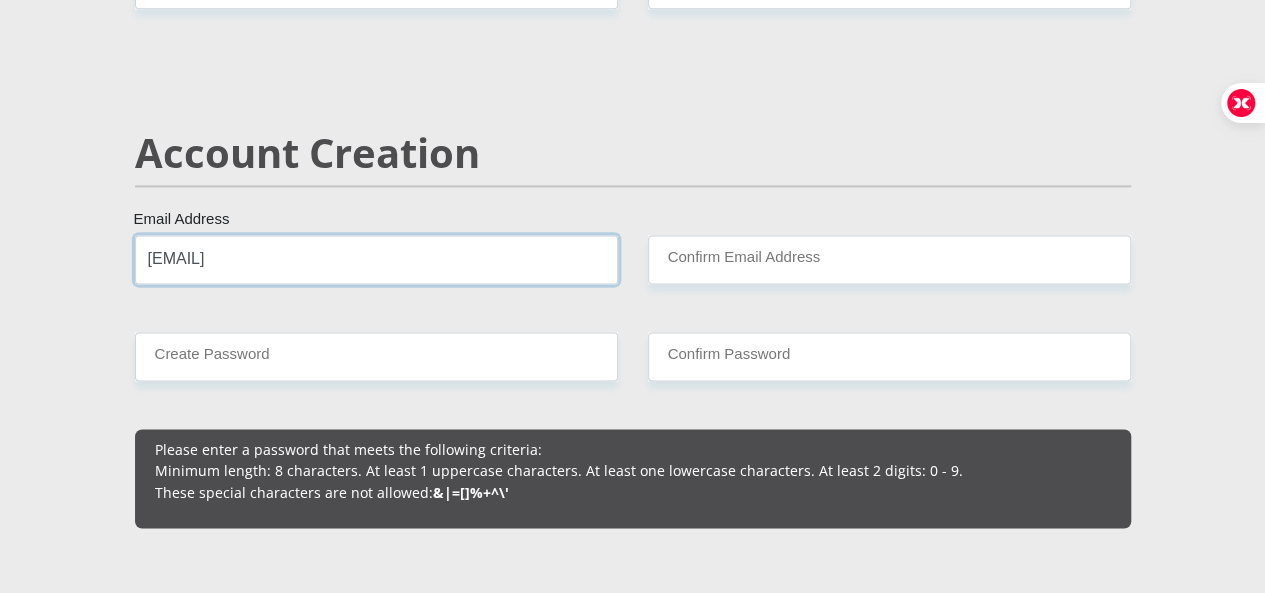 type on "[EMAIL]" 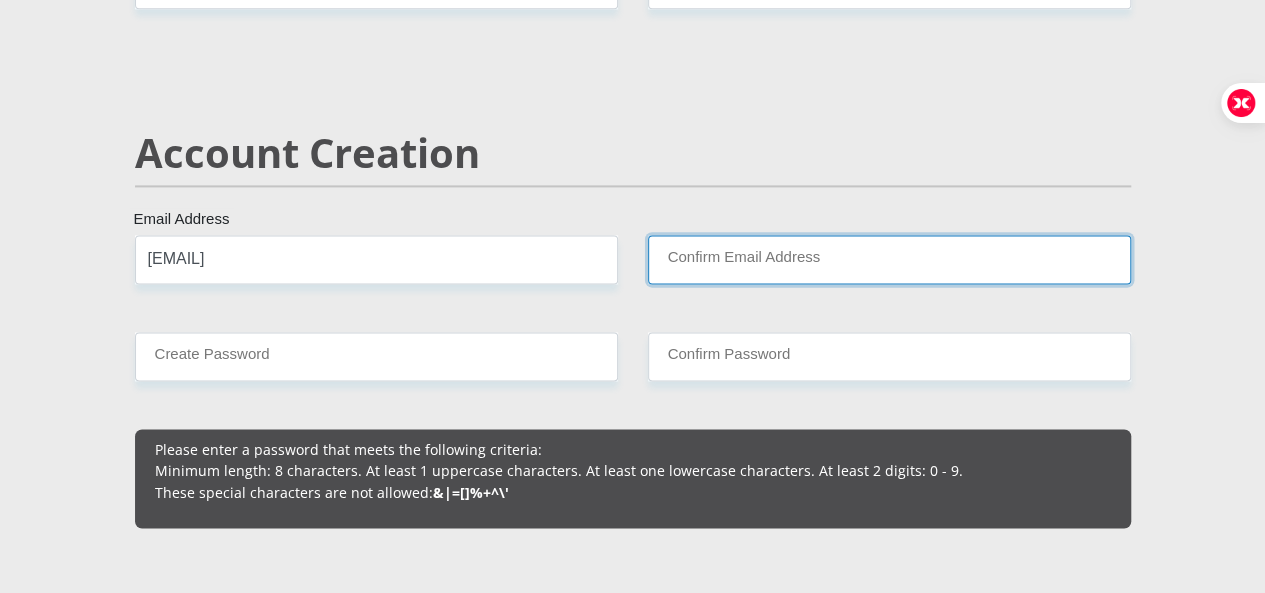 click on "Confirm Email Address" at bounding box center [889, 259] 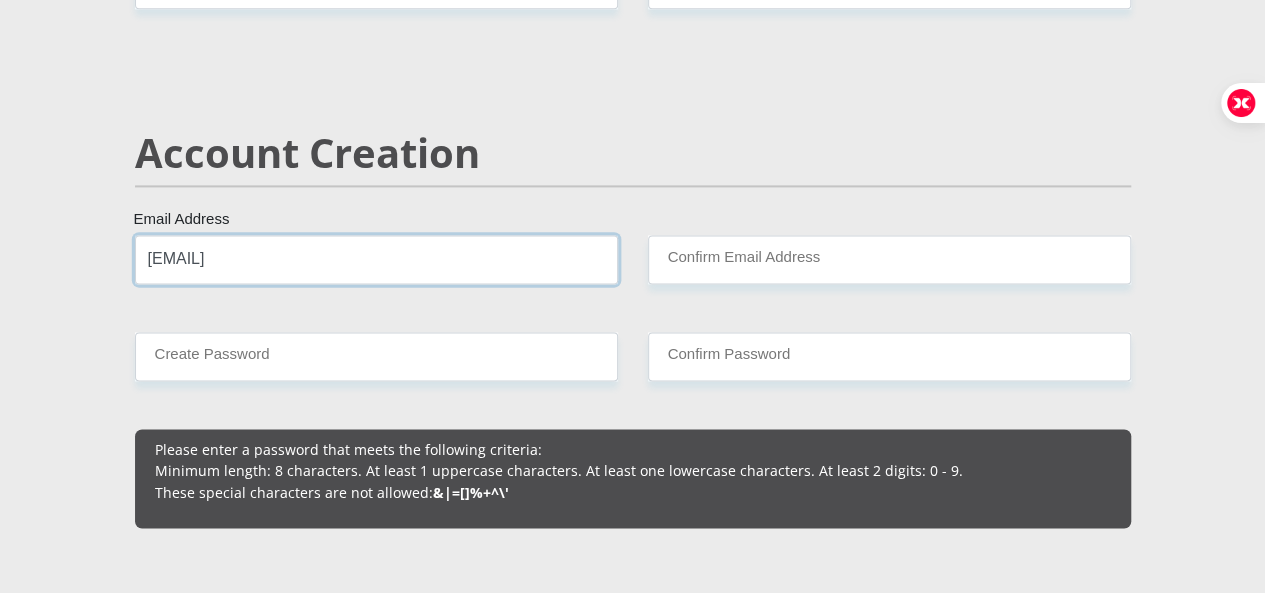 drag, startPoint x: 357, startPoint y: 197, endPoint x: 90, endPoint y: 172, distance: 268.16785 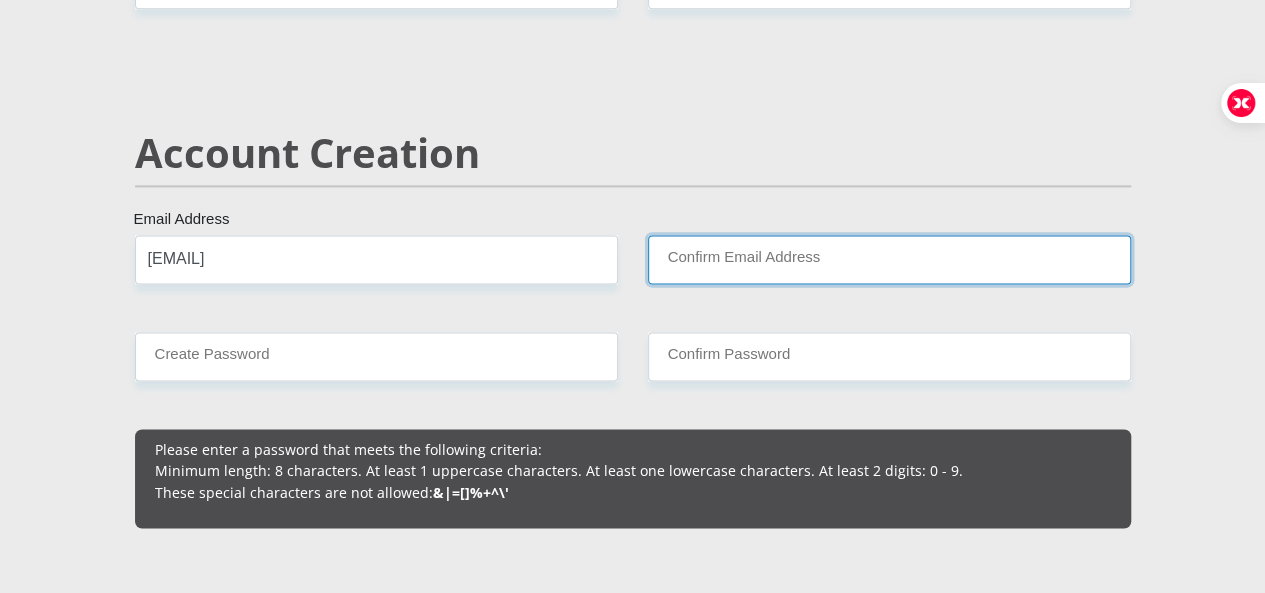 click on "Confirm Email Address" at bounding box center [889, 259] 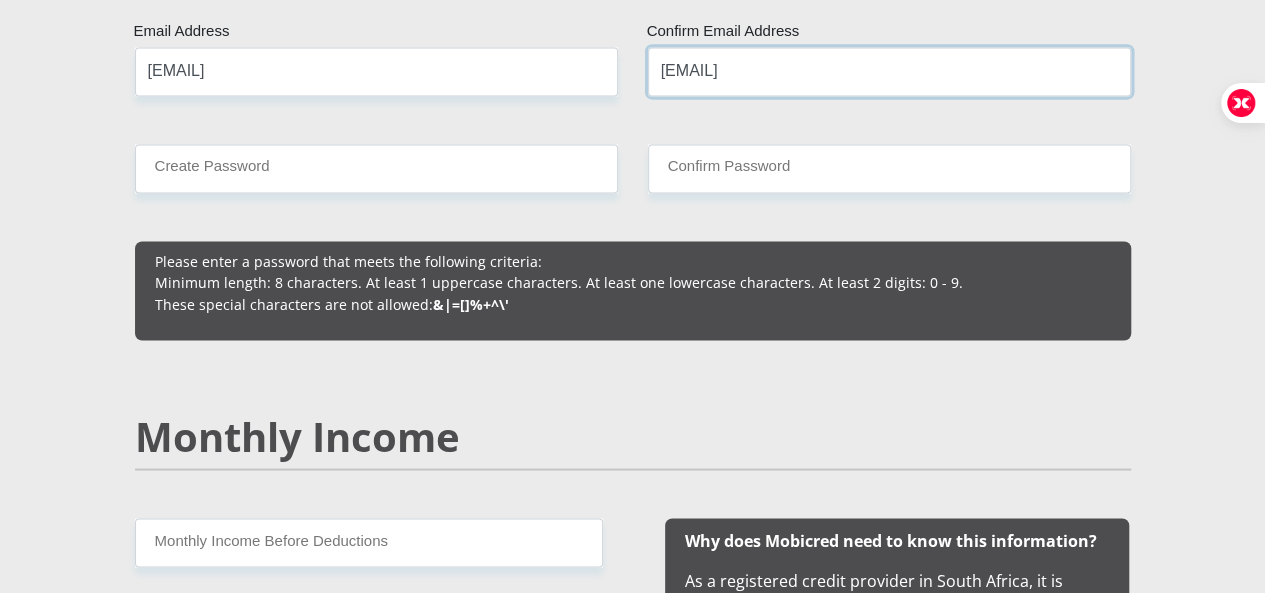 scroll, scrollTop: 1600, scrollLeft: 0, axis: vertical 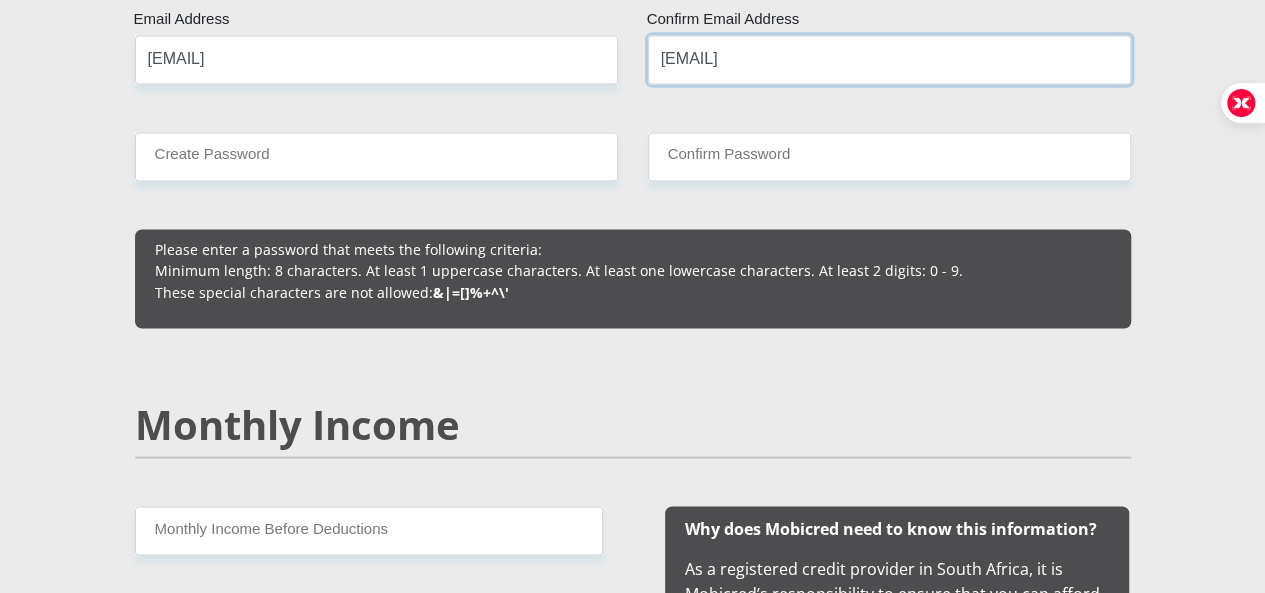 type on "[EMAIL]" 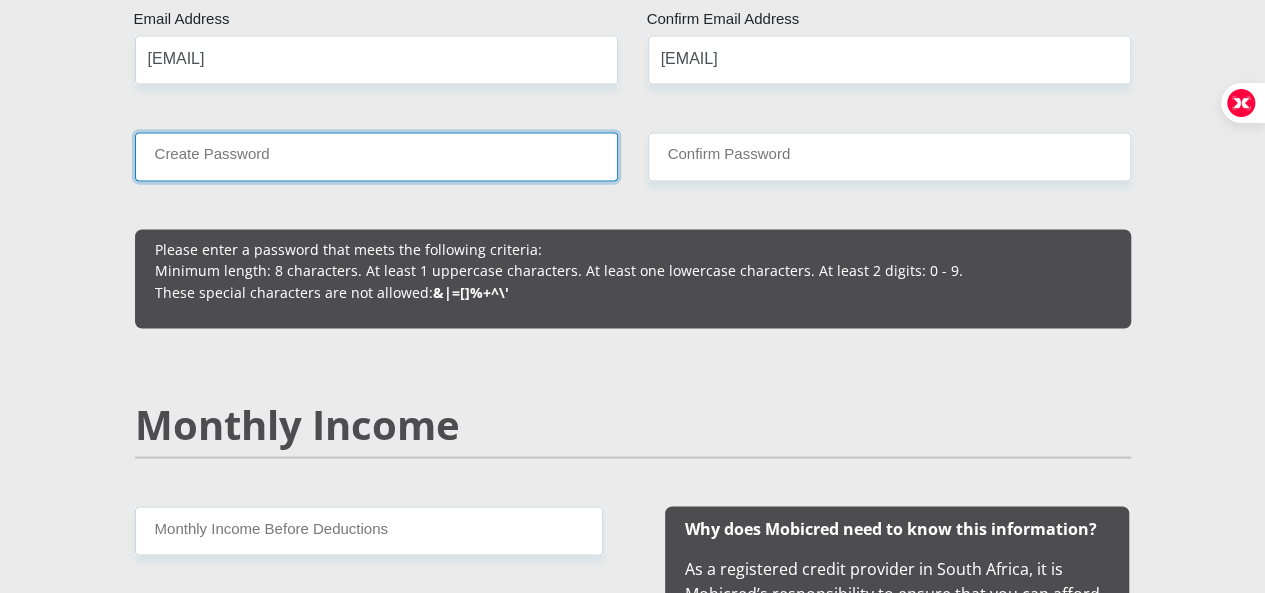 click on "Create Password" at bounding box center (376, 156) 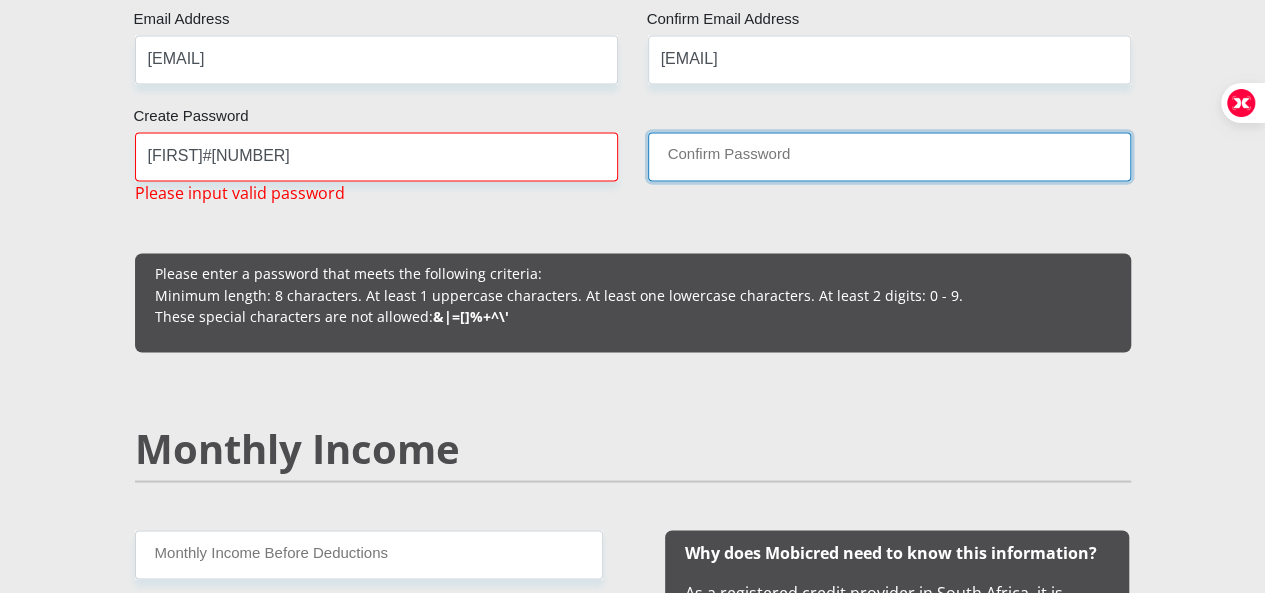 click on "Confirm Password" at bounding box center (889, 156) 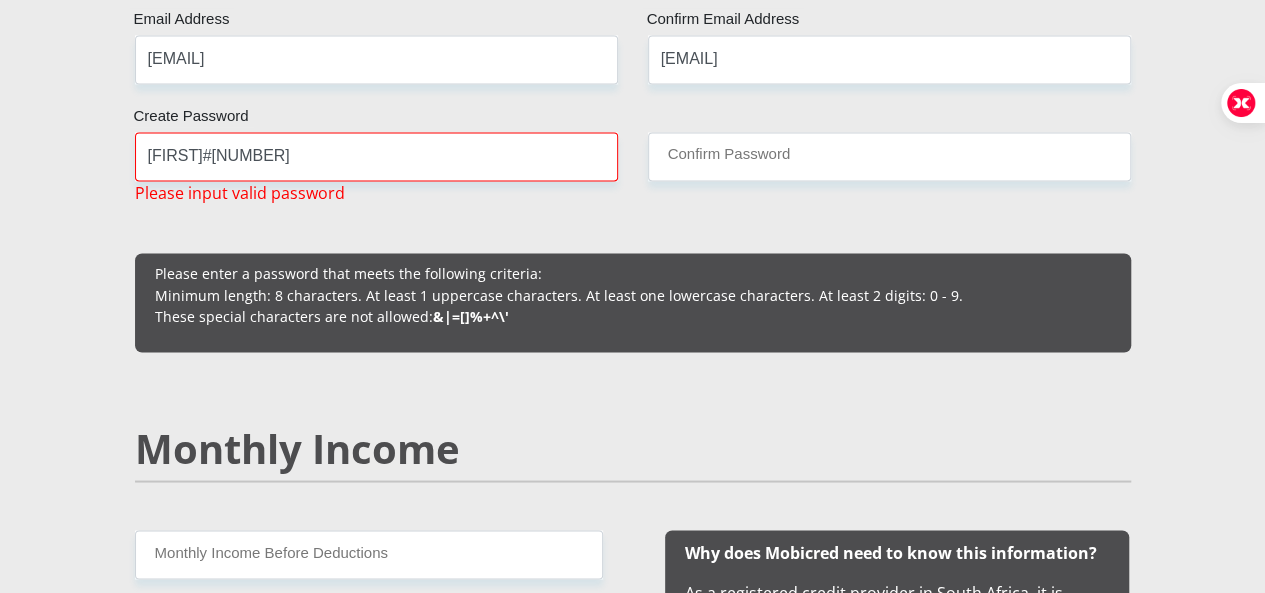 click on "Mr
Ms
Mrs
Dr
Other
Title
[FIRST]
First Name
[LAST]
Surname
[ID]
South African ID Number
Please input valid ID number
South Africa
Afghanistan
Aland Islands
Albania
Algeria
America Samoa
American Virgin Islands
Andorra
Angola
Anguilla
Antarctica
Antigua and Barbuda
Argentina" at bounding box center (633, 1656) 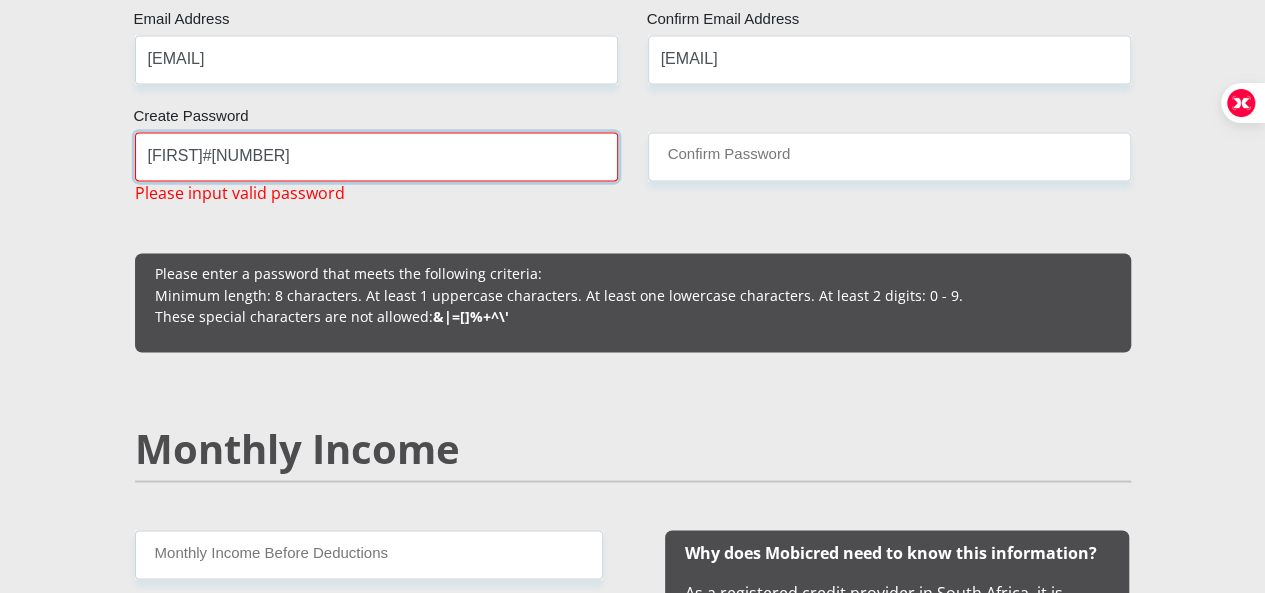 click on "[FIRST]#[NUMBER]" at bounding box center (376, 156) 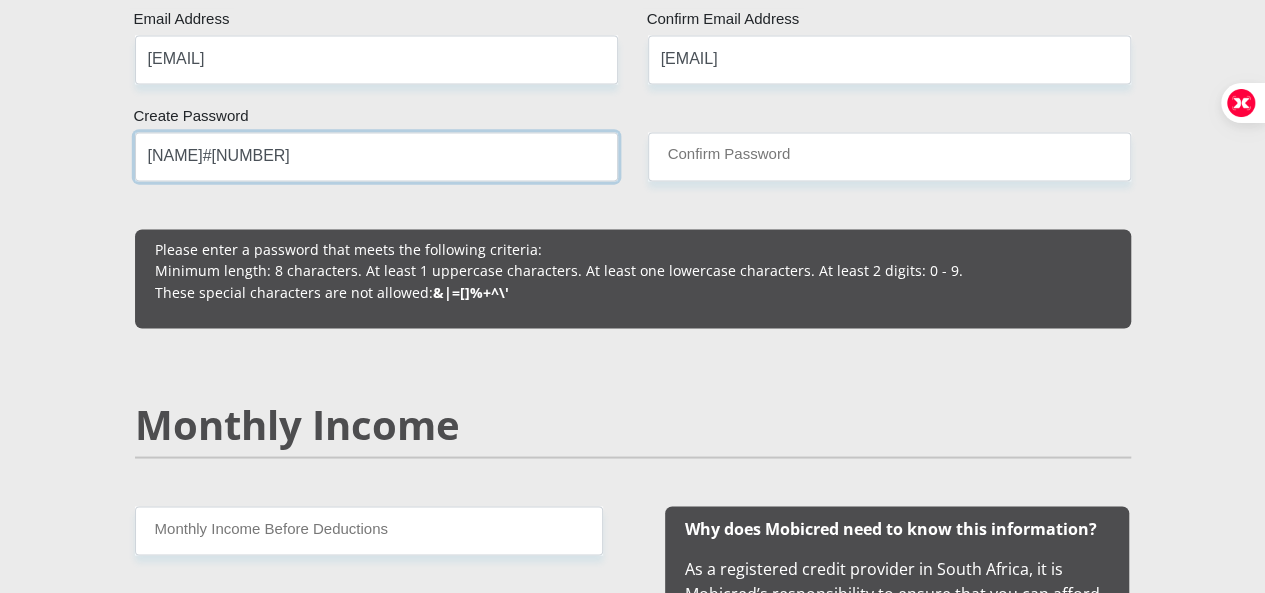 type on "[NAME]#[NUMBER]" 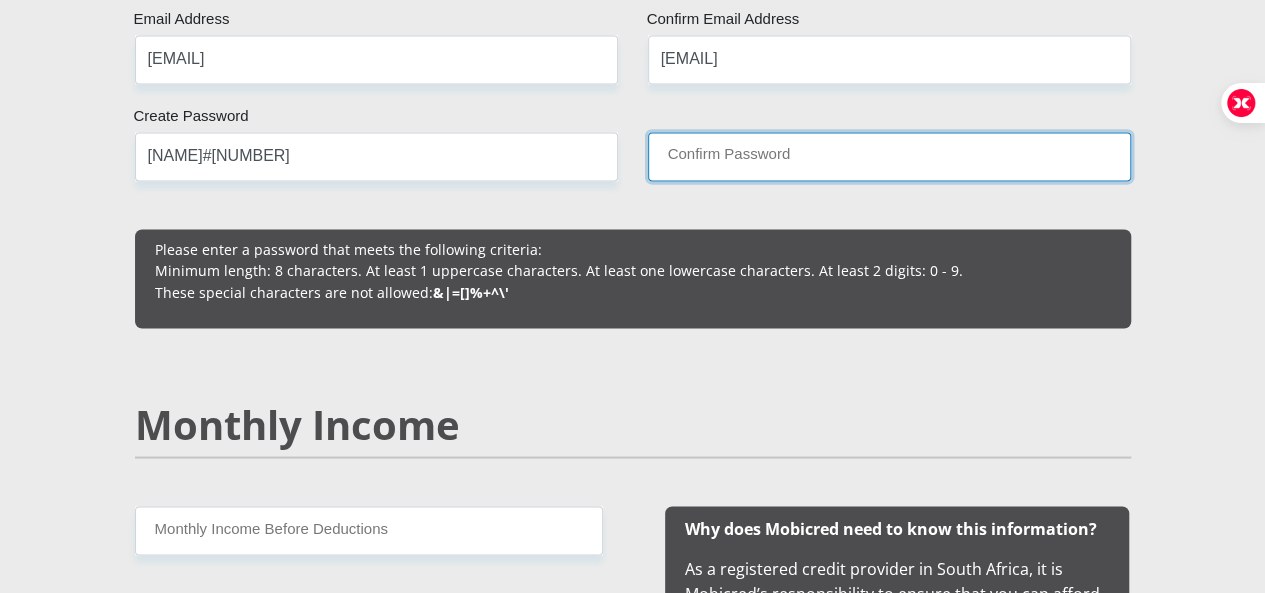 click on "Confirm Password" at bounding box center (889, 156) 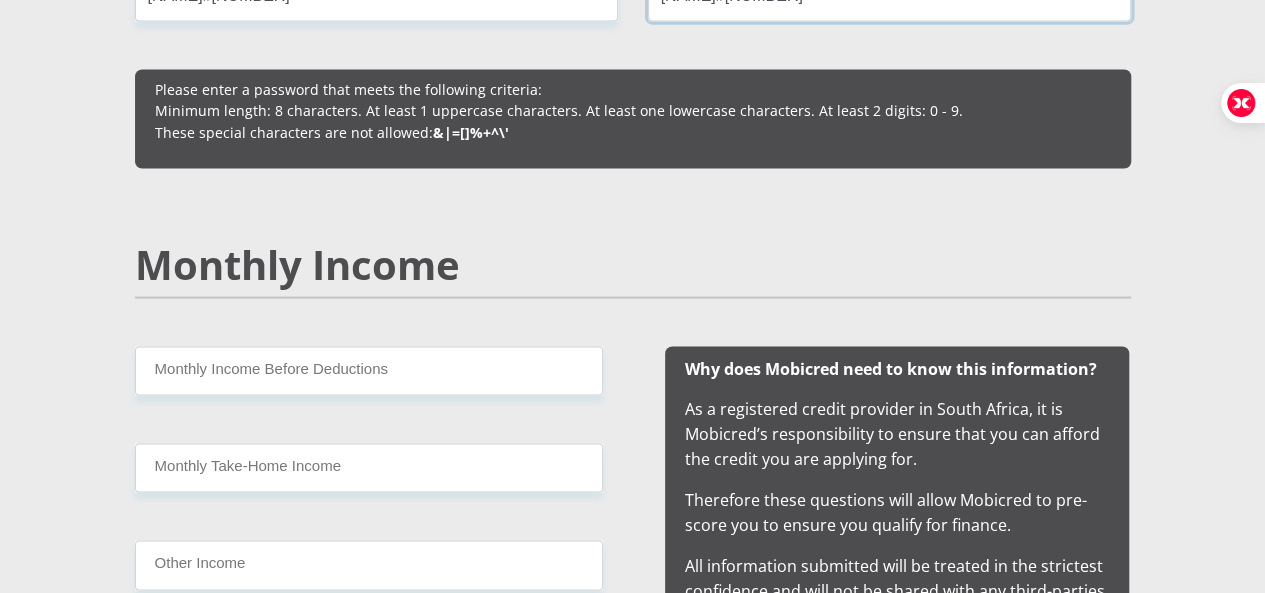 scroll, scrollTop: 1900, scrollLeft: 0, axis: vertical 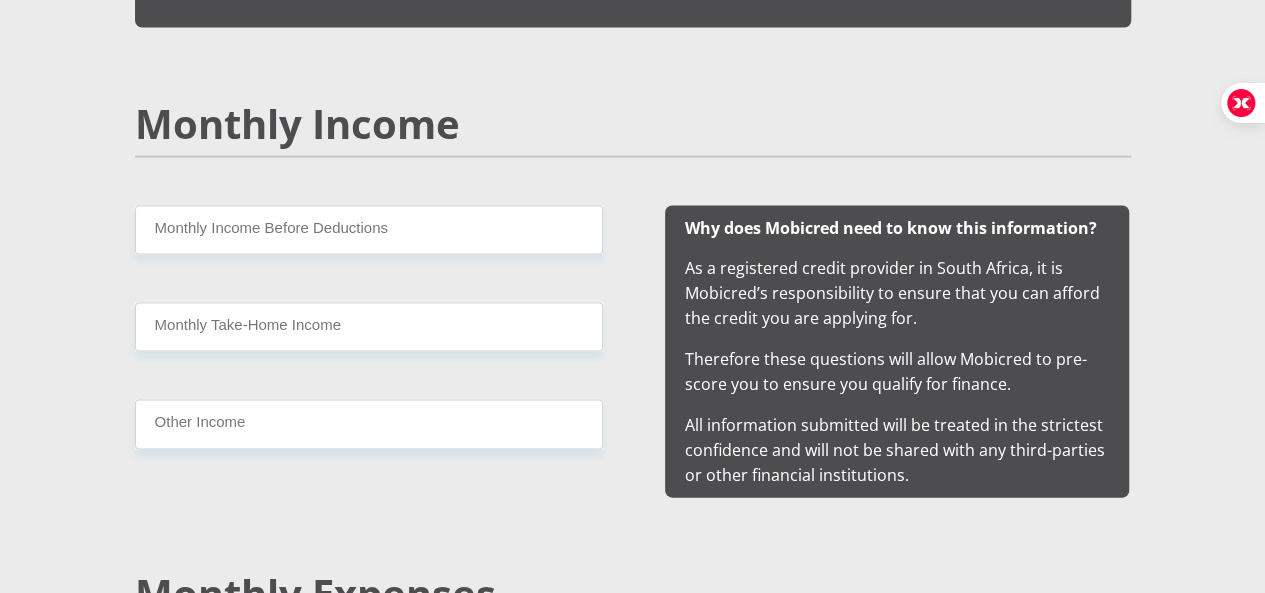 type on "[NAME]#[NUMBER]" 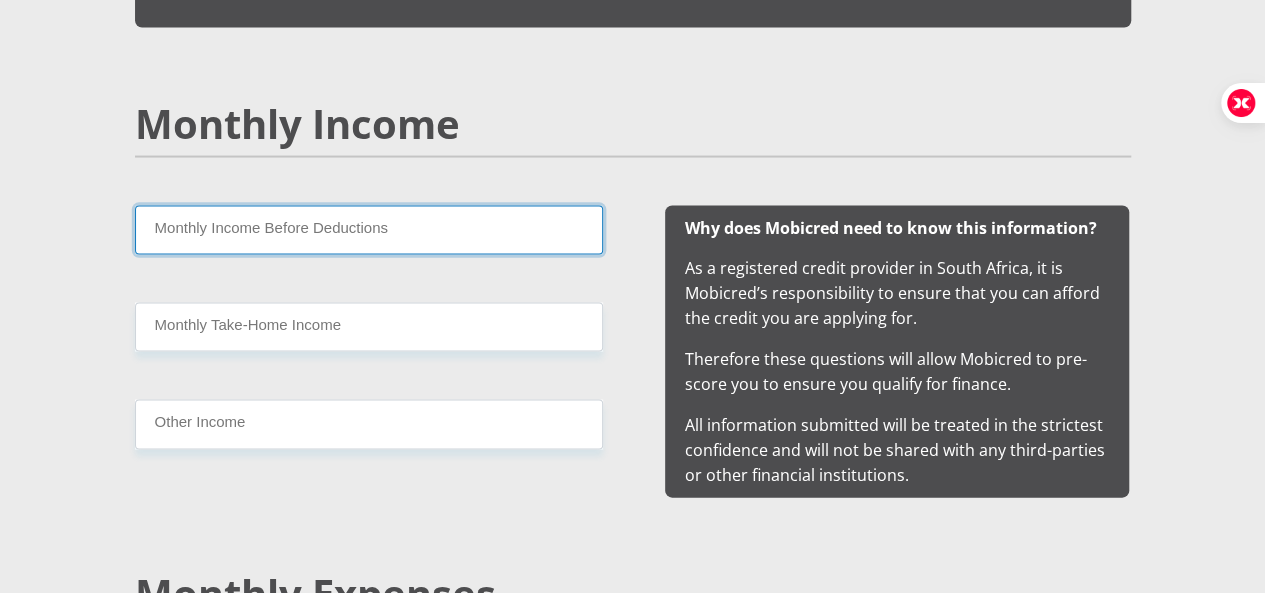 click on "Monthly Income Before Deductions" at bounding box center [369, 230] 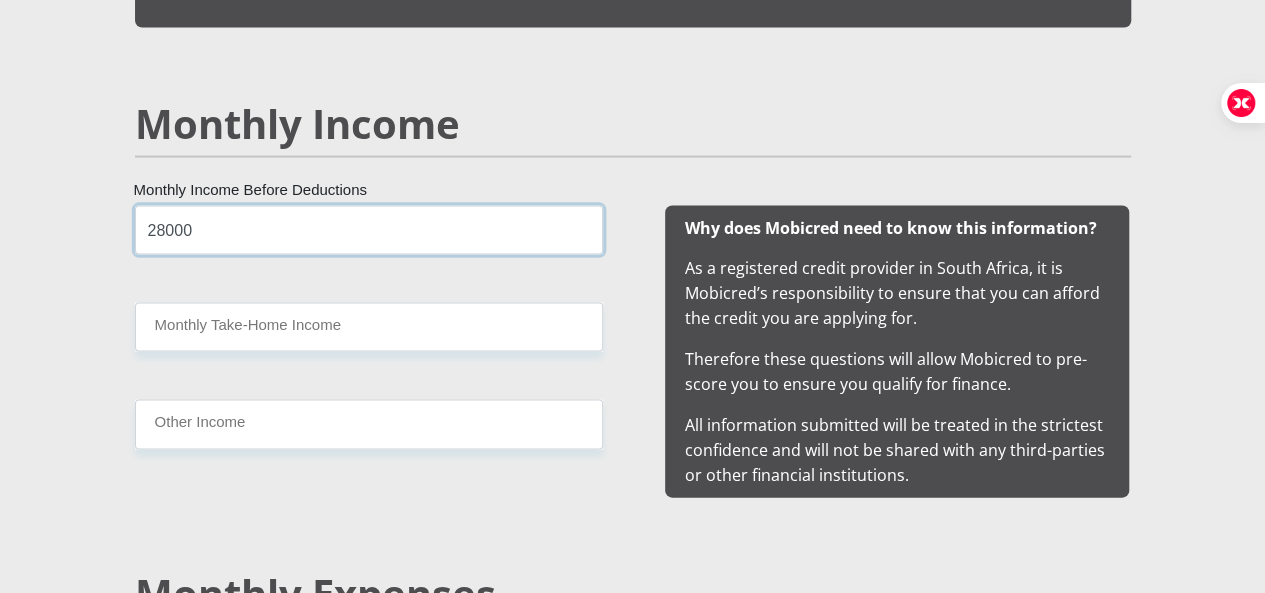 type on "28000" 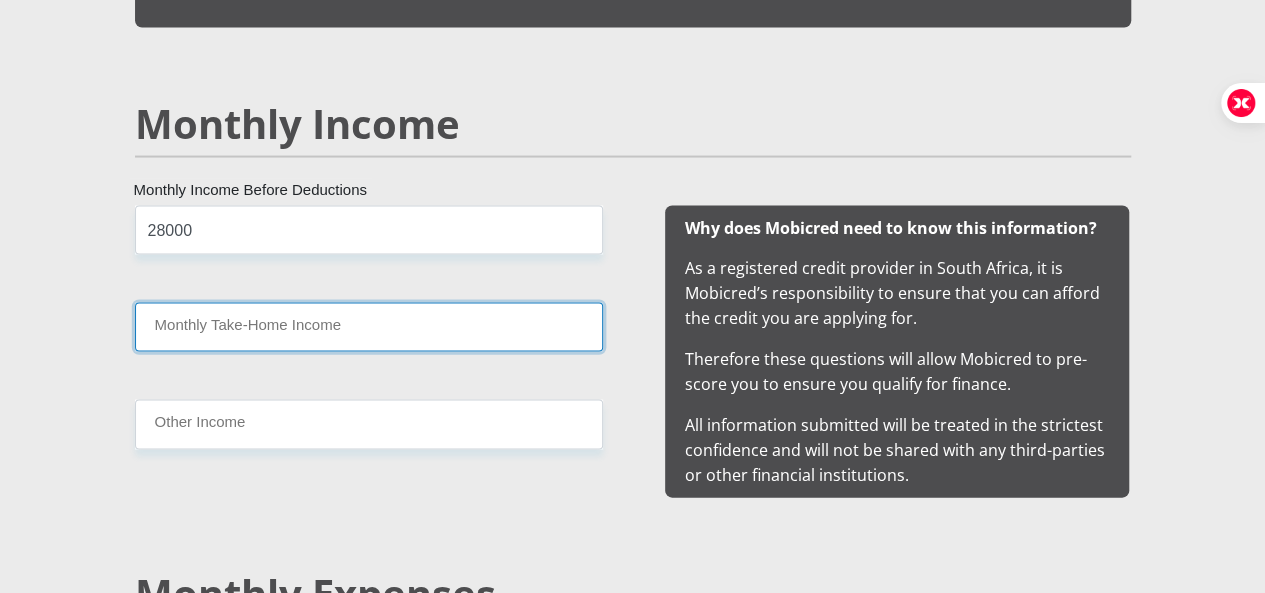 click on "Monthly Take-Home Income" at bounding box center [369, 327] 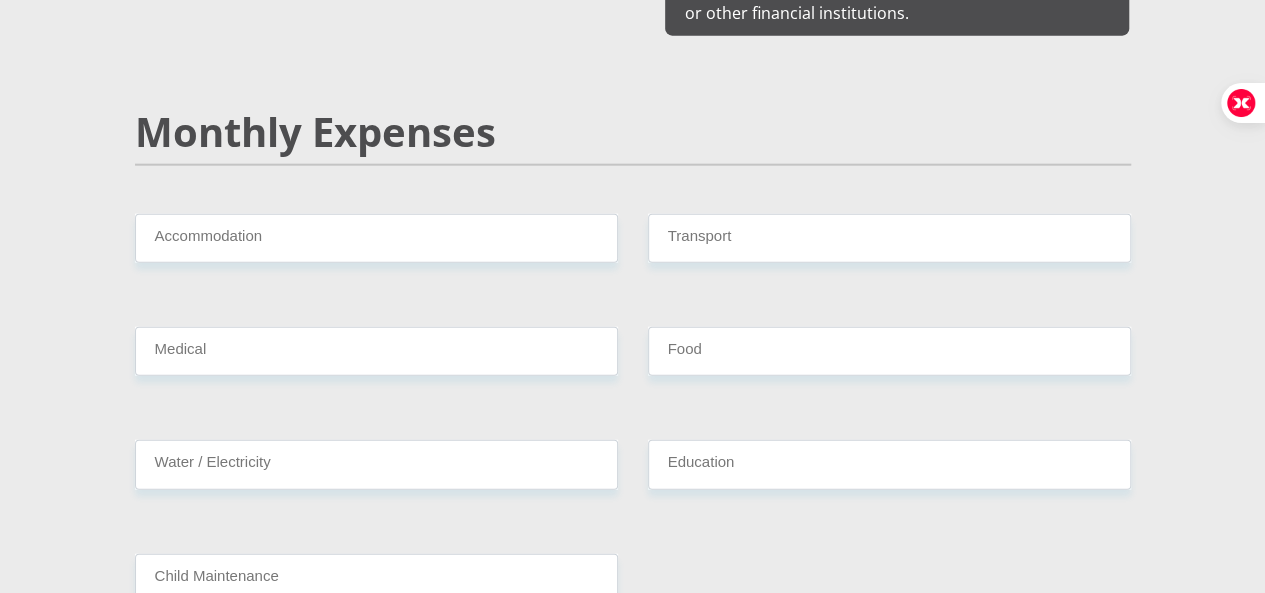 scroll, scrollTop: 2500, scrollLeft: 0, axis: vertical 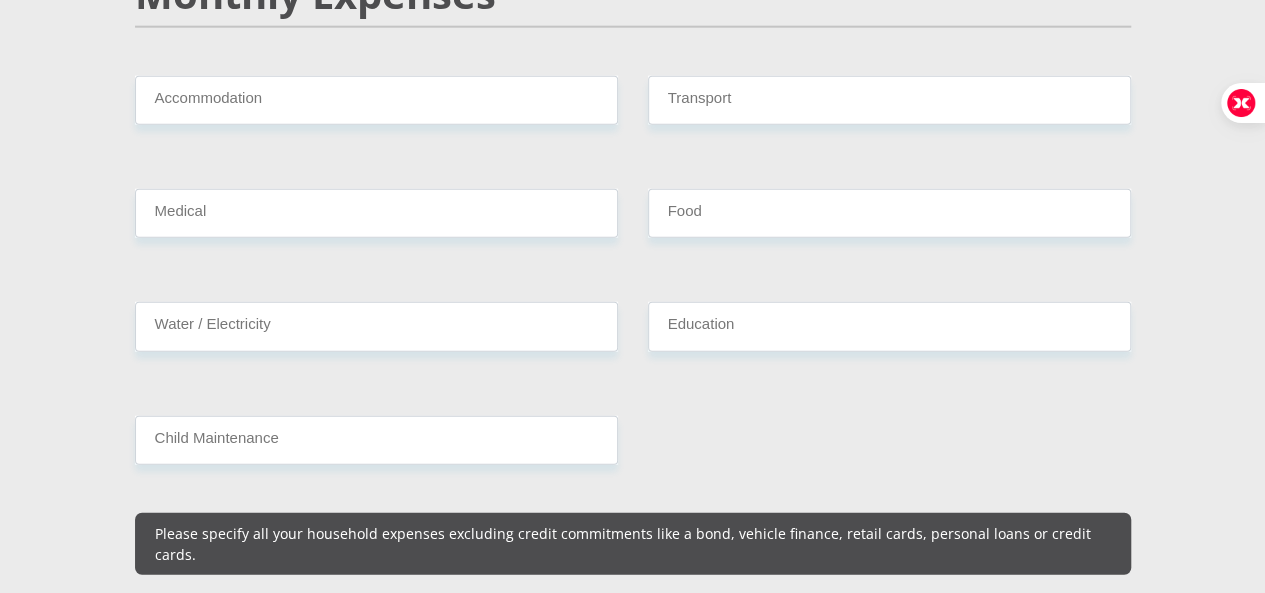 type on "[PHONE]" 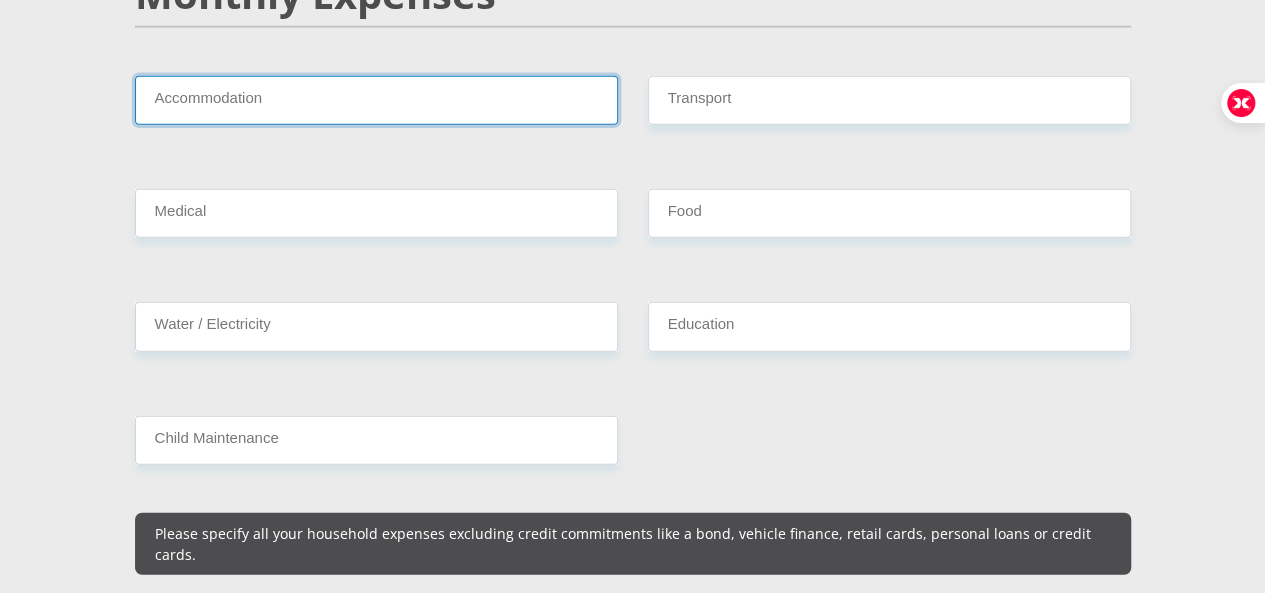 click on "Accommodation" at bounding box center (376, 100) 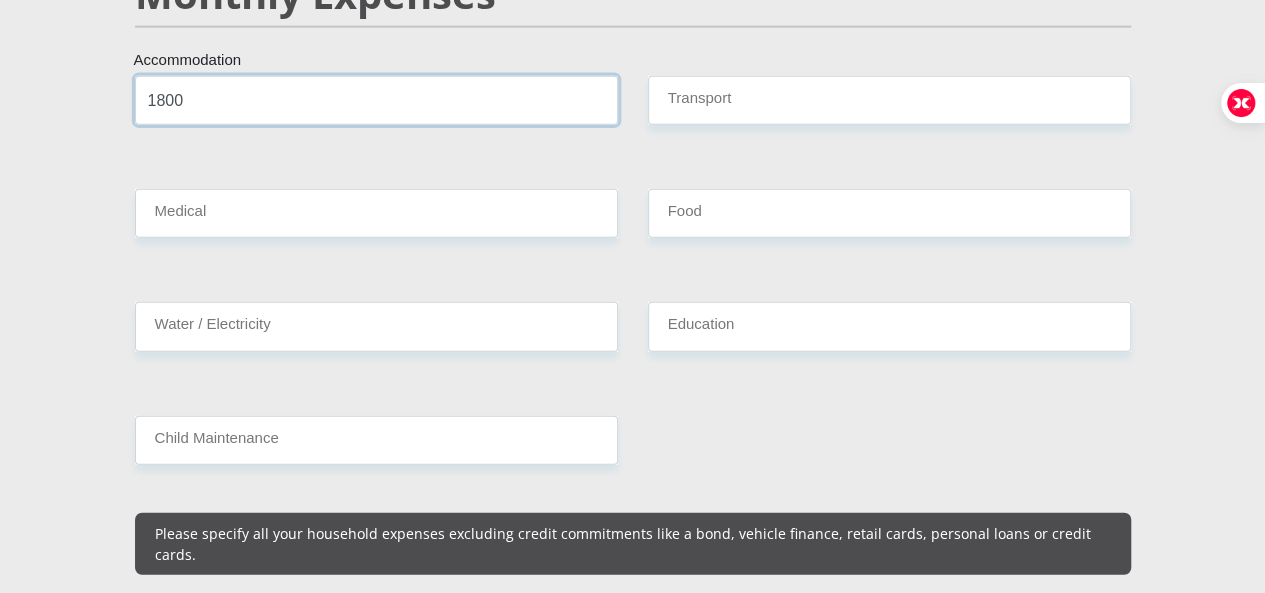 type on "1800" 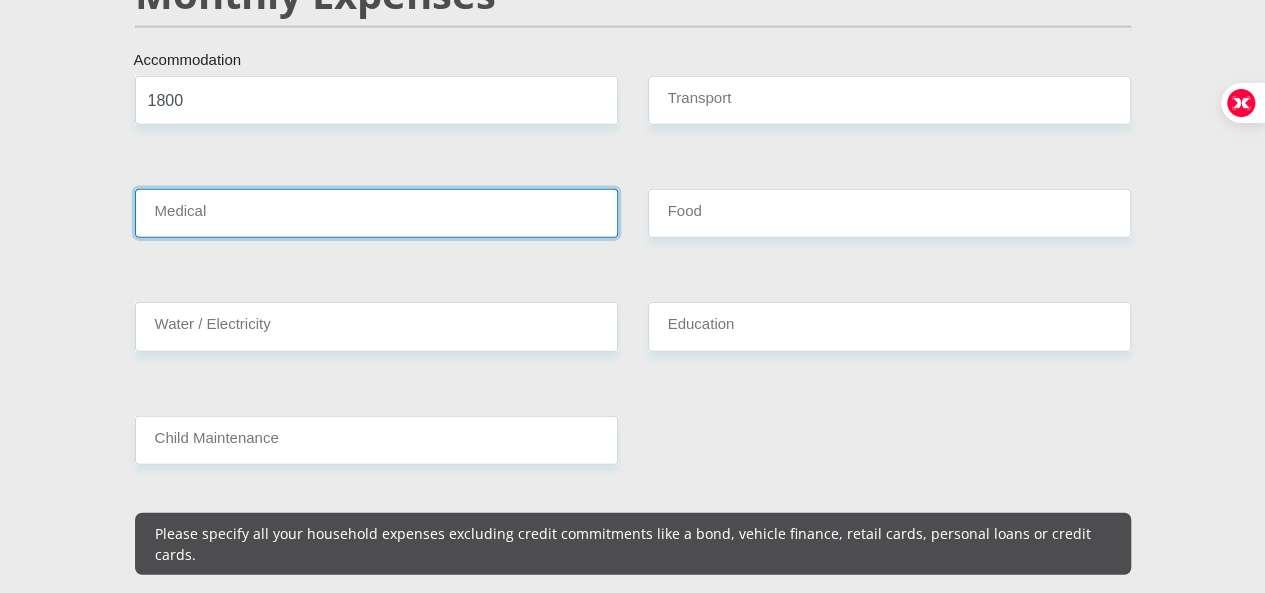 click on "Medical" at bounding box center [376, 213] 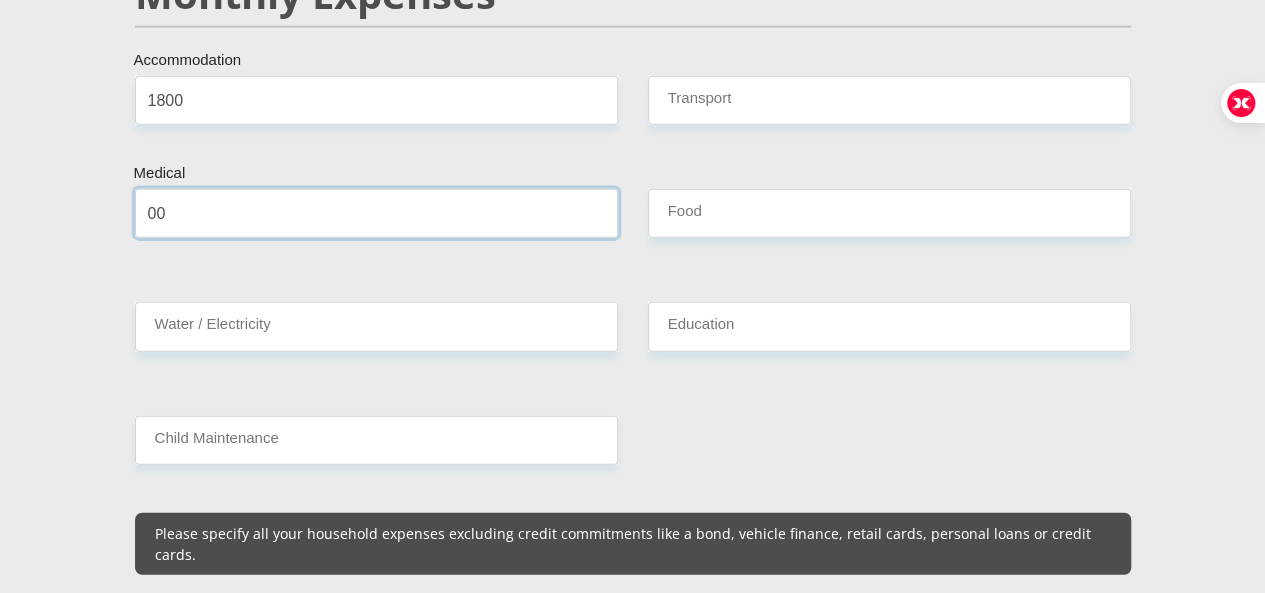 type on "00" 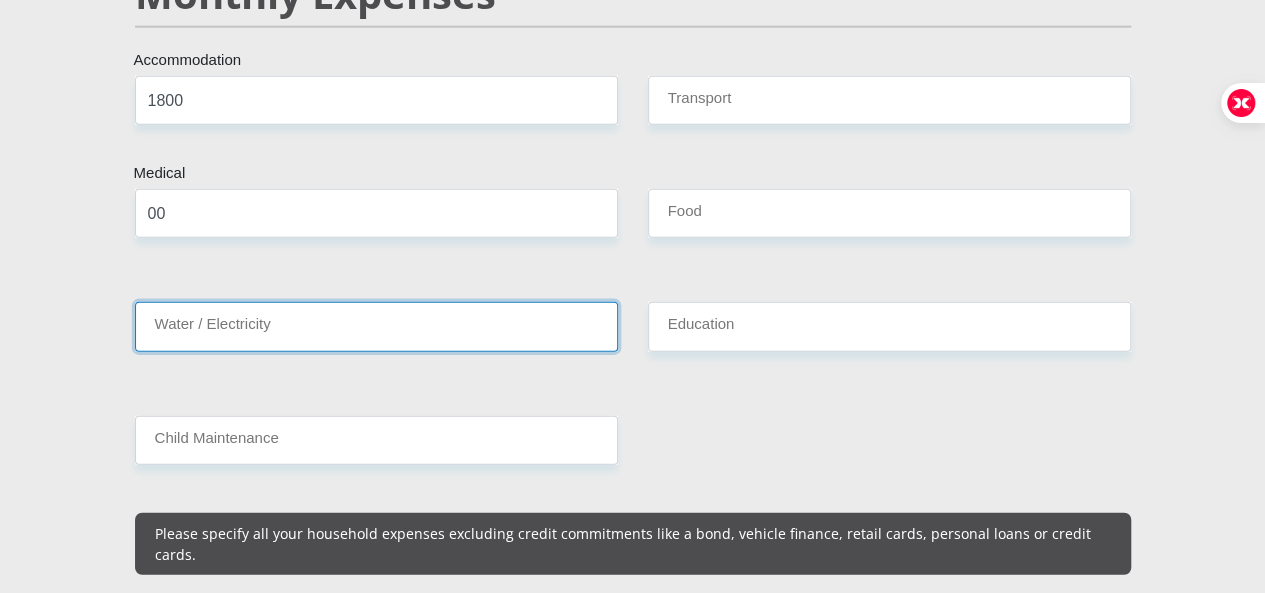 click on "Water / Electricity" at bounding box center (376, 326) 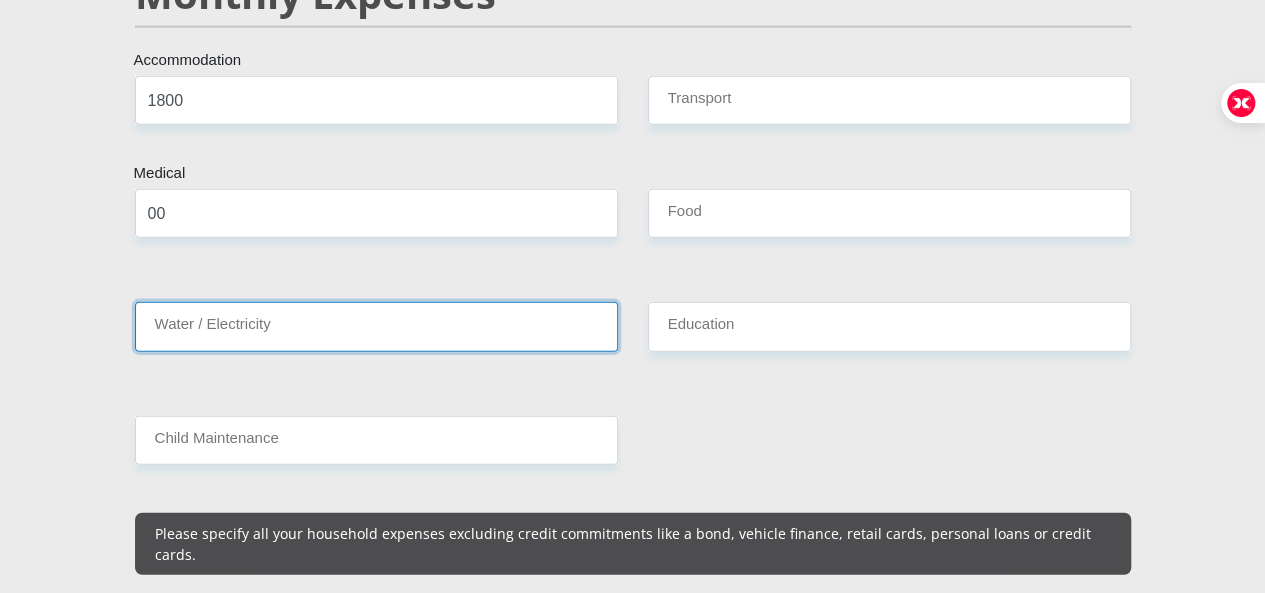type on "5" 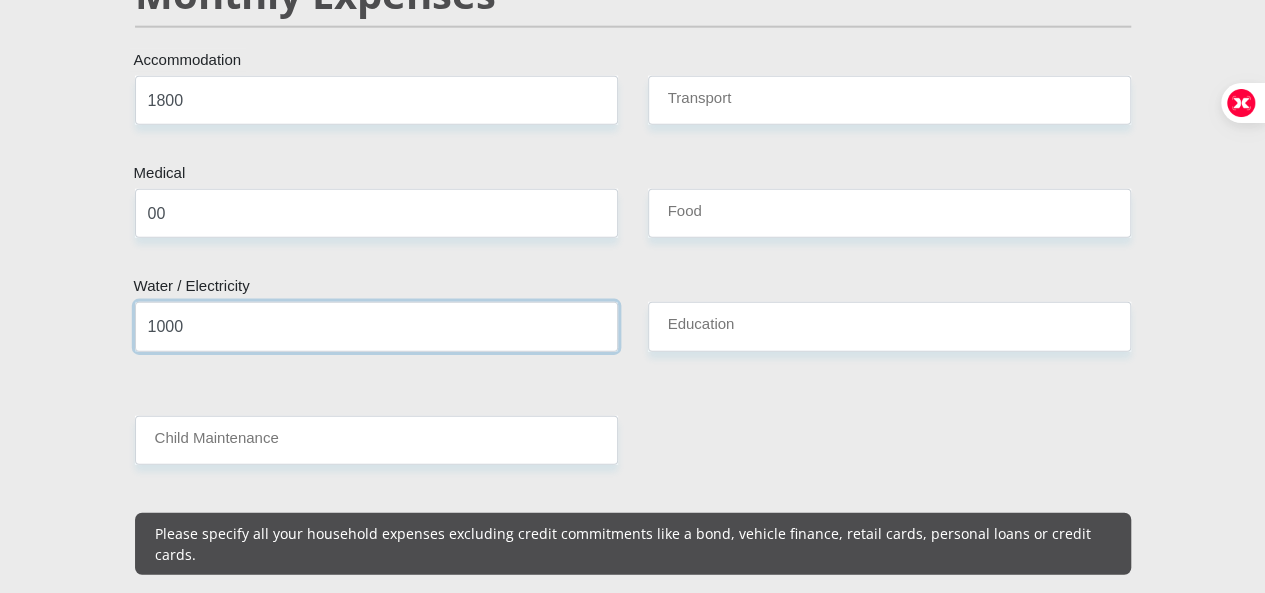 type on "1000" 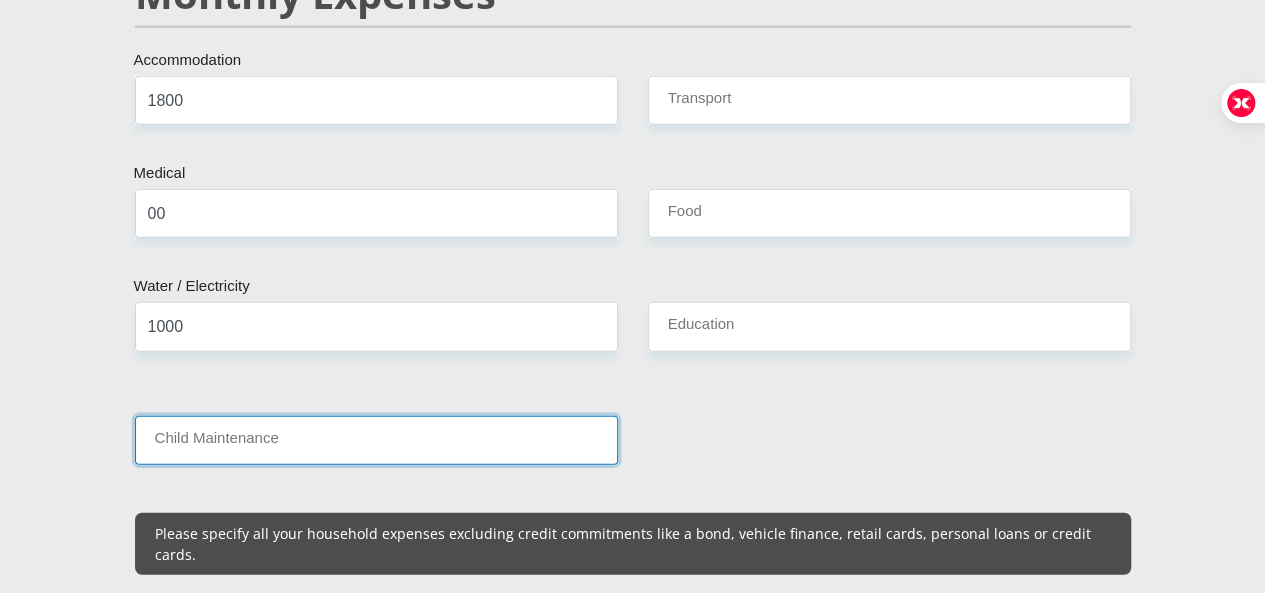 click on "Child Maintenance" at bounding box center [376, 440] 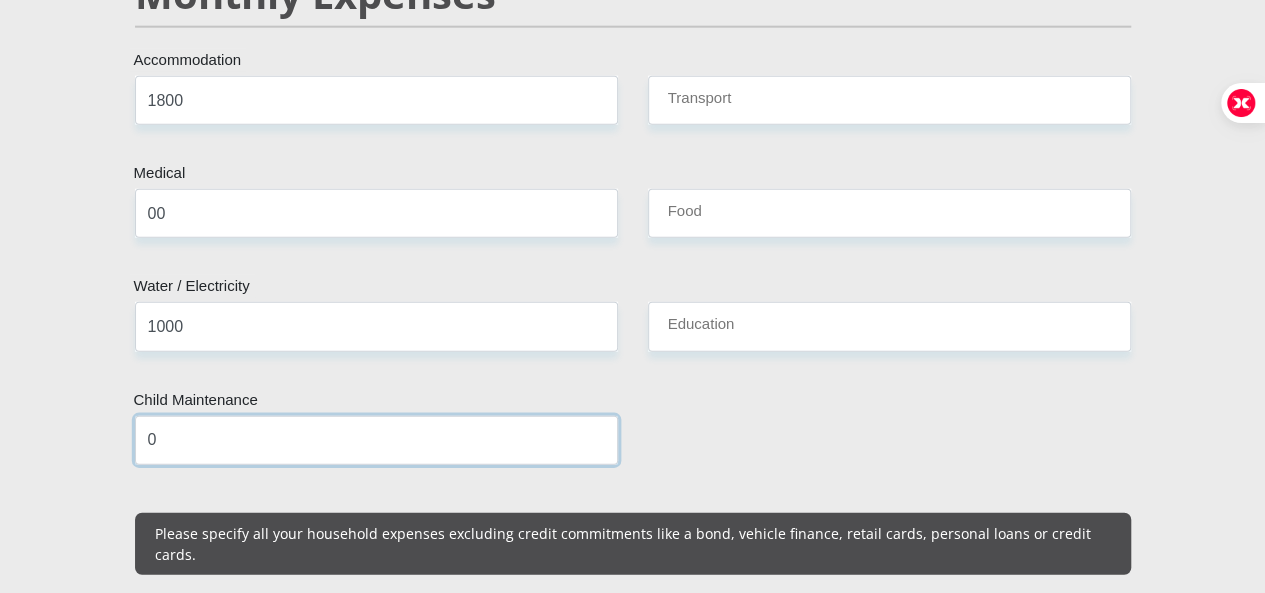 type on "0" 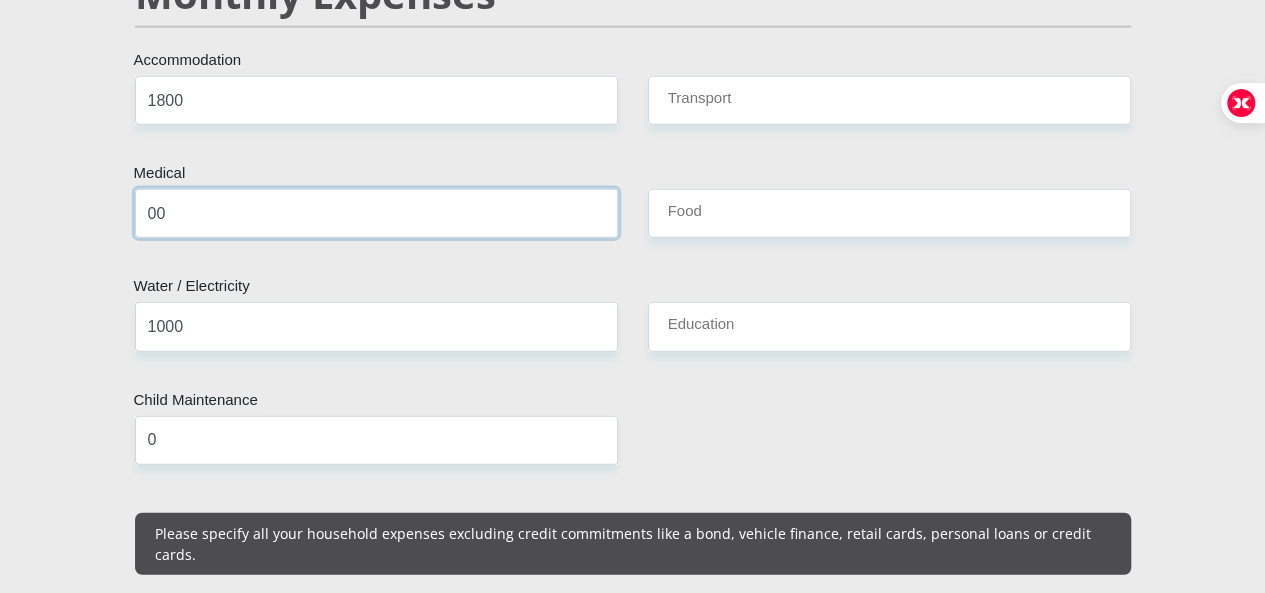 click on "00" at bounding box center [376, 213] 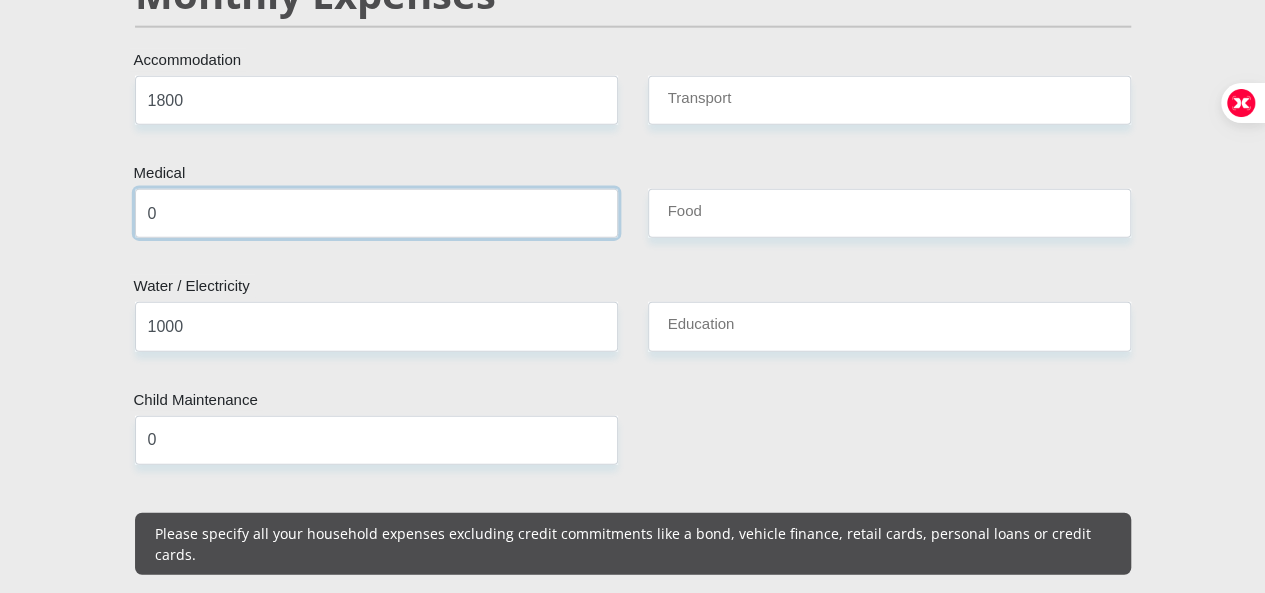 scroll, scrollTop: 2200, scrollLeft: 0, axis: vertical 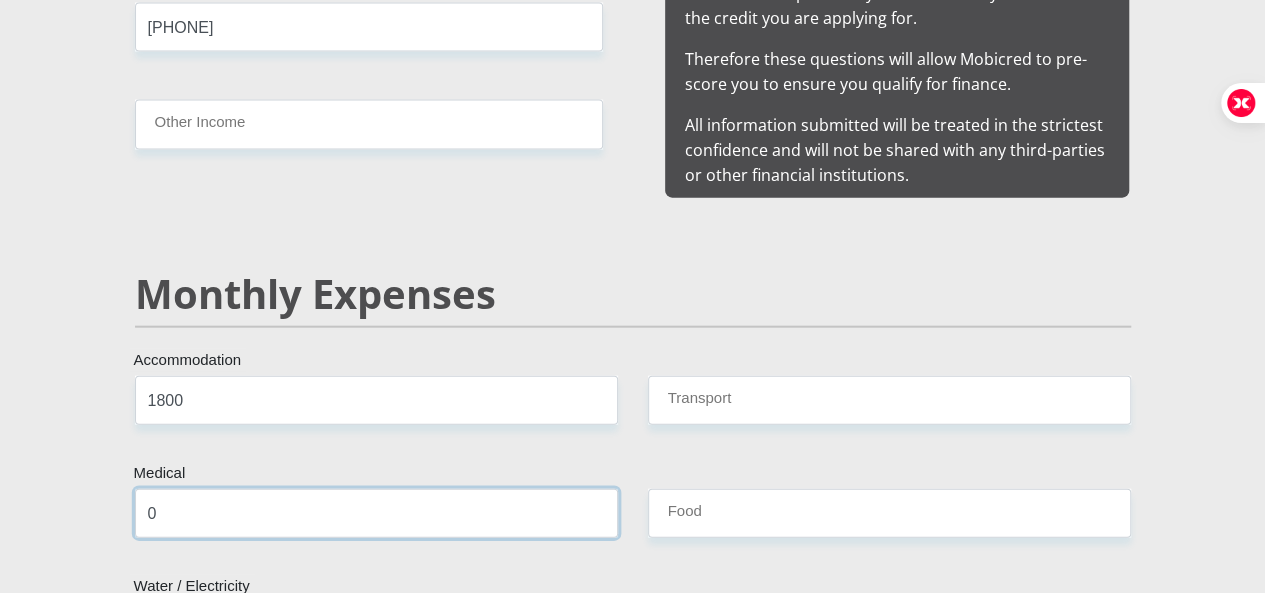 type on "0" 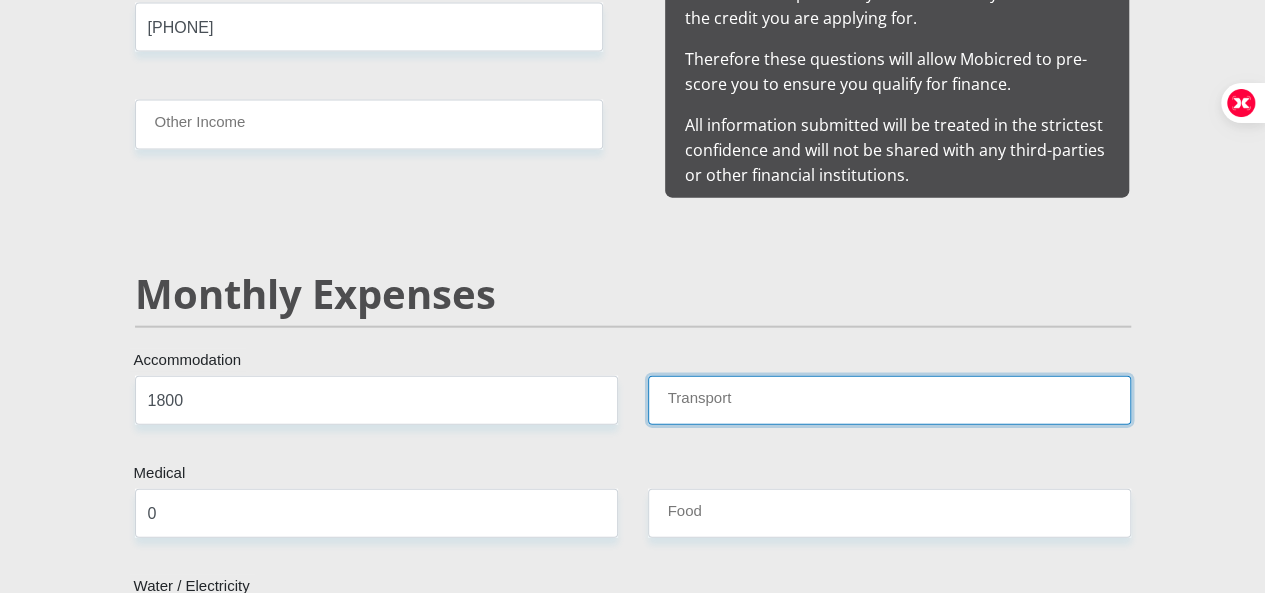 click on "Transport" at bounding box center [889, 400] 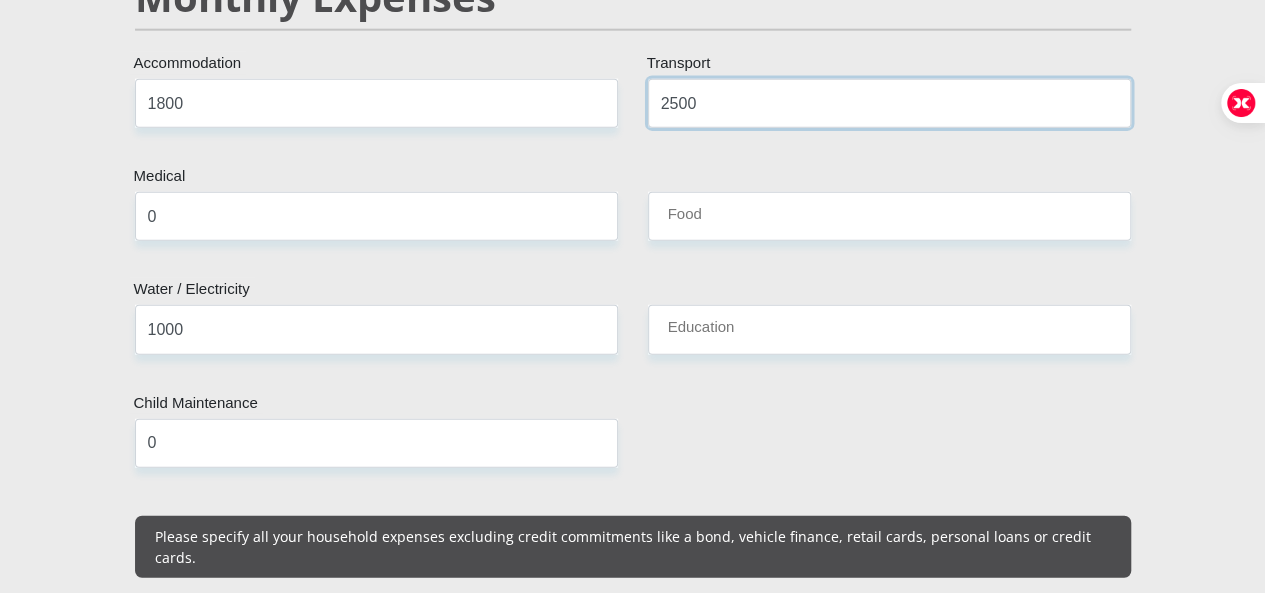 scroll, scrollTop: 2500, scrollLeft: 0, axis: vertical 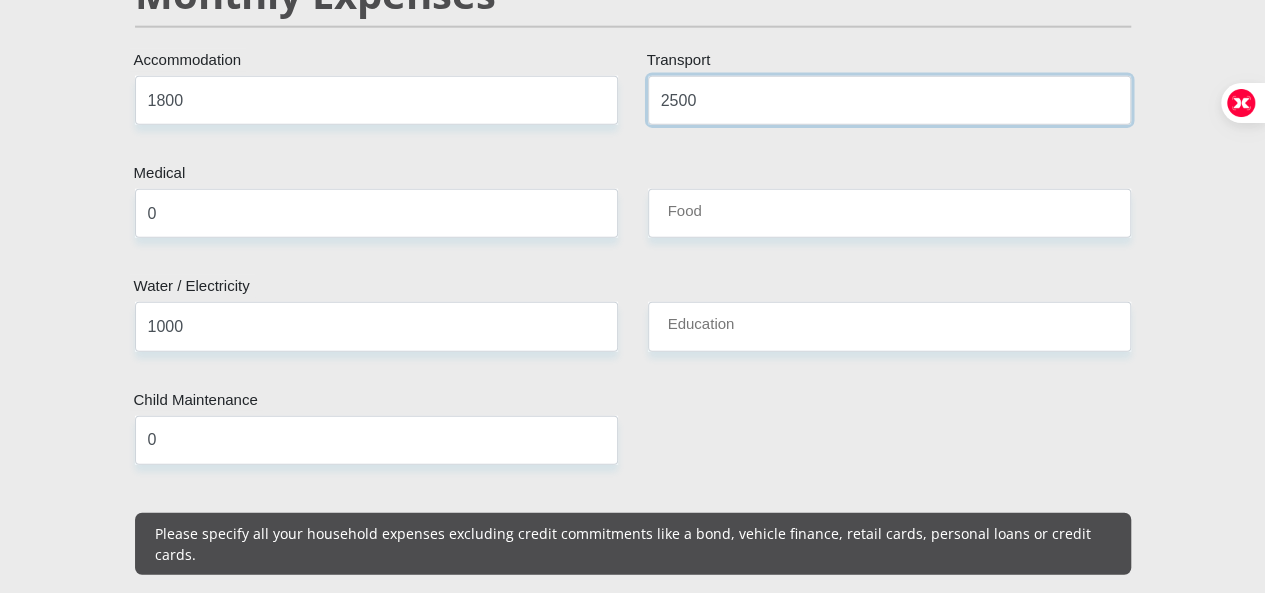 type on "2500" 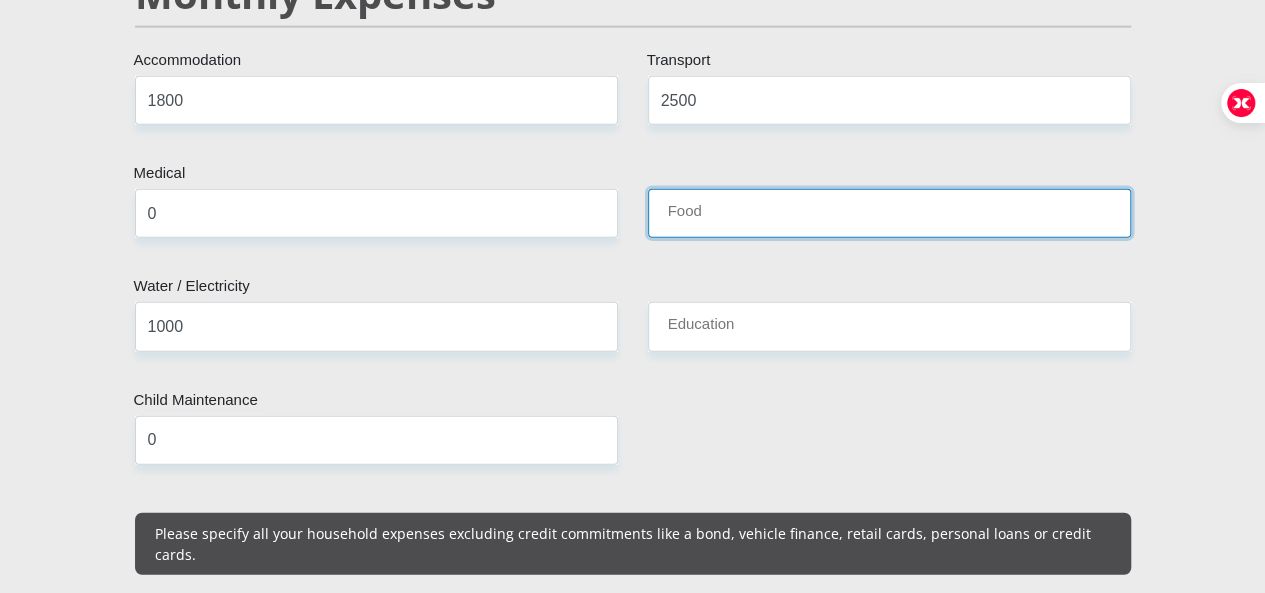 click on "Food" at bounding box center (889, 213) 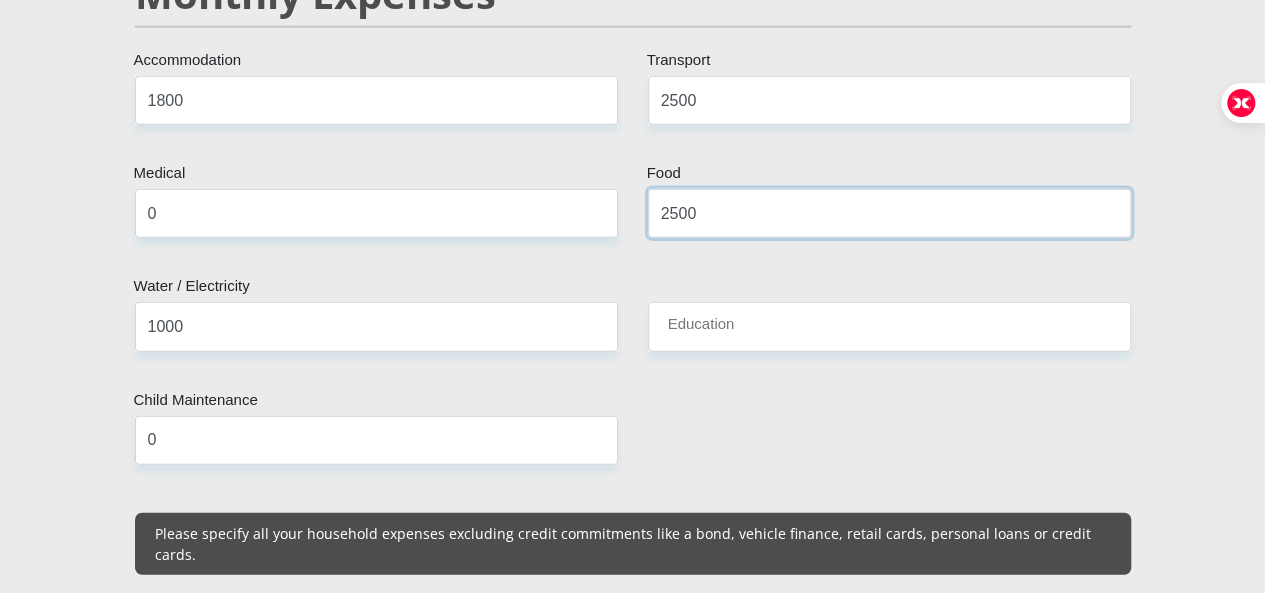 type on "2500" 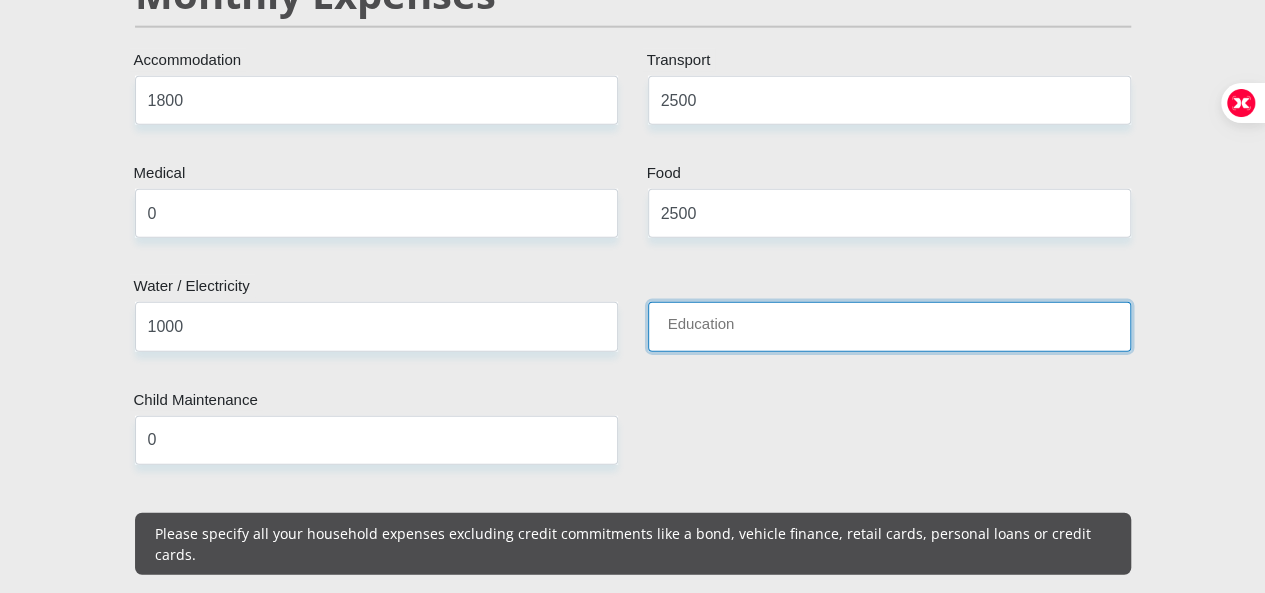 click on "Education" at bounding box center (889, 326) 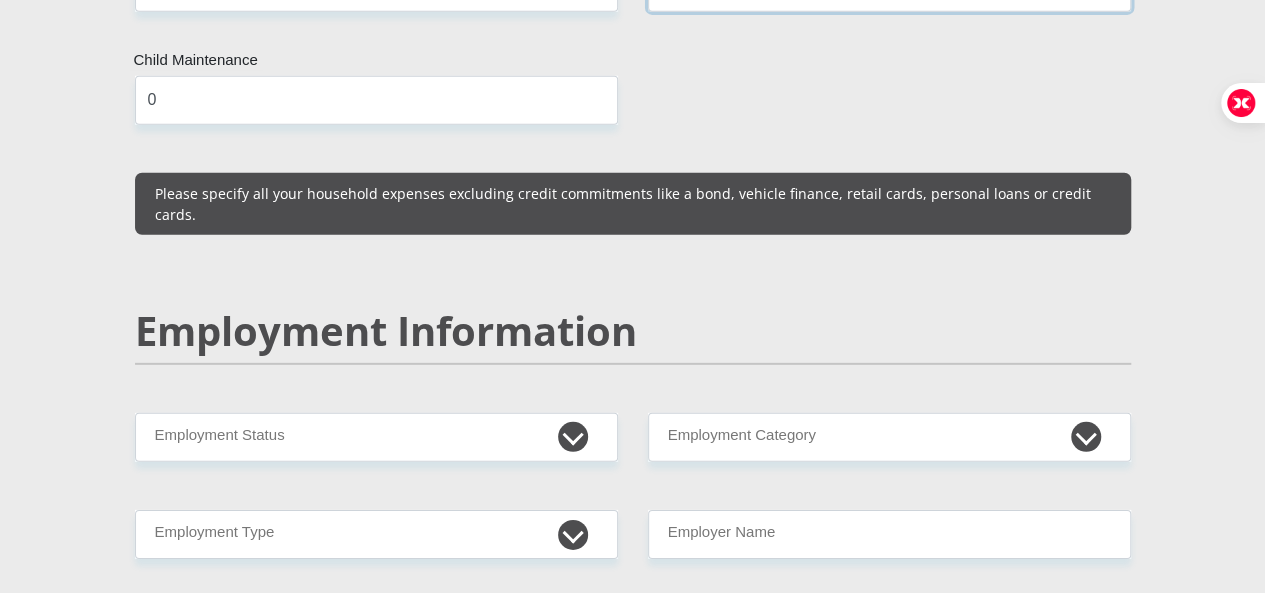 scroll, scrollTop: 2900, scrollLeft: 0, axis: vertical 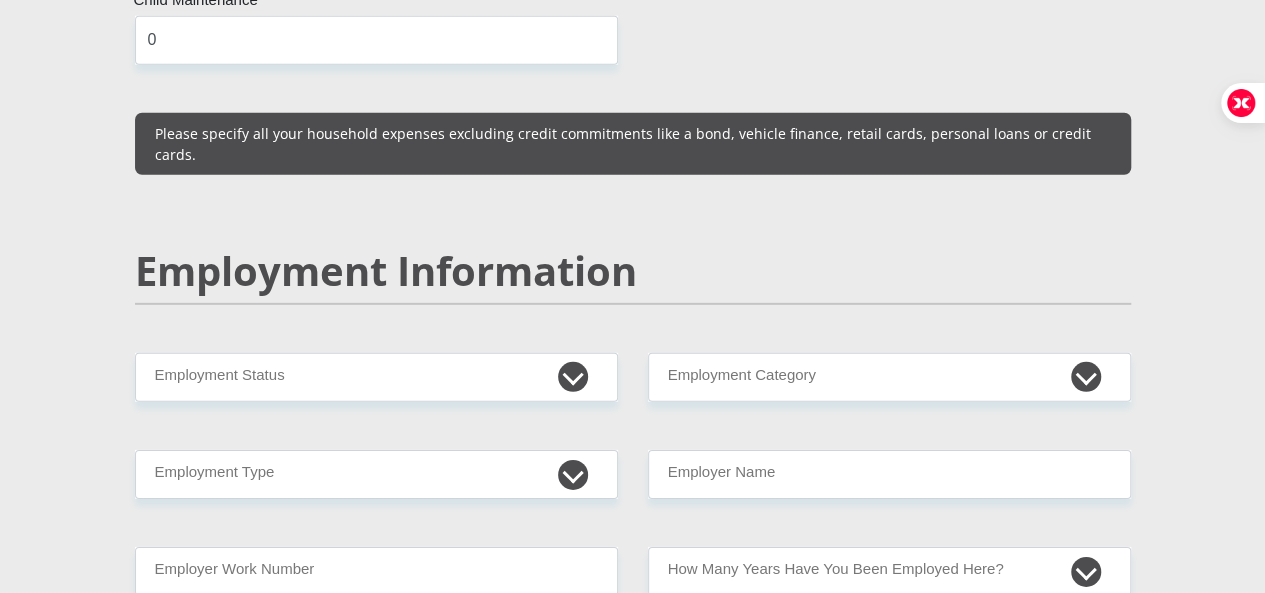 type on "0" 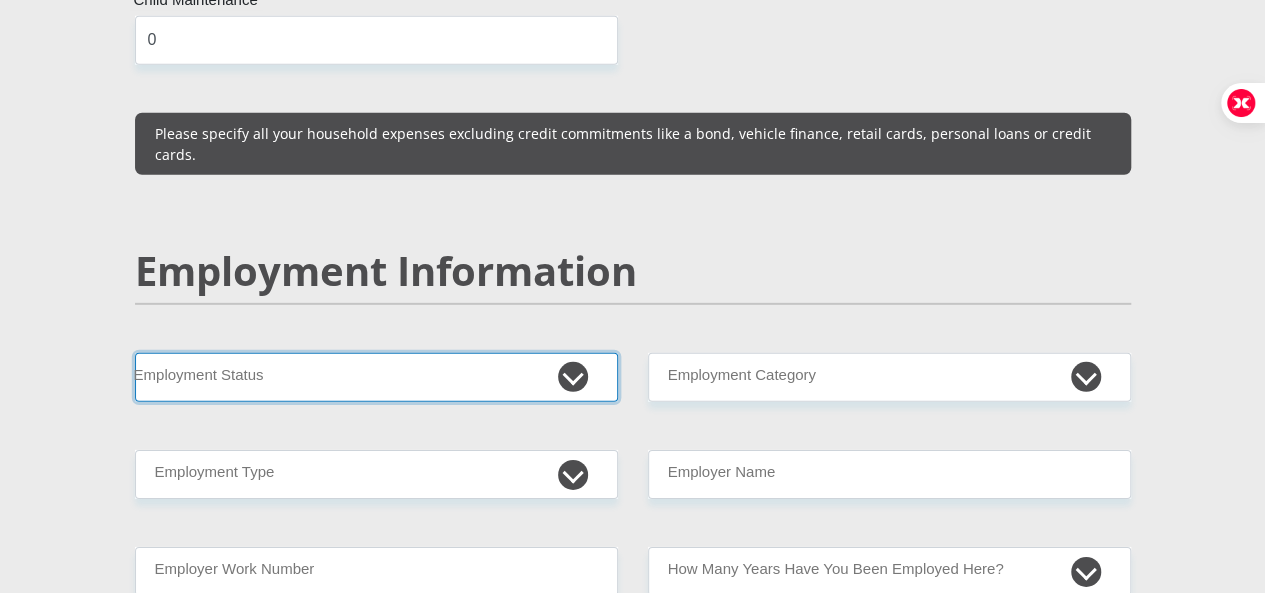 click on "Permanent/Full-time
Part-time/Casual
Contract Worker
Self-Employed
Housewife
Retired
Student
Medically Boarded
Disability
Unemployed" at bounding box center (376, 377) 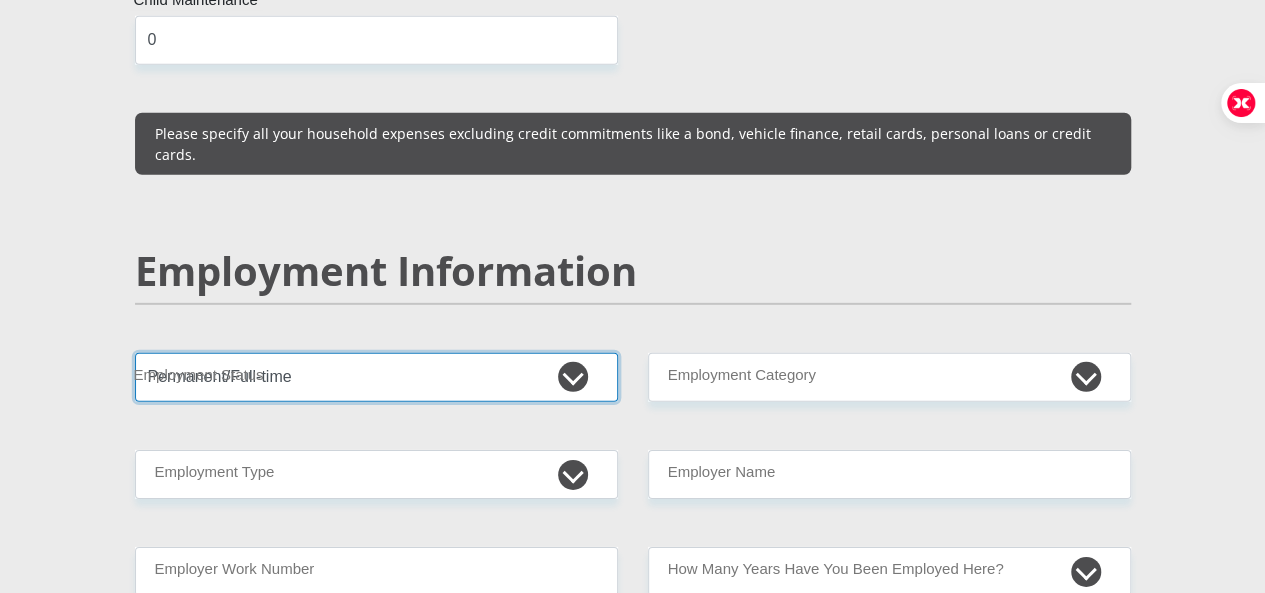 click on "Permanent/Full-time
Part-time/Casual
Contract Worker
Self-Employed
Housewife
Retired
Student
Medically Boarded
Disability
Unemployed" at bounding box center (376, 377) 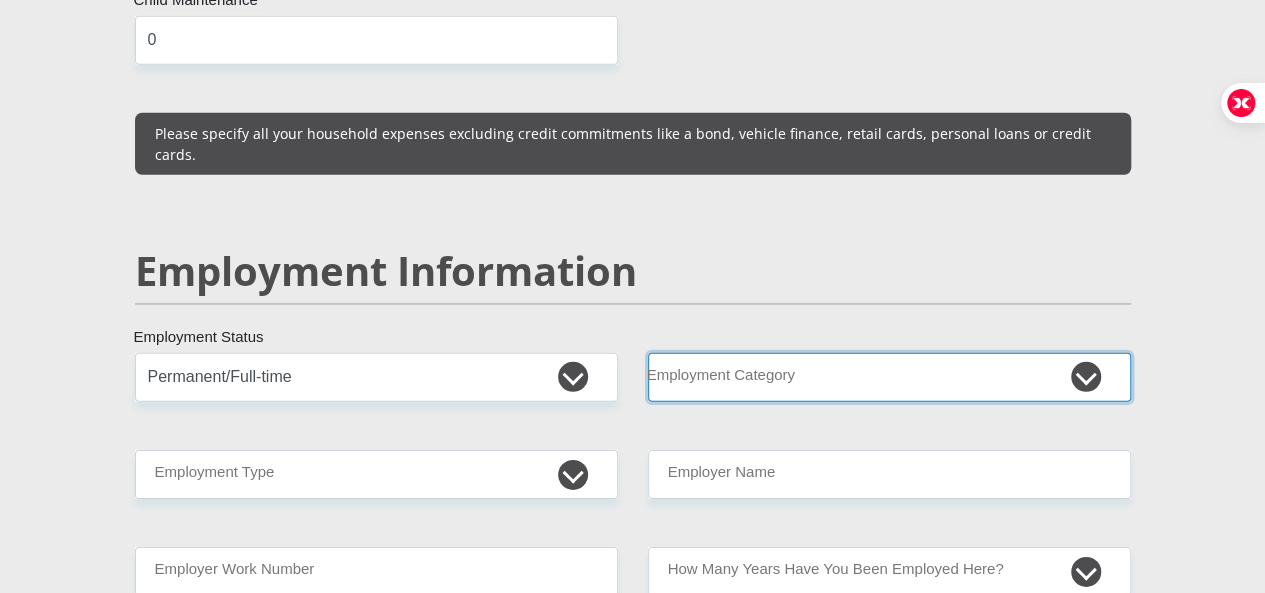 click on "AGRICULTURE
ALCOHOL & TOBACCO
CONSTRUCTION MATERIALS
METALLURGY
EQUIPMENT FOR RENEWABLE ENERGY
SPECIALIZED CONTRACTORS
CAR
GAMING (INCL. INTERNET
OTHER WHOLESALE
UNLICENSED PHARMACEUTICALS
CURRENCY EXCHANGE HOUSES
OTHER FINANCIAL INSTITUTIONS & INSURANCE
REAL ESTATE AGENTS
OIL & GAS
OTHER MATERIALS (E.G. IRON ORE)
PRECIOUS STONES & PRECIOUS METALS
POLITICAL ORGANIZATIONS
RELIGIOUS ORGANIZATIONS(NOT SECTS)
ACTI. HAVING BUSINESS DEAL WITH PUBLIC ADMINISTRATION
LAUNDROMATS" at bounding box center (889, 377) 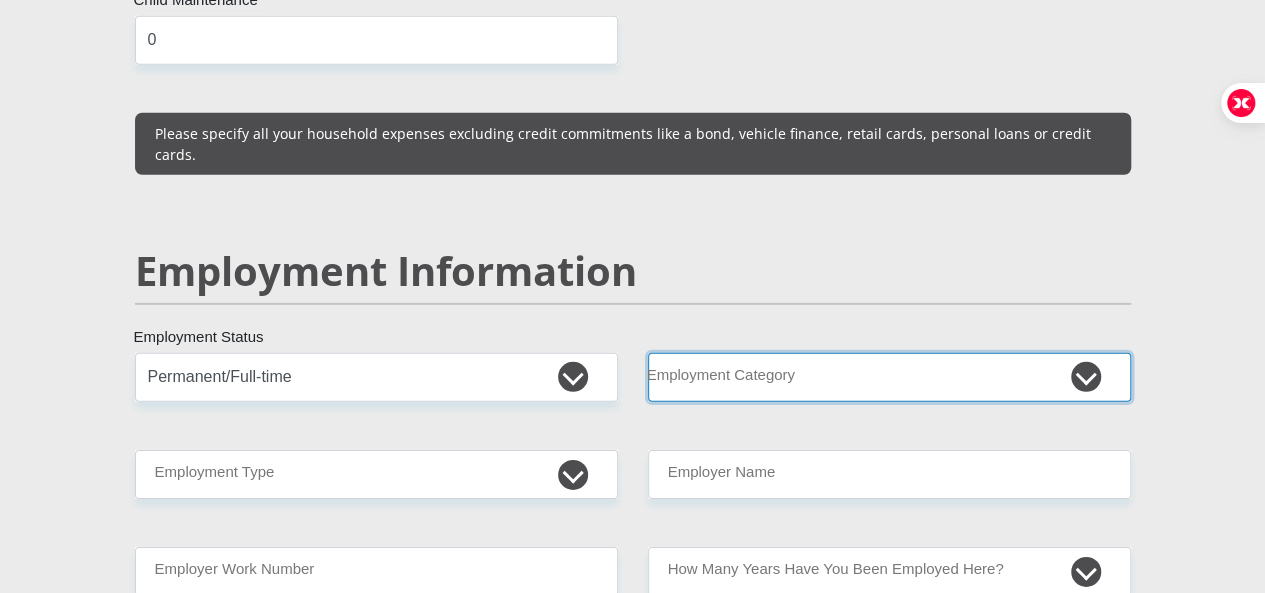 select on "6" 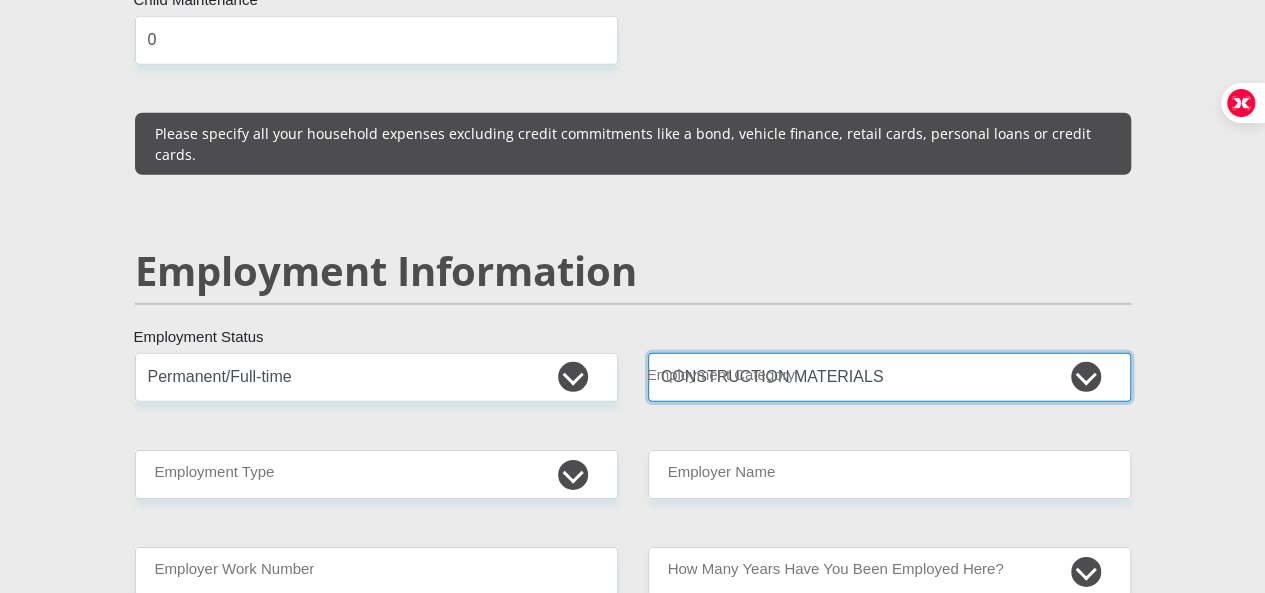 click on "AGRICULTURE
ALCOHOL & TOBACCO
CONSTRUCTION MATERIALS
METALLURGY
EQUIPMENT FOR RENEWABLE ENERGY
SPECIALIZED CONTRACTORS
CAR
GAMING (INCL. INTERNET
OTHER WHOLESALE
UNLICENSED PHARMACEUTICALS
CURRENCY EXCHANGE HOUSES
OTHER FINANCIAL INSTITUTIONS & INSURANCE
REAL ESTATE AGENTS
OIL & GAS
OTHER MATERIALS (E.G. IRON ORE)
PRECIOUS STONES & PRECIOUS METALS
POLITICAL ORGANIZATIONS
RELIGIOUS ORGANIZATIONS(NOT SECTS)
ACTI. HAVING BUSINESS DEAL WITH PUBLIC ADMINISTRATION
LAUNDROMATS" at bounding box center (889, 377) 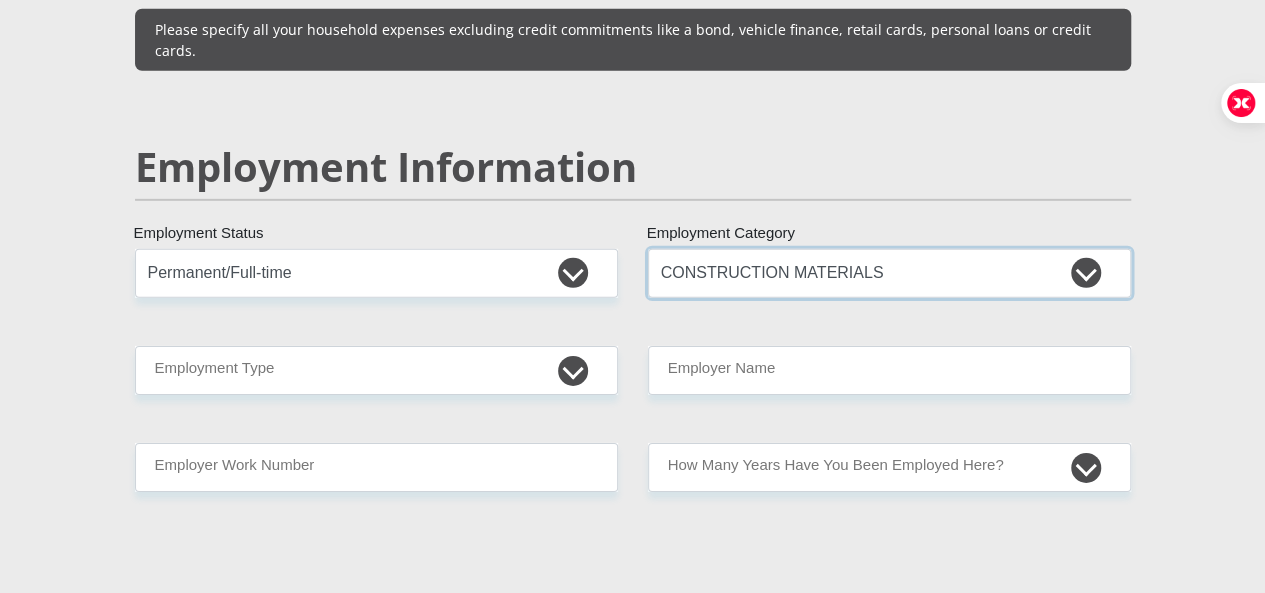 scroll, scrollTop: 3100, scrollLeft: 0, axis: vertical 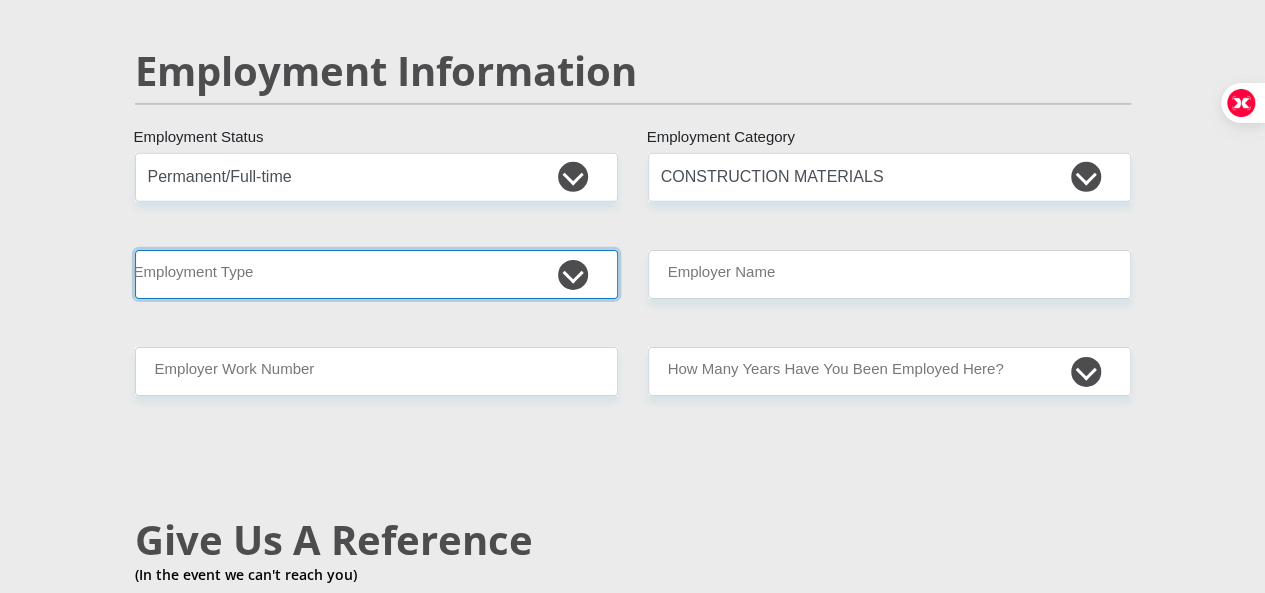 click on "College/Lecturer
Craft Seller
Creative
Driver
Executive
Farmer
Forces - Non Commissioned
Forces - Officer
Hawker
Housewife
Labourer
Licenced Professional
Manager
Miner
Non Licenced Professional
Office Staff/Clerk
Outside Worker
Pensioner
Permanent Teacher
Production/Manufacturing
Sales
Self-Employed
Semi-Professional Worker
Service Industry  Social Worker  Student" at bounding box center [376, 274] 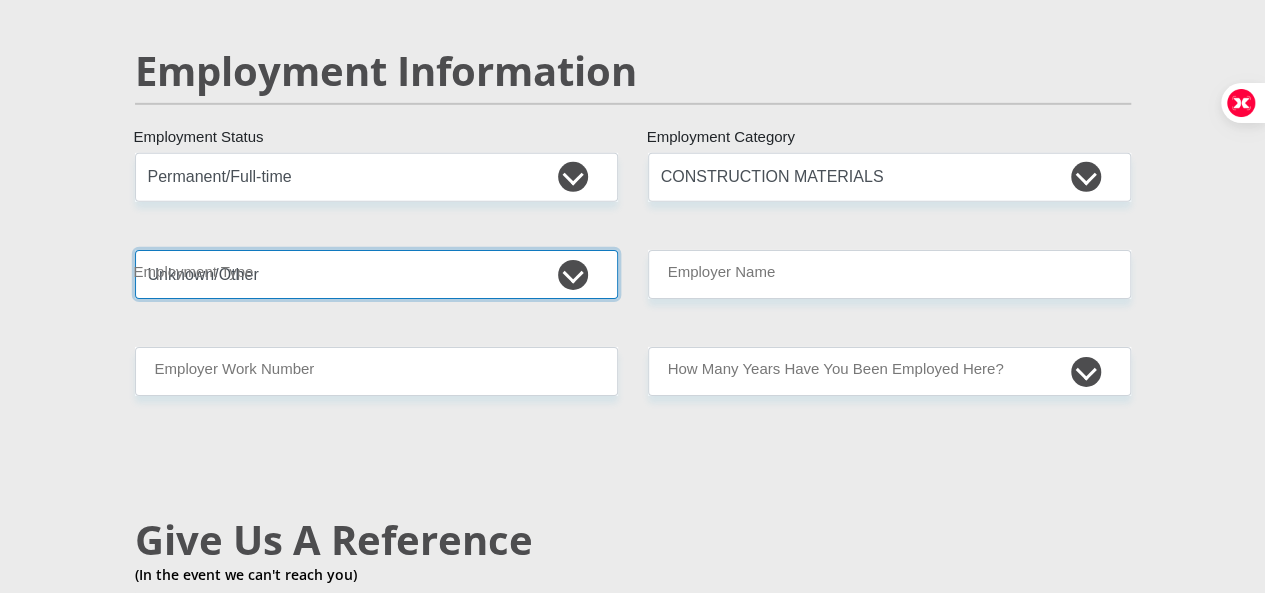 click on "College/Lecturer
Craft Seller
Creative
Driver
Executive
Farmer
Forces - Non Commissioned
Forces - Officer
Hawker
Housewife
Labourer
Licenced Professional
Manager
Miner
Non Licenced Professional
Office Staff/Clerk
Outside Worker
Pensioner
Permanent Teacher
Production/Manufacturing
Sales
Self-Employed
Semi-Professional Worker
Service Industry  Social Worker  Student" at bounding box center [376, 274] 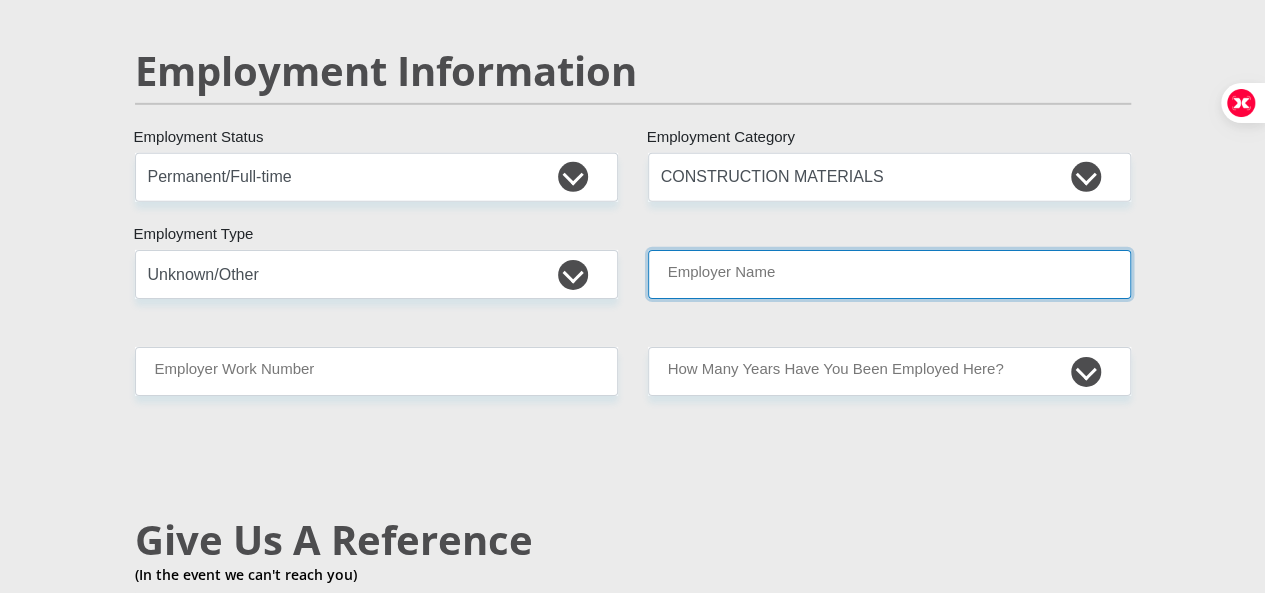 click on "Employer Name" at bounding box center (889, 274) 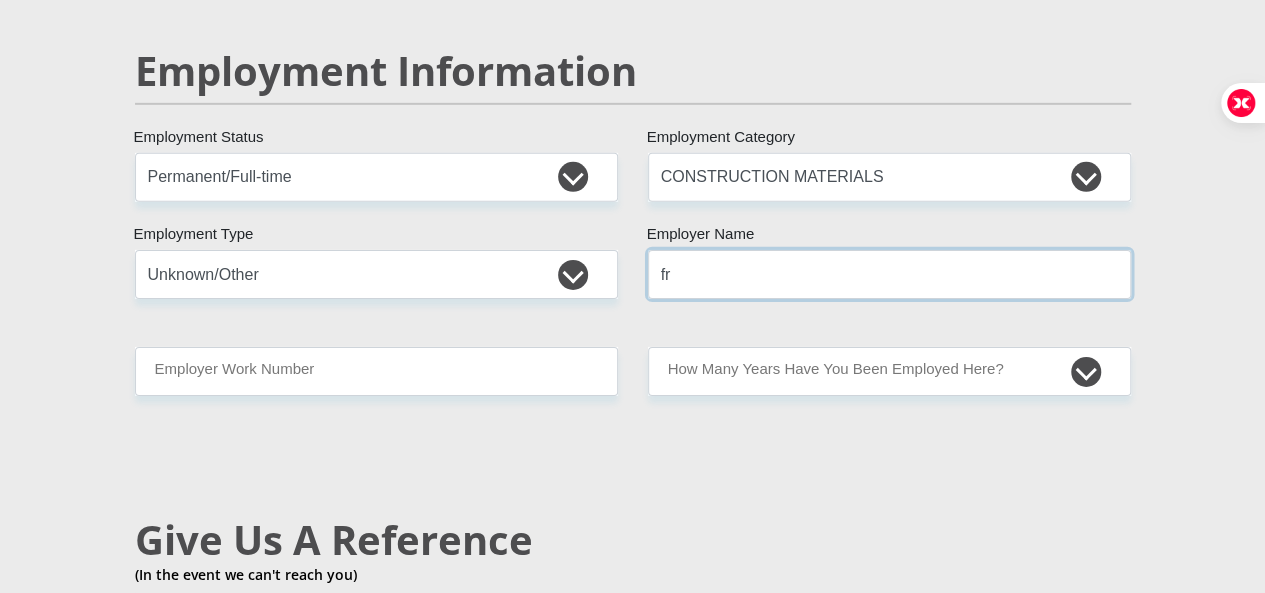 type on "f" 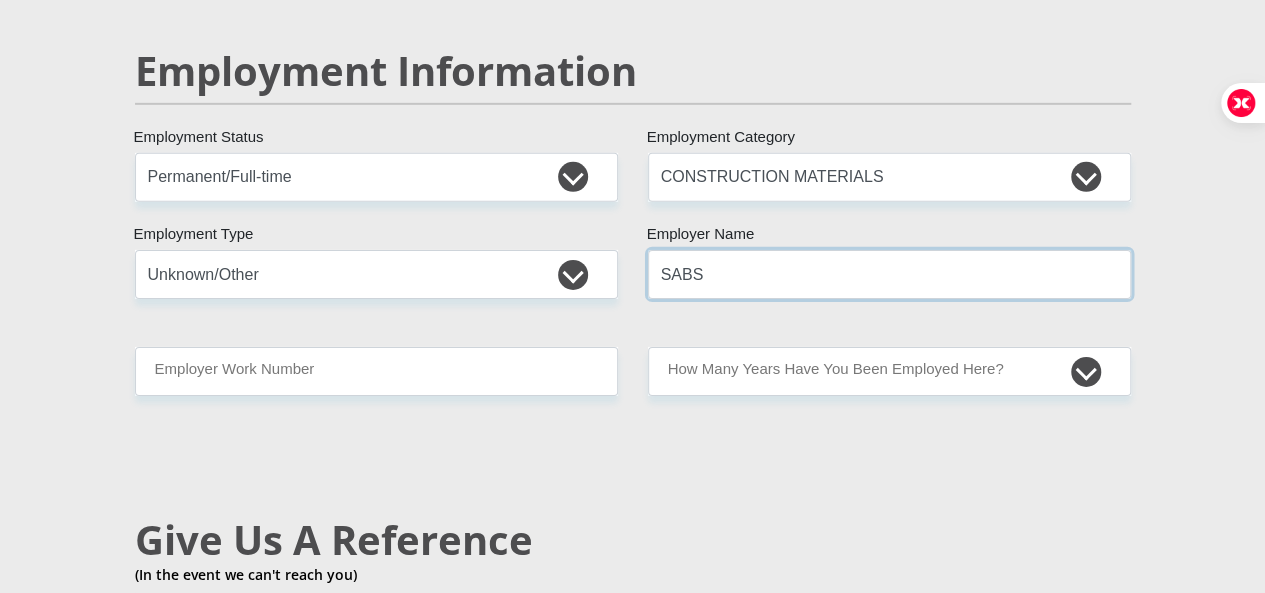 type on "SABS" 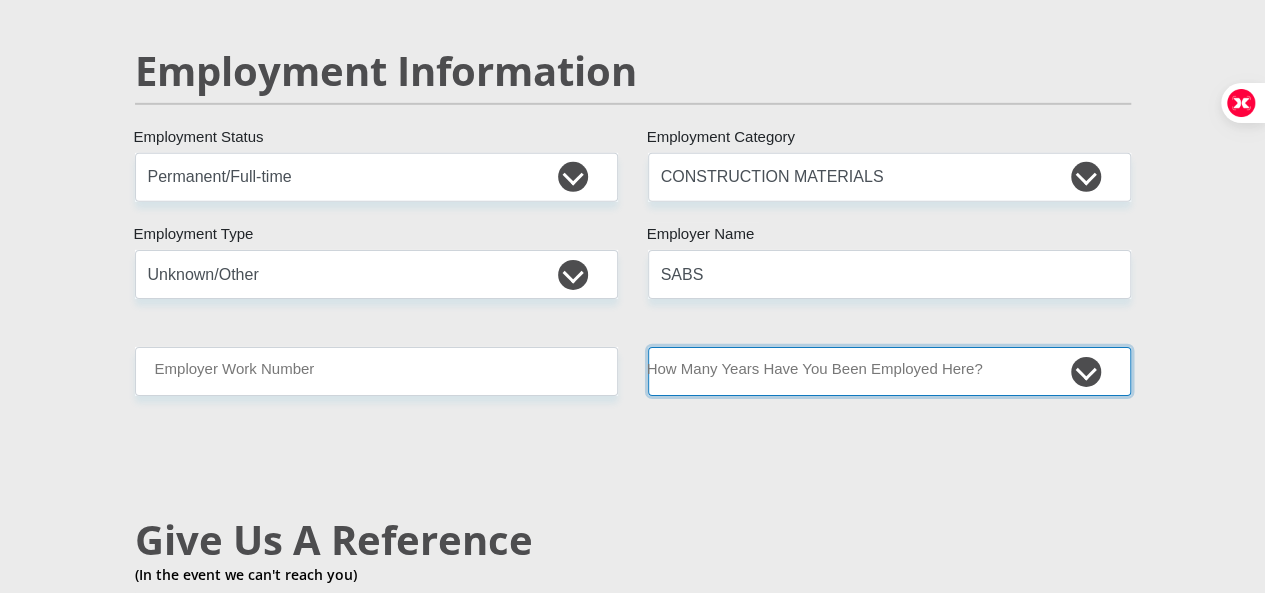 click on "less than 1 year
1-3 years
3-5 years
5+ years" at bounding box center [889, 371] 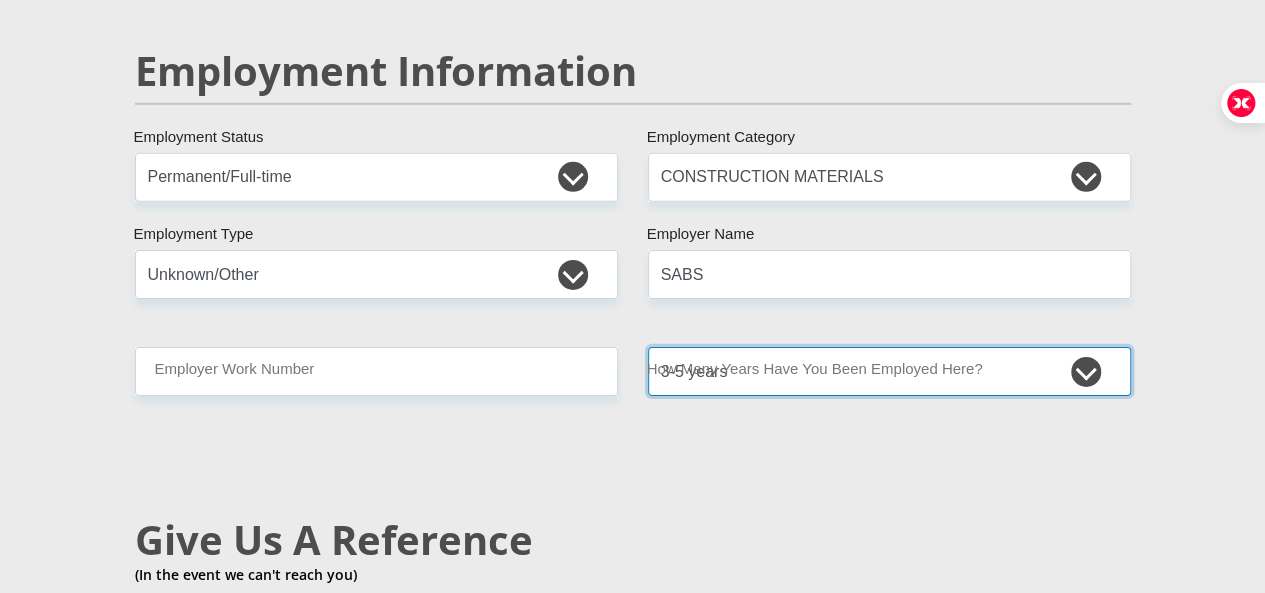 click on "less than 1 year
1-3 years
3-5 years
5+ years" at bounding box center [889, 371] 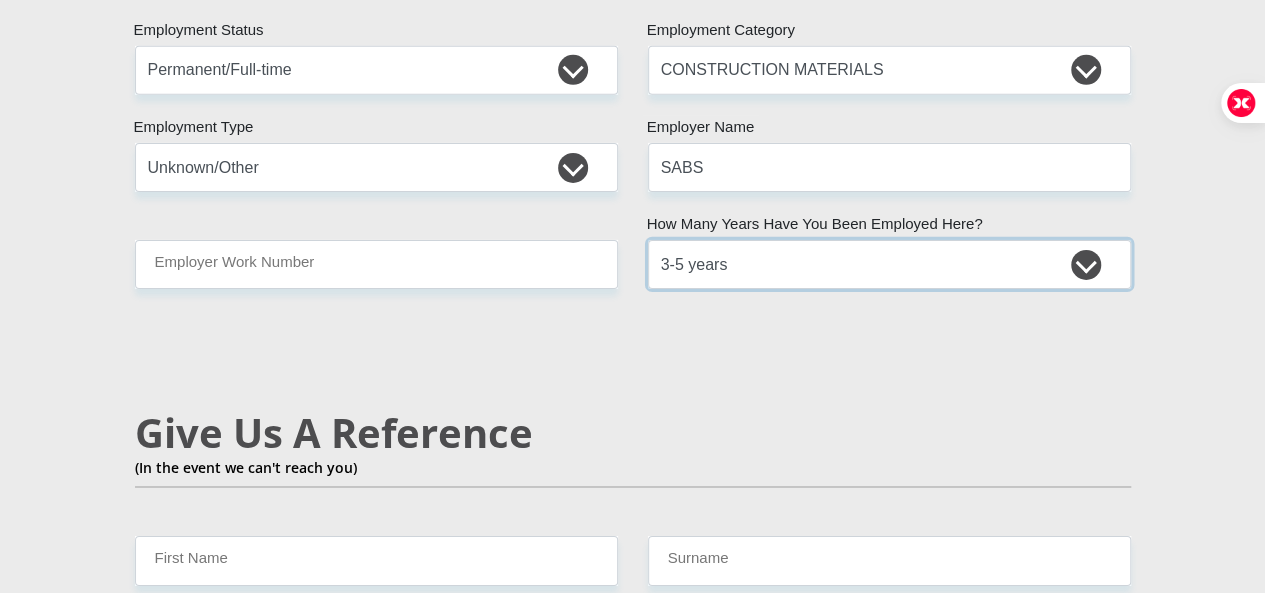 scroll, scrollTop: 3300, scrollLeft: 0, axis: vertical 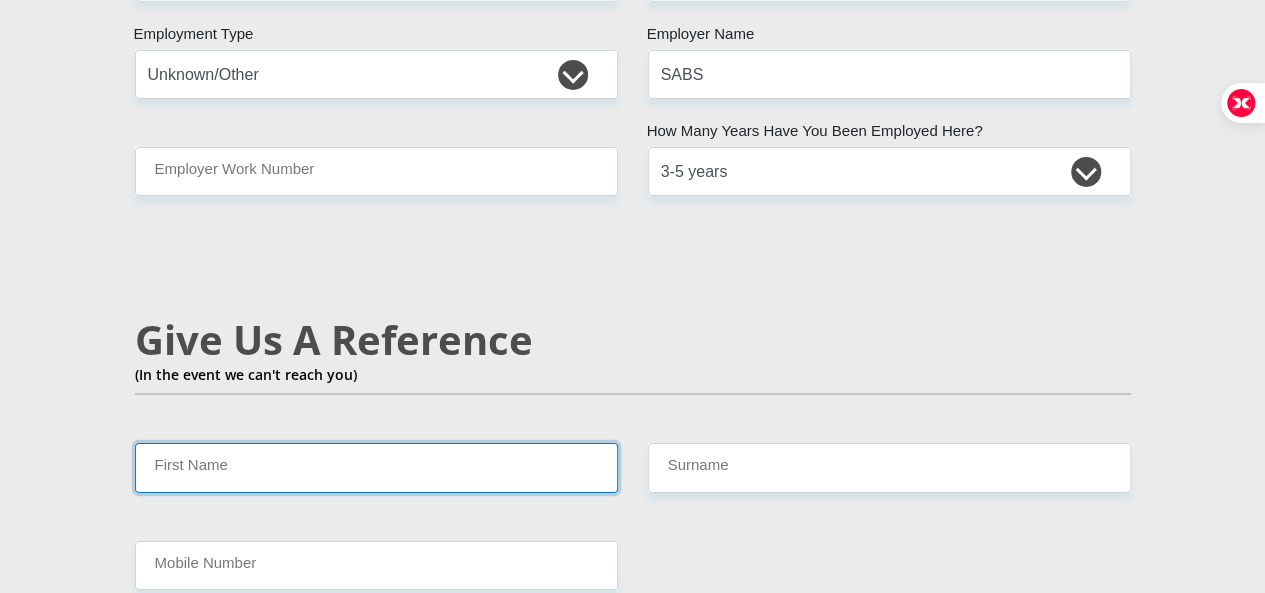 click on "First Name" at bounding box center [376, 467] 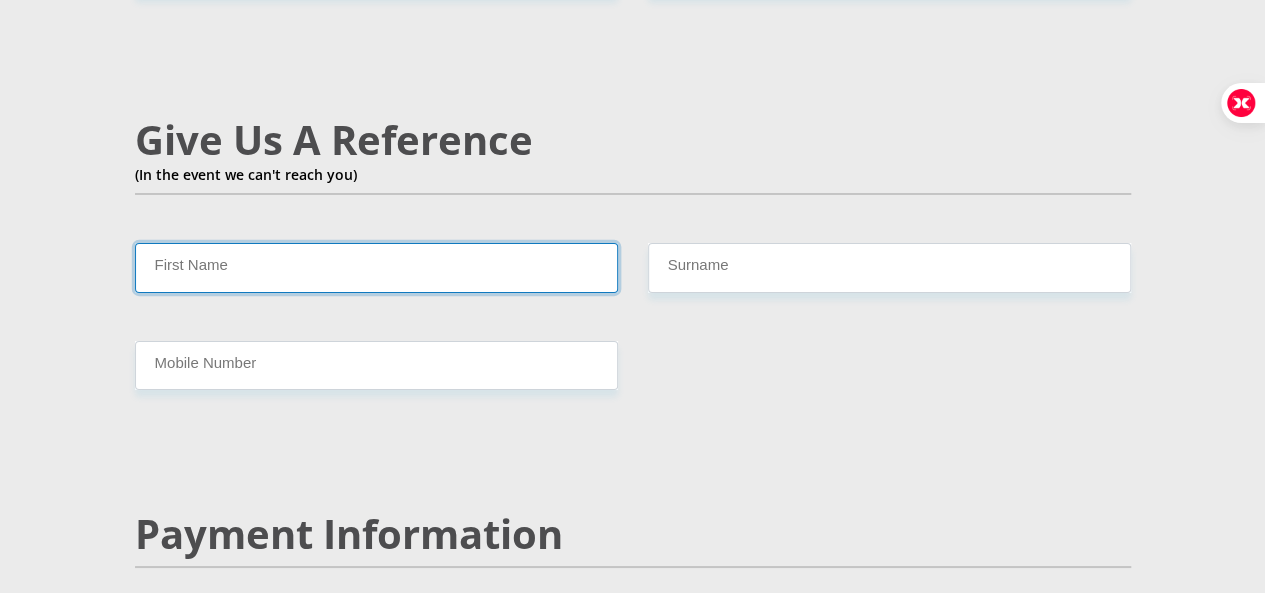 scroll, scrollTop: 3800, scrollLeft: 0, axis: vertical 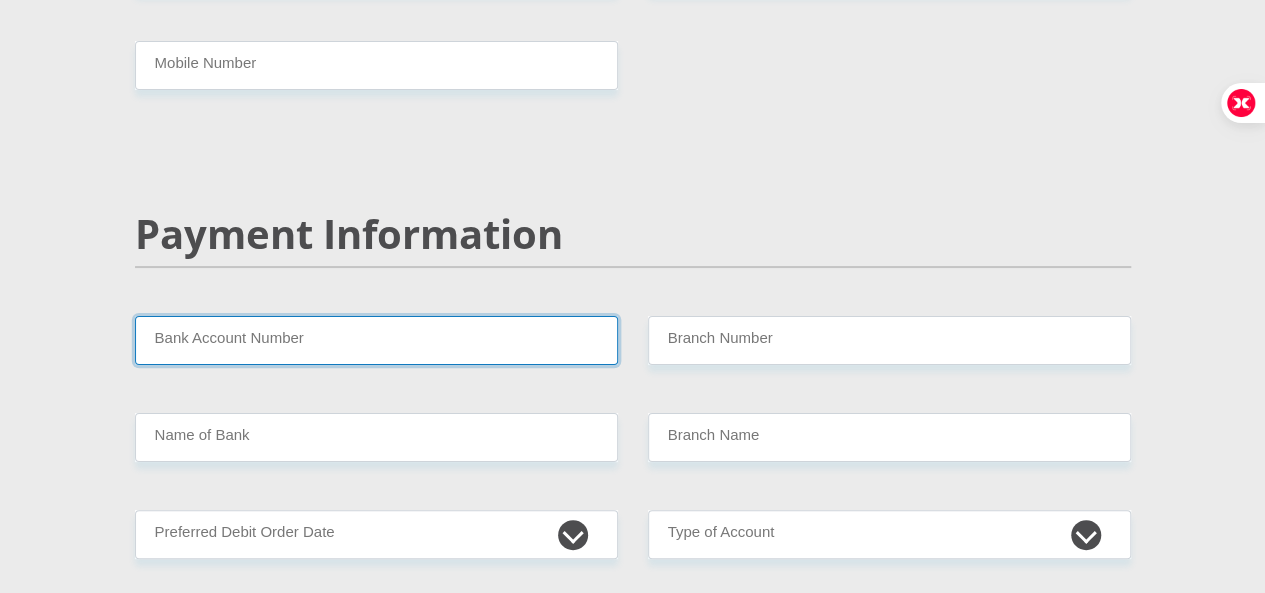 click on "Bank Account Number" at bounding box center (376, 340) 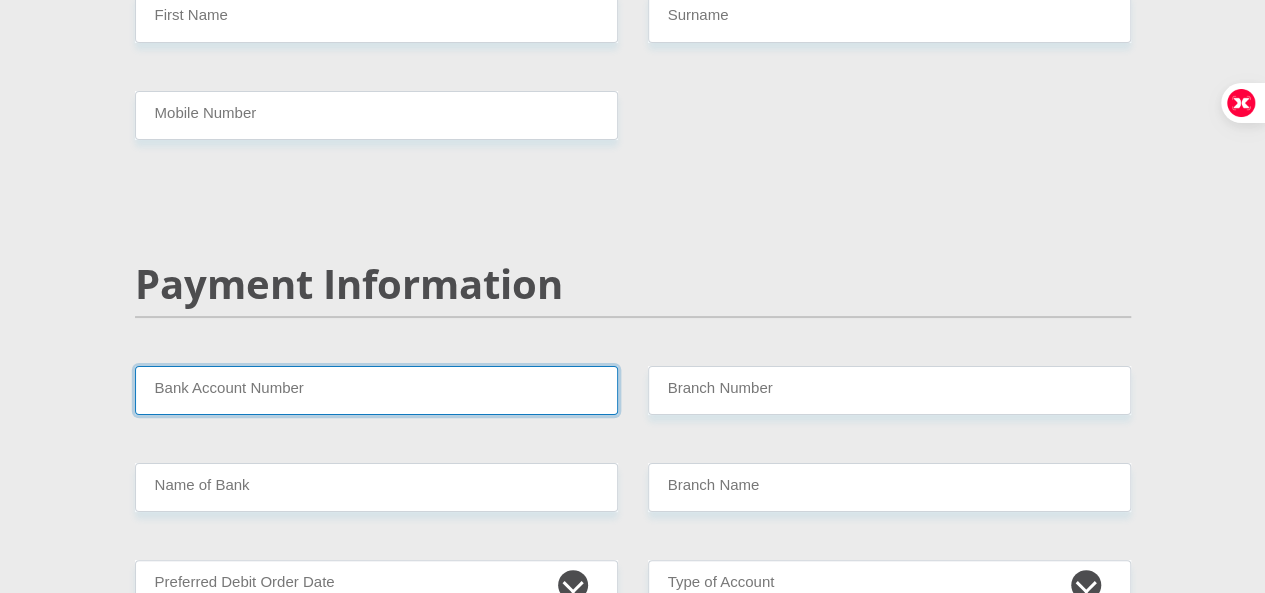 scroll, scrollTop: 3700, scrollLeft: 0, axis: vertical 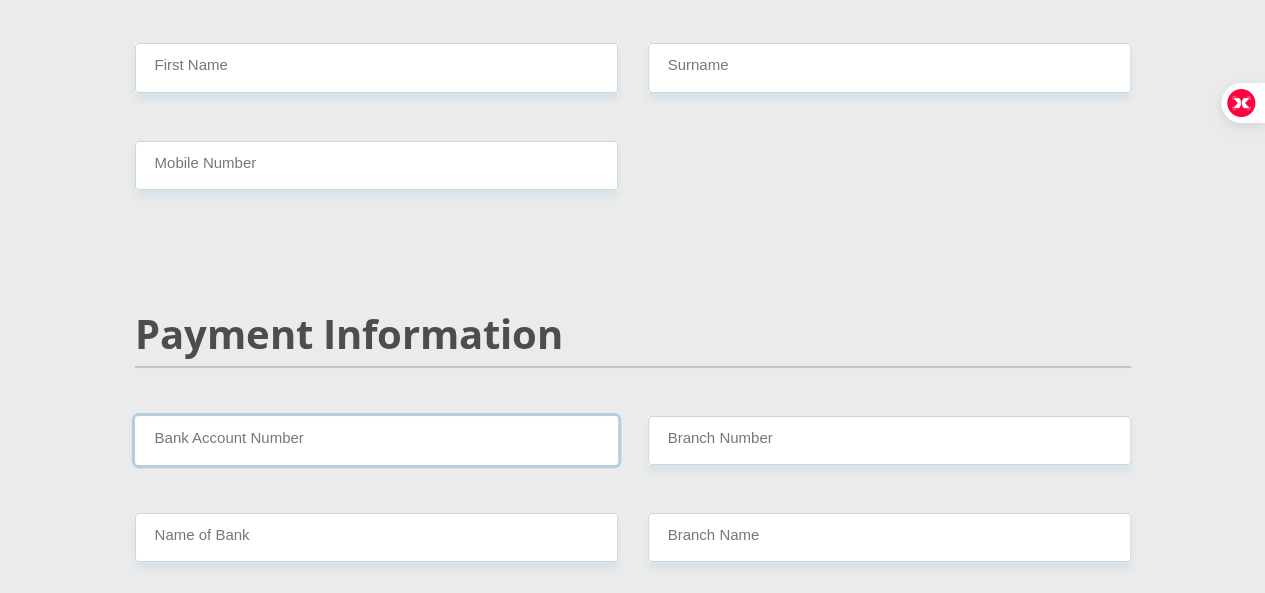 paste on "[PHONE]" 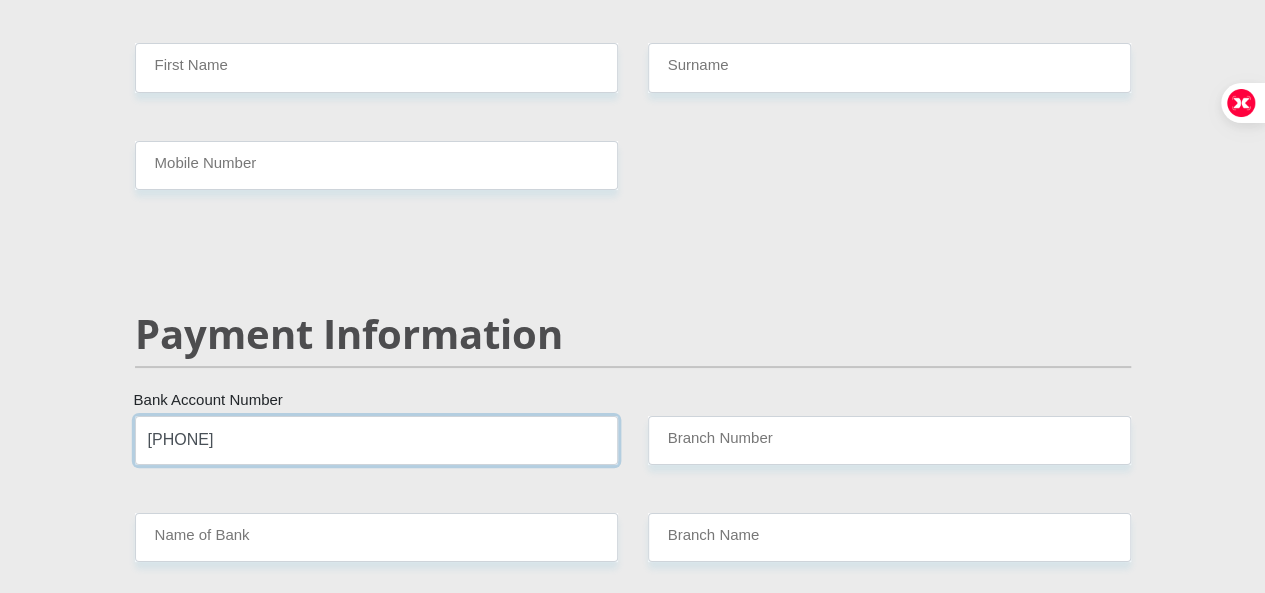 type on "[PHONE]" 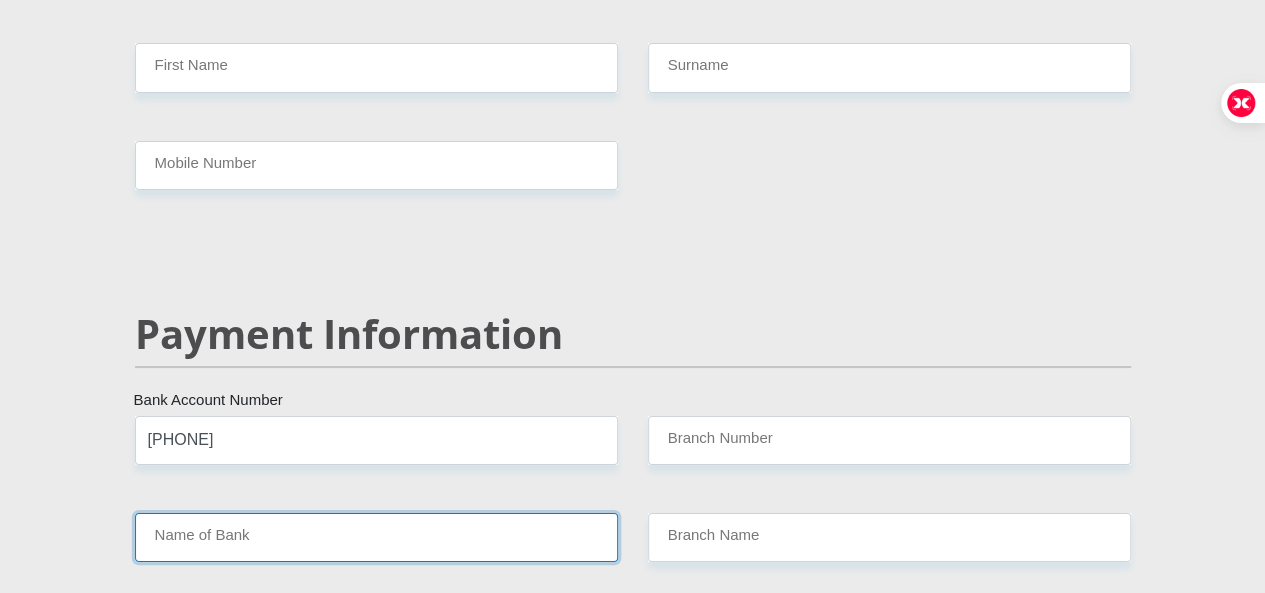 click on "Name of Bank" at bounding box center (376, 537) 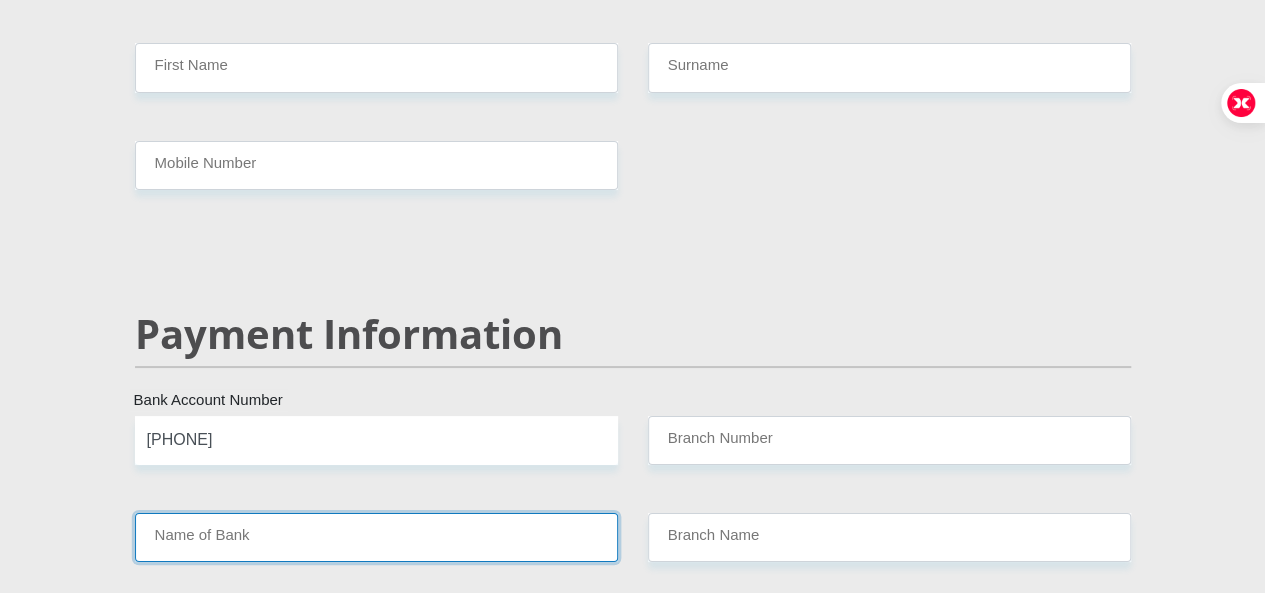 click on "Name of Bank" at bounding box center (376, 537) 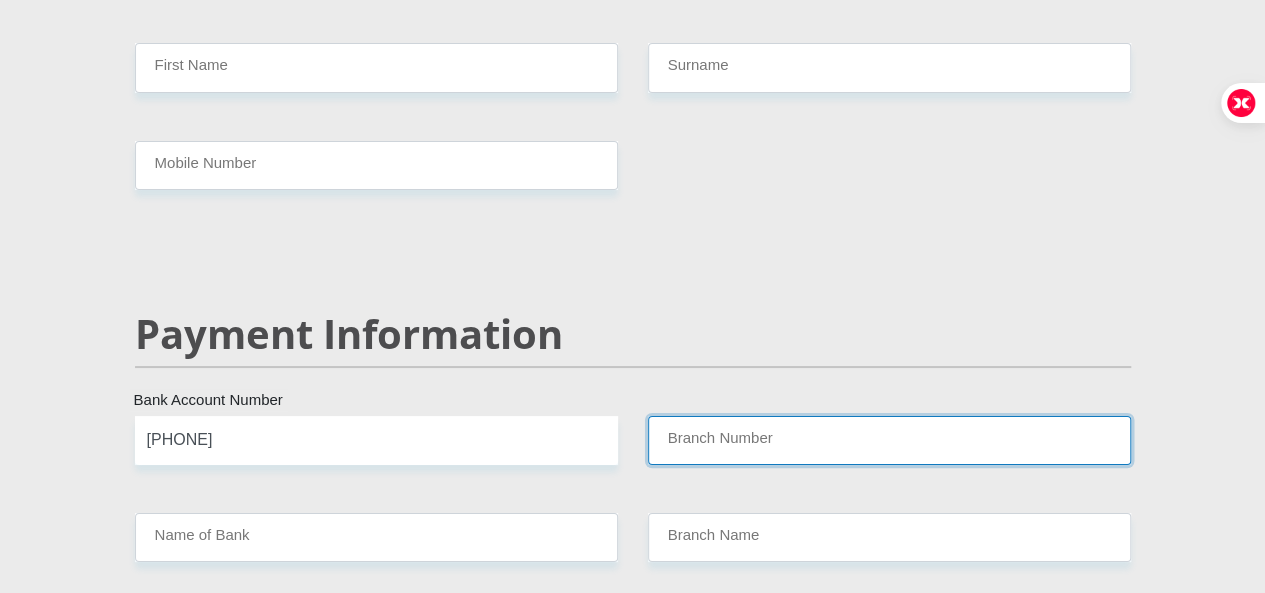 click on "Branch Number" at bounding box center (889, 440) 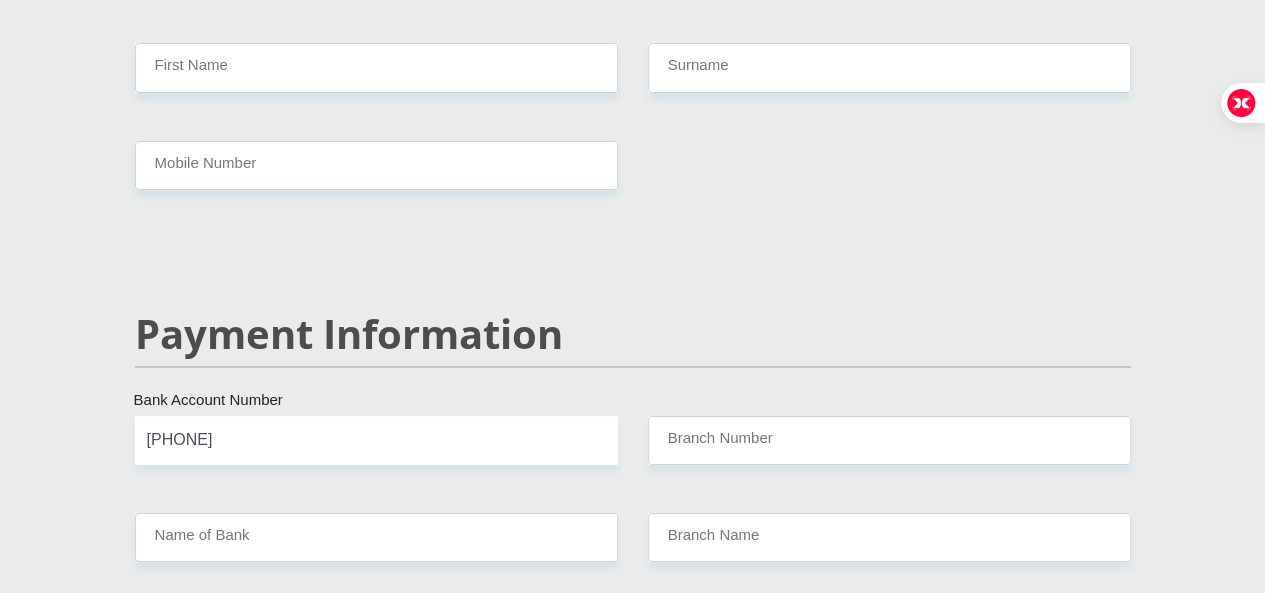 drag, startPoint x: 1171, startPoint y: 146, endPoint x: 1127, endPoint y: 165, distance: 47.92703 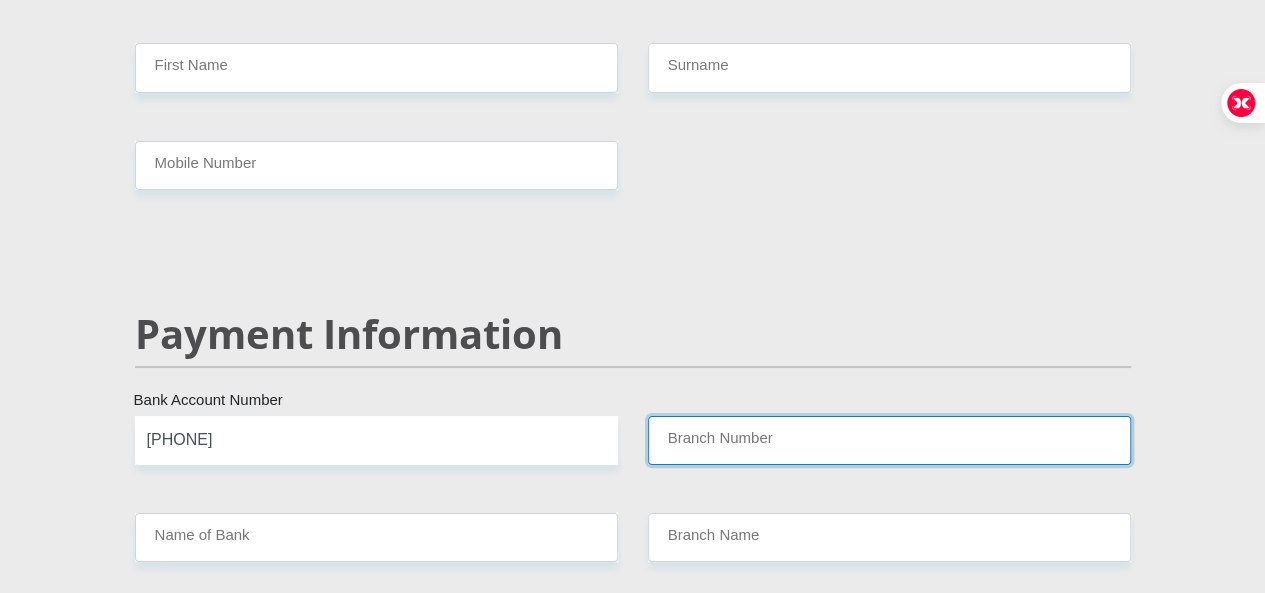 click on "Branch Number" at bounding box center (889, 440) 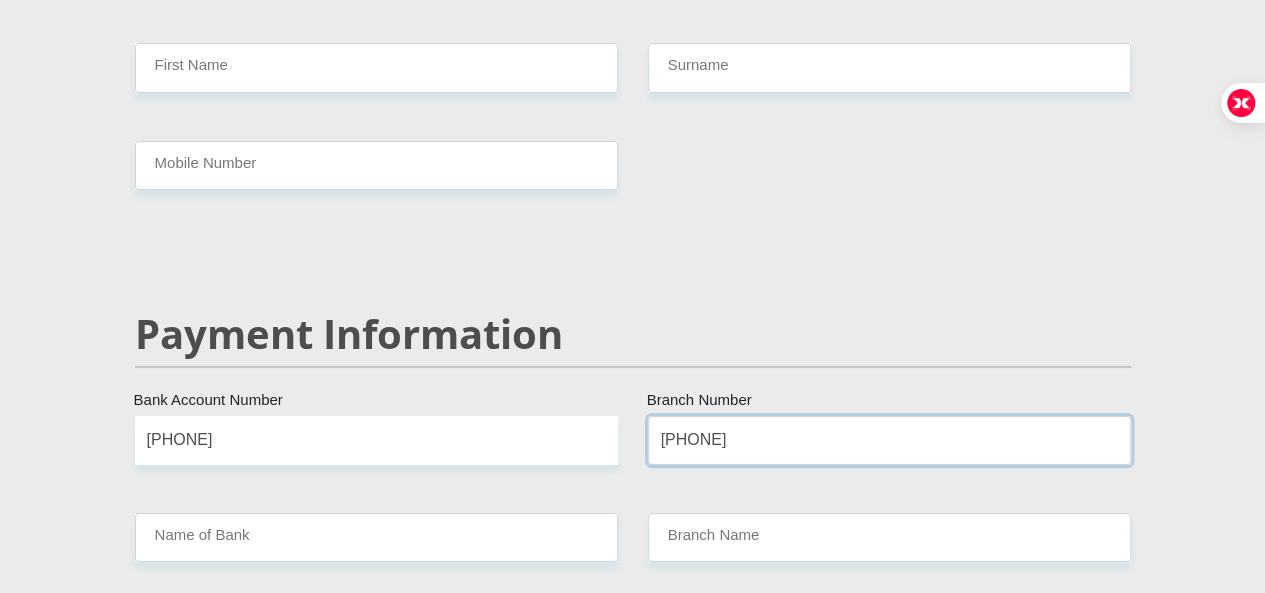 type on "[PHONE]" 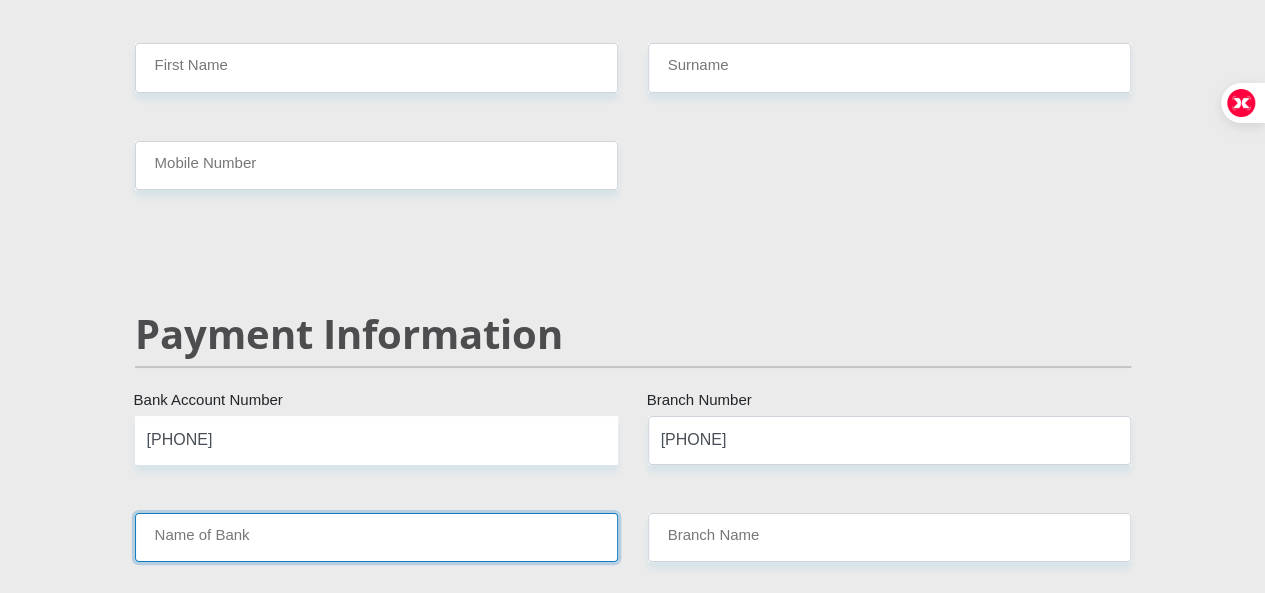 click on "Name of Bank" at bounding box center [376, 537] 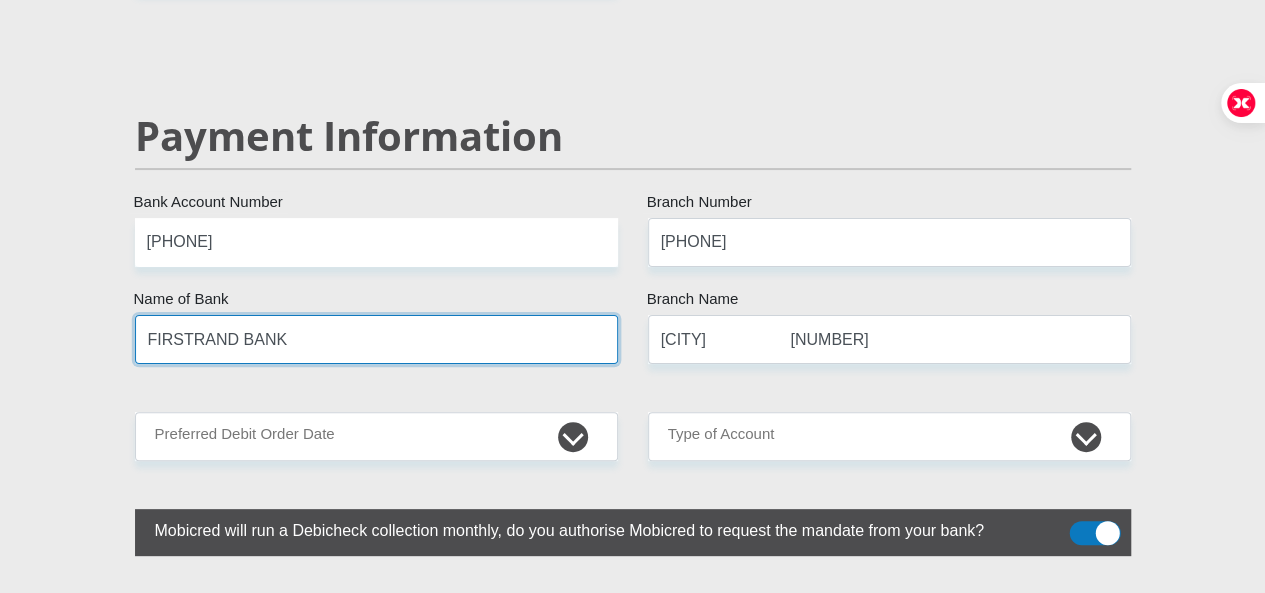scroll, scrollTop: 3900, scrollLeft: 0, axis: vertical 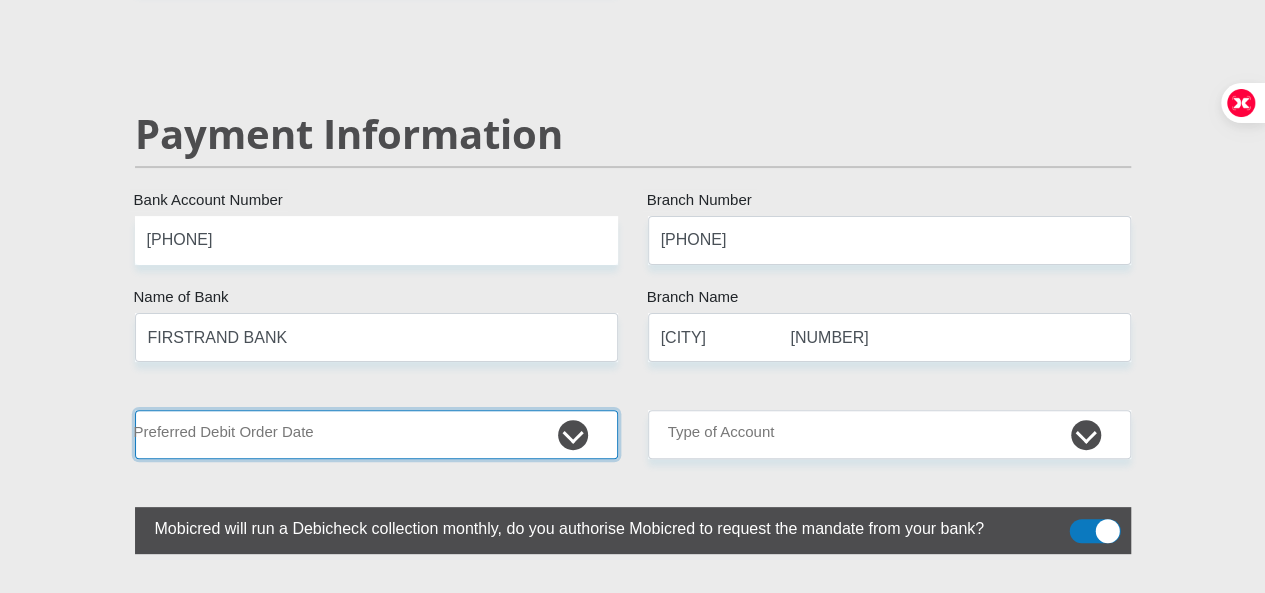 click on "1st
2nd
3rd
4th
5th
7th
18th
19th
20th
21st
22nd
23rd
24th
25th
26th
27th
28th
29th
30th" at bounding box center (376, 434) 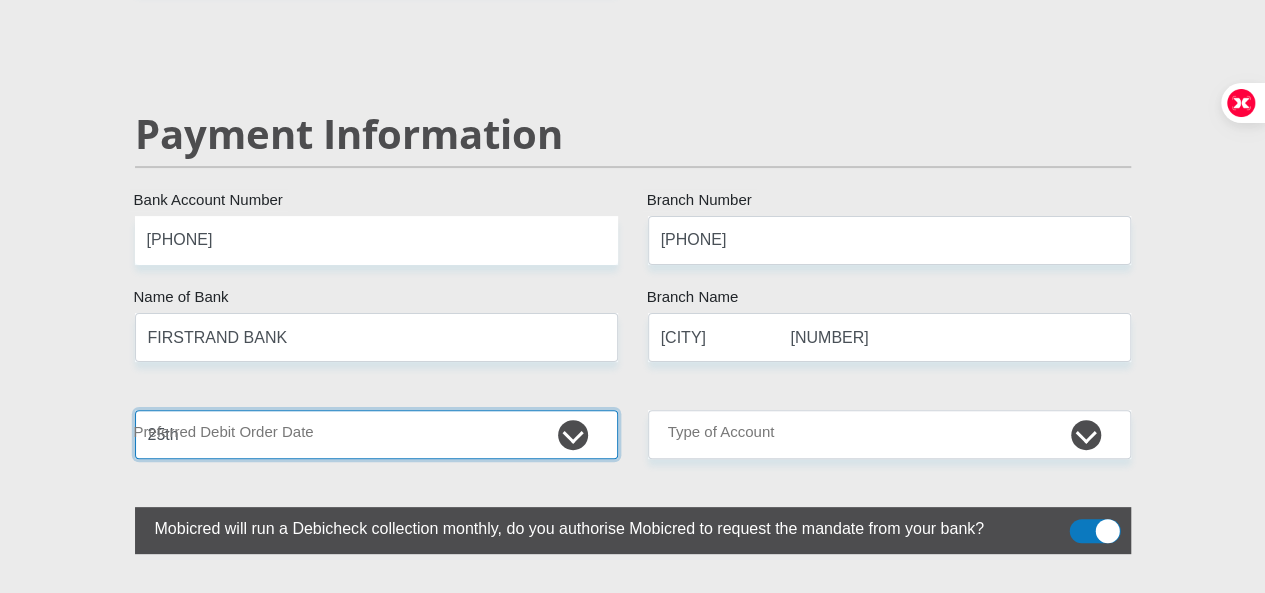 click on "1st
2nd
3rd
4th
5th
7th
18th
19th
20th
21st
22nd
23rd
24th
25th
26th
27th
28th
29th
30th" at bounding box center [376, 434] 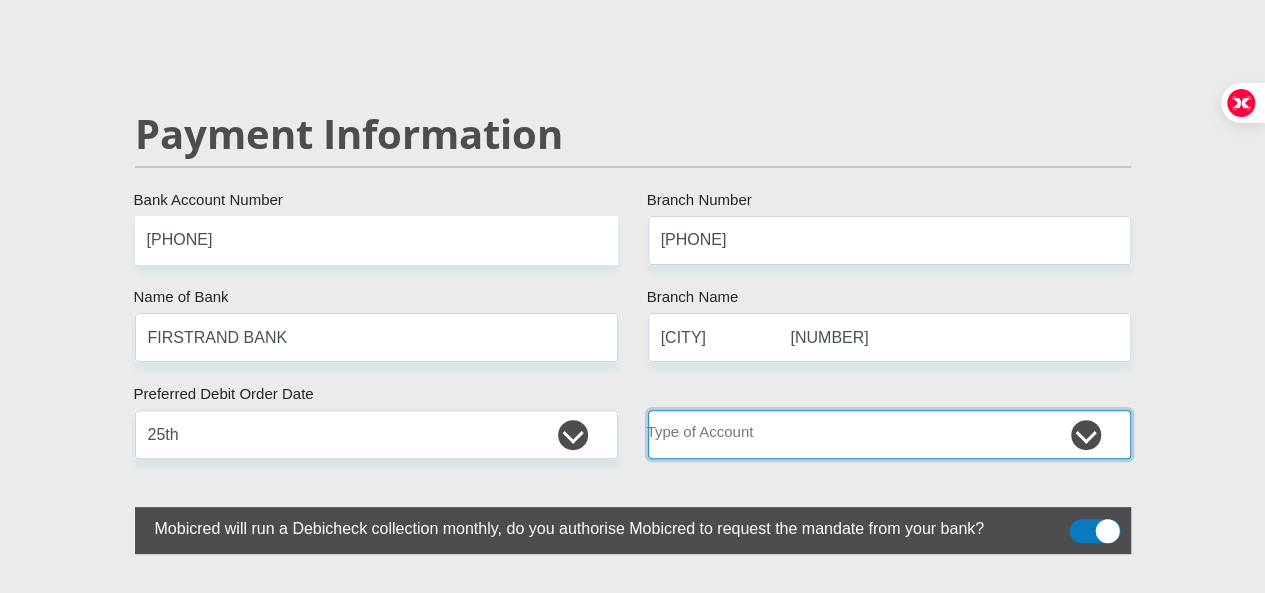 click on "Cheque
Savings" at bounding box center (889, 434) 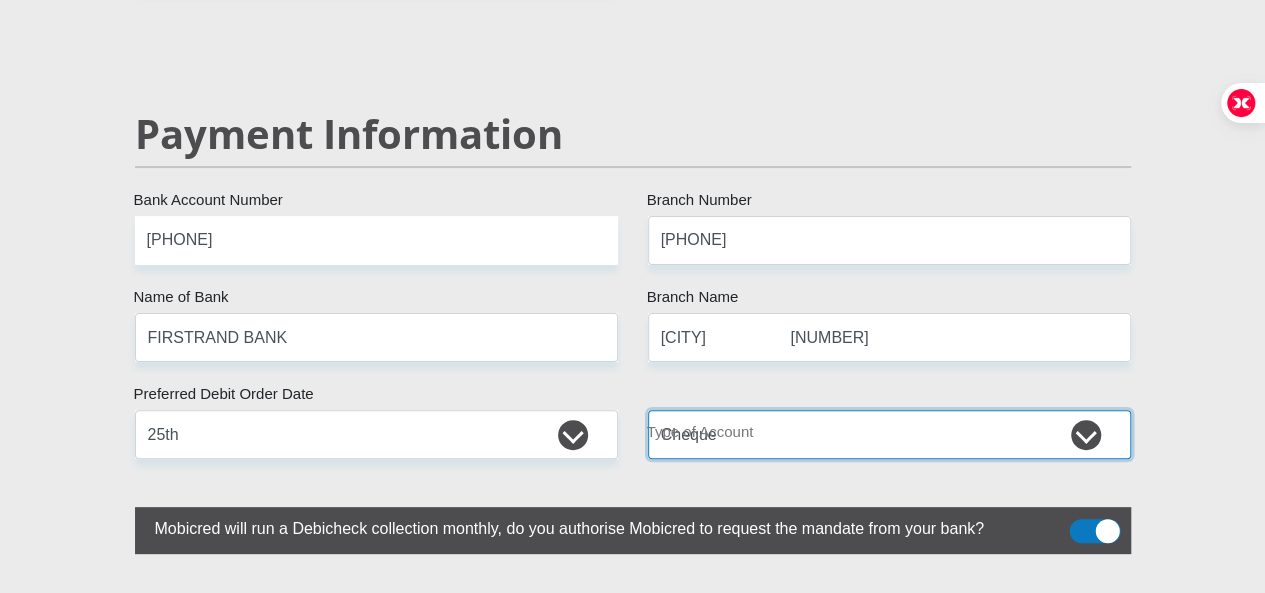 click on "Cheque
Savings" at bounding box center [889, 434] 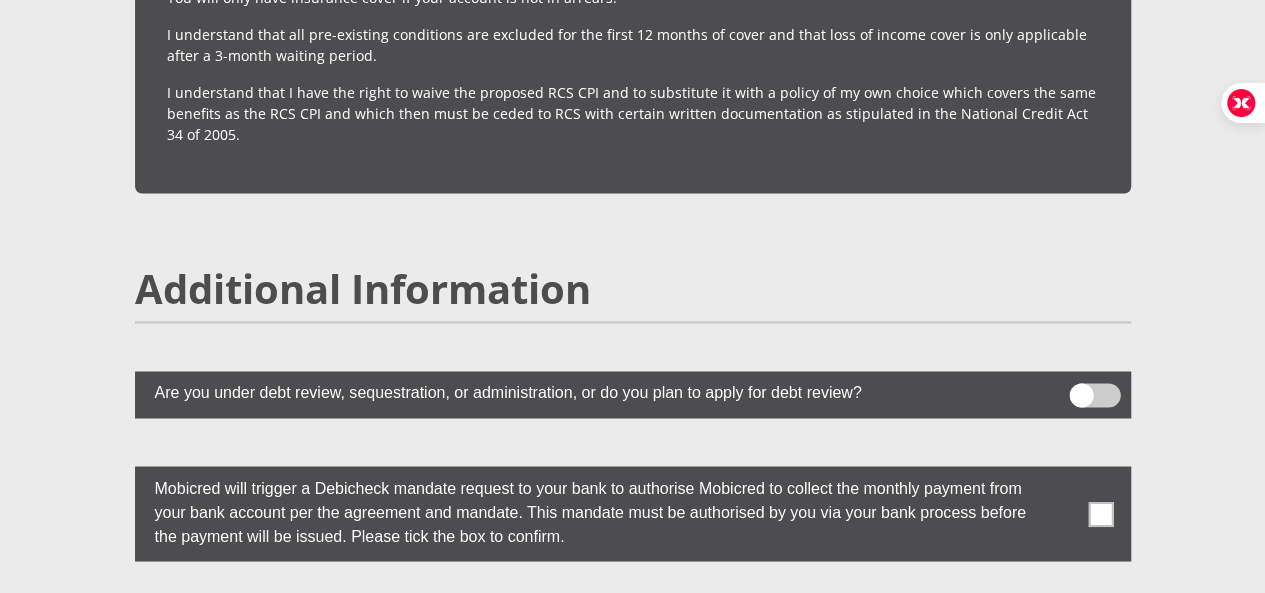 scroll, scrollTop: 5400, scrollLeft: 0, axis: vertical 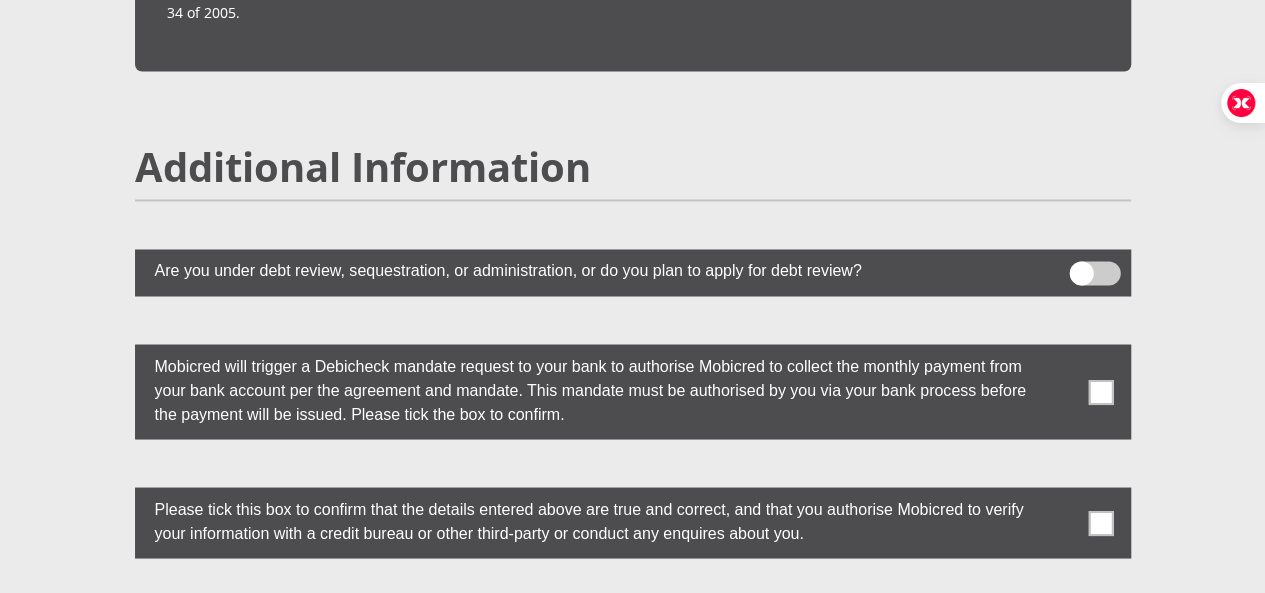 click at bounding box center (1100, 391) 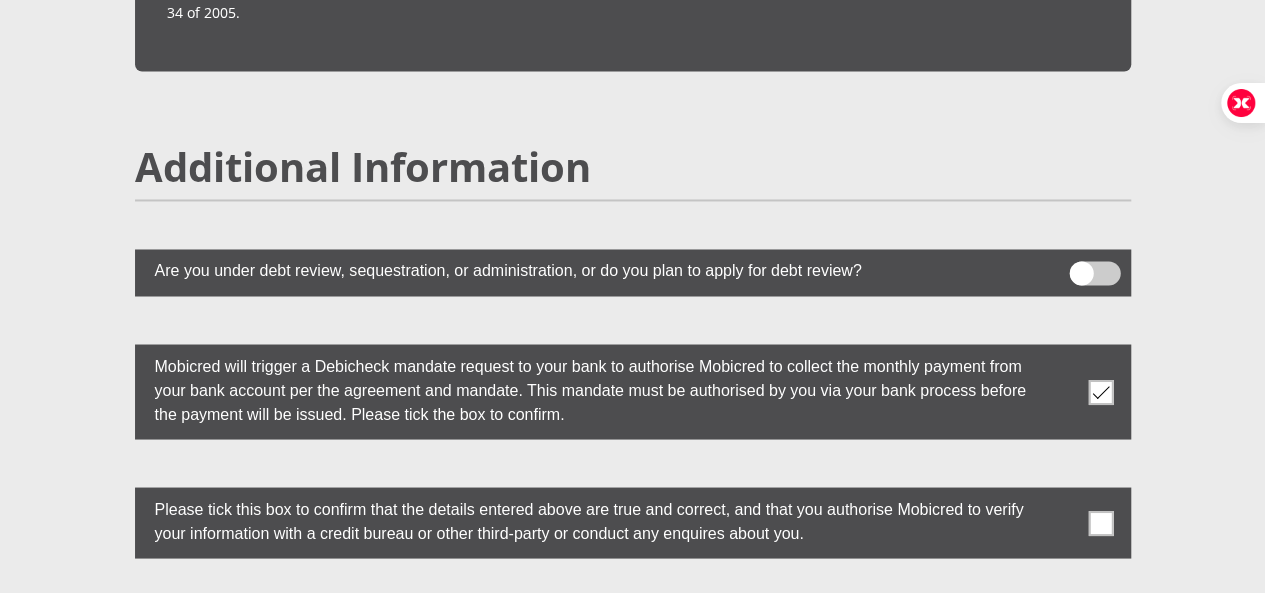 click at bounding box center (1100, 522) 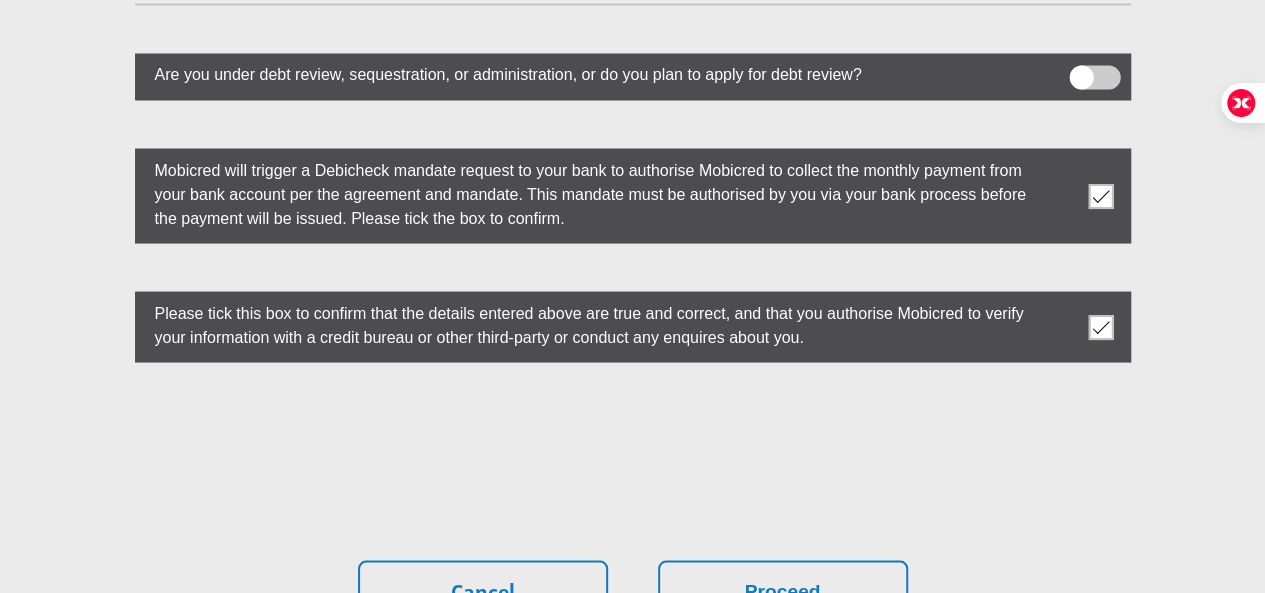 scroll, scrollTop: 5600, scrollLeft: 0, axis: vertical 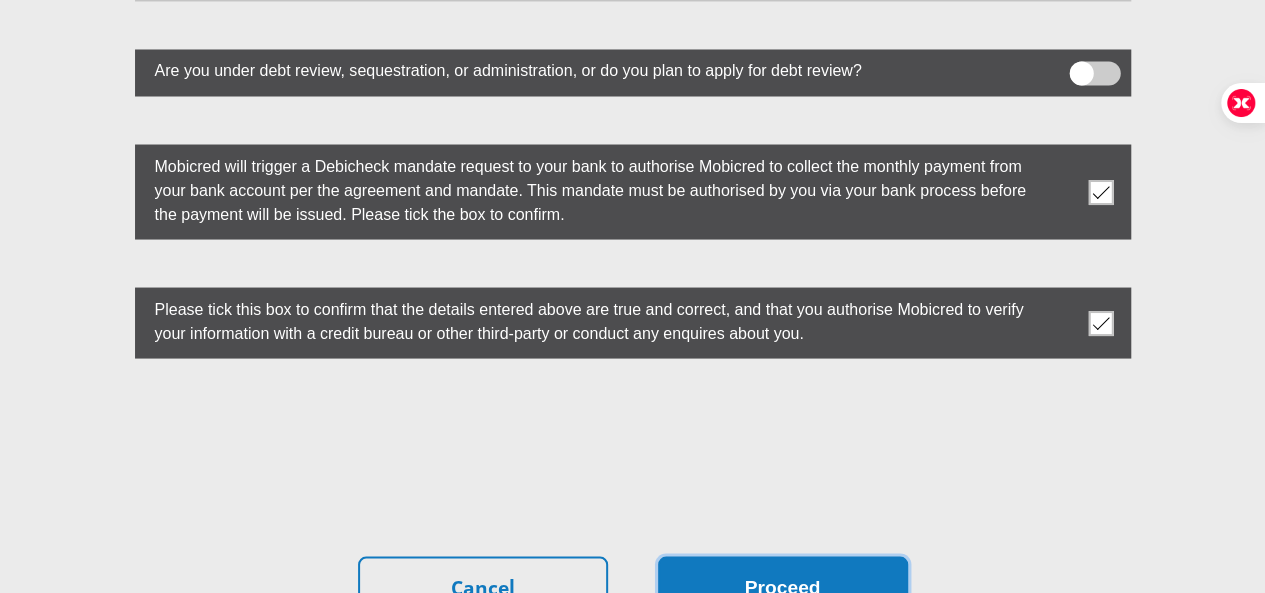 click on "Proceed" at bounding box center [783, 587] 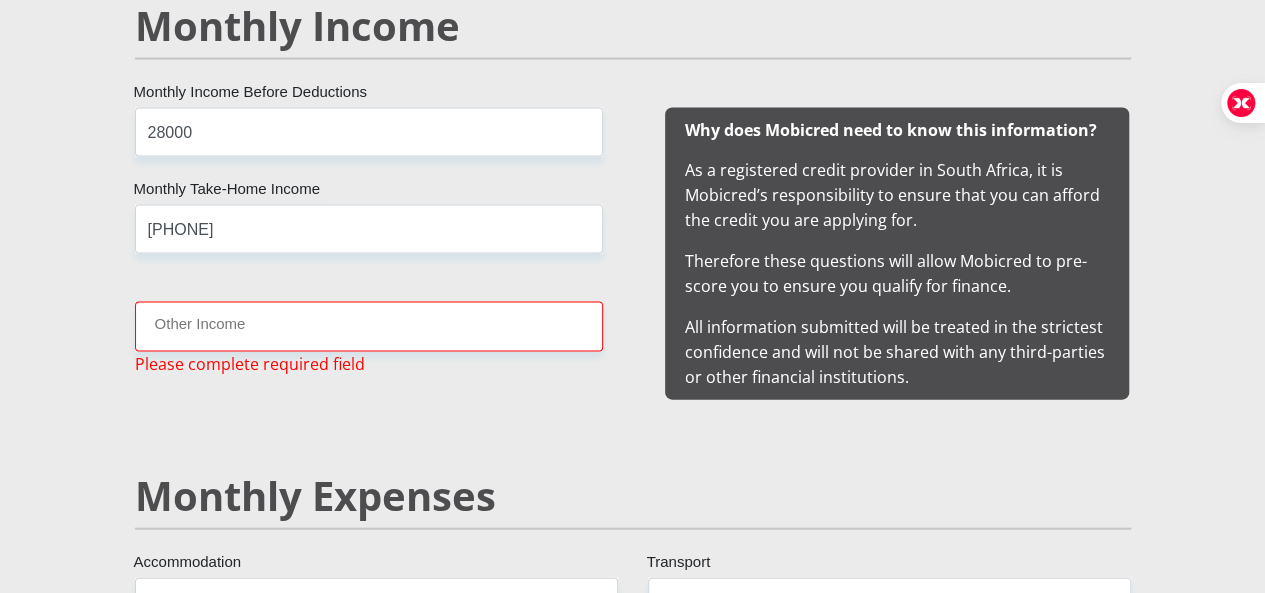 scroll, scrollTop: 1981, scrollLeft: 0, axis: vertical 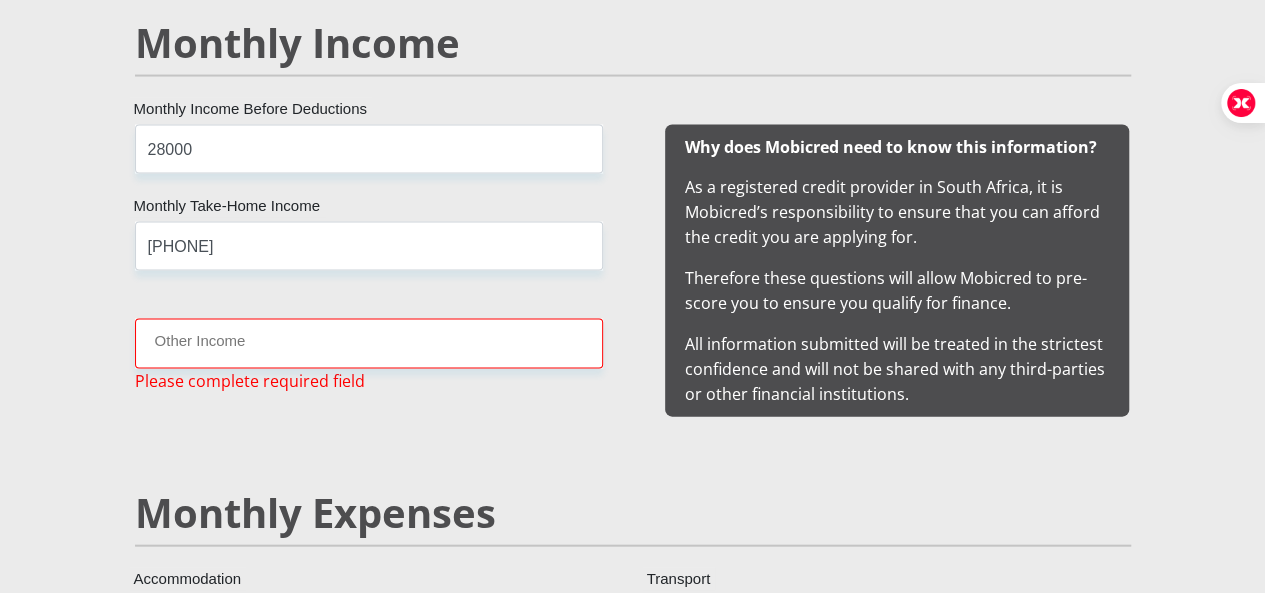 type 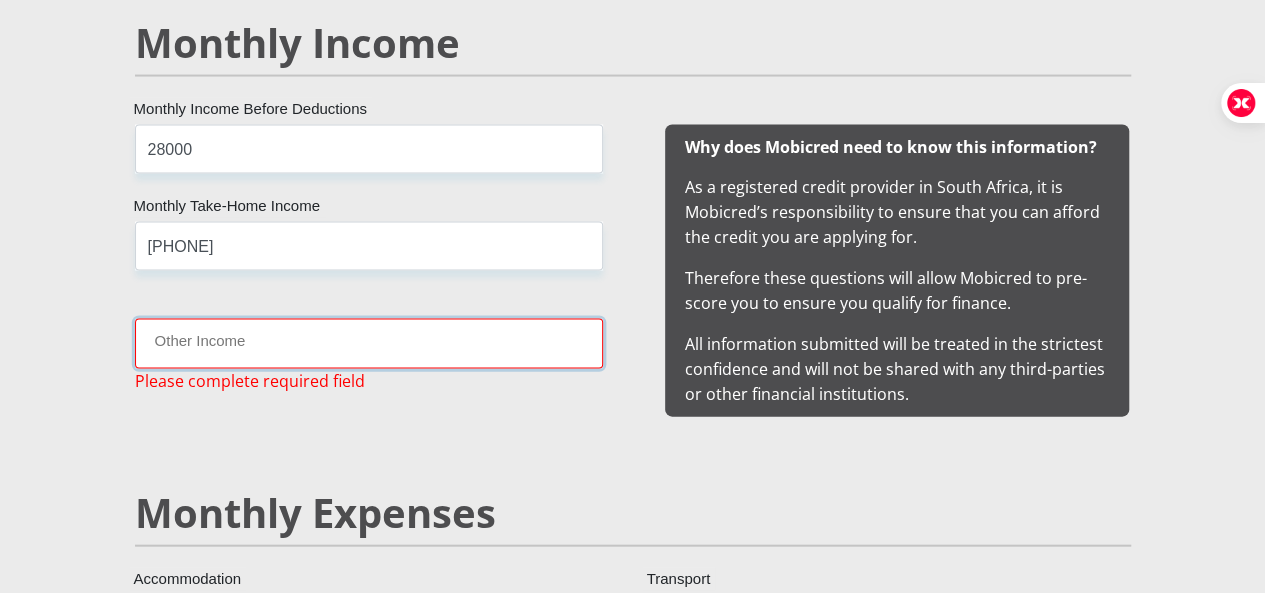 click on "Other Income" at bounding box center (369, 343) 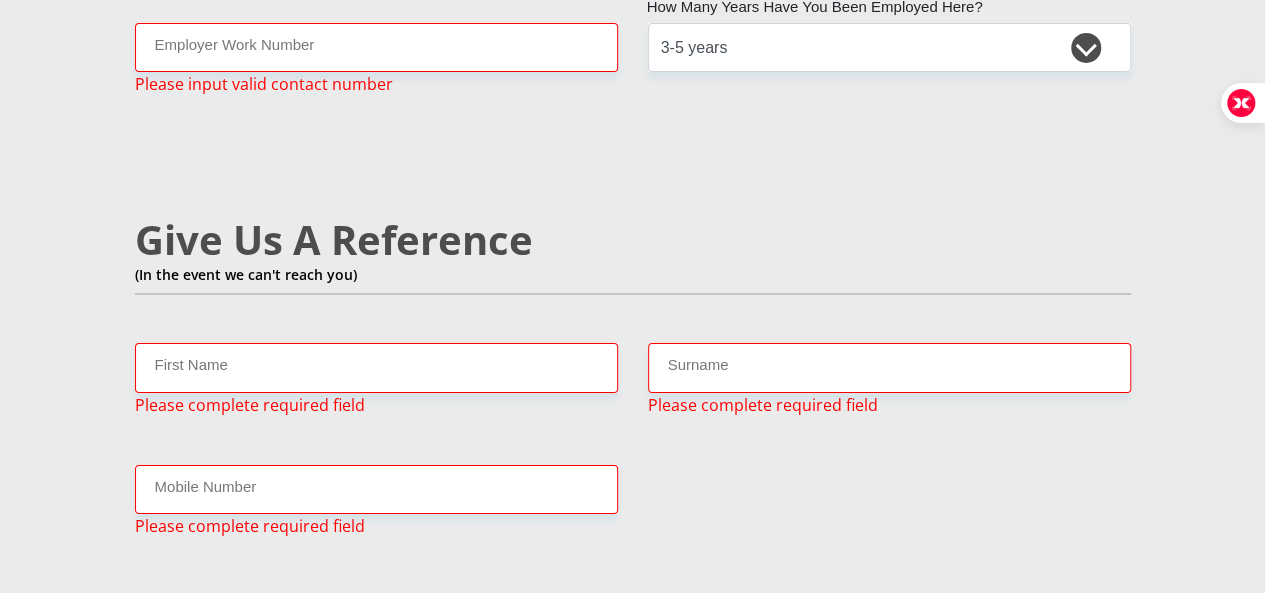 scroll, scrollTop: 3181, scrollLeft: 0, axis: vertical 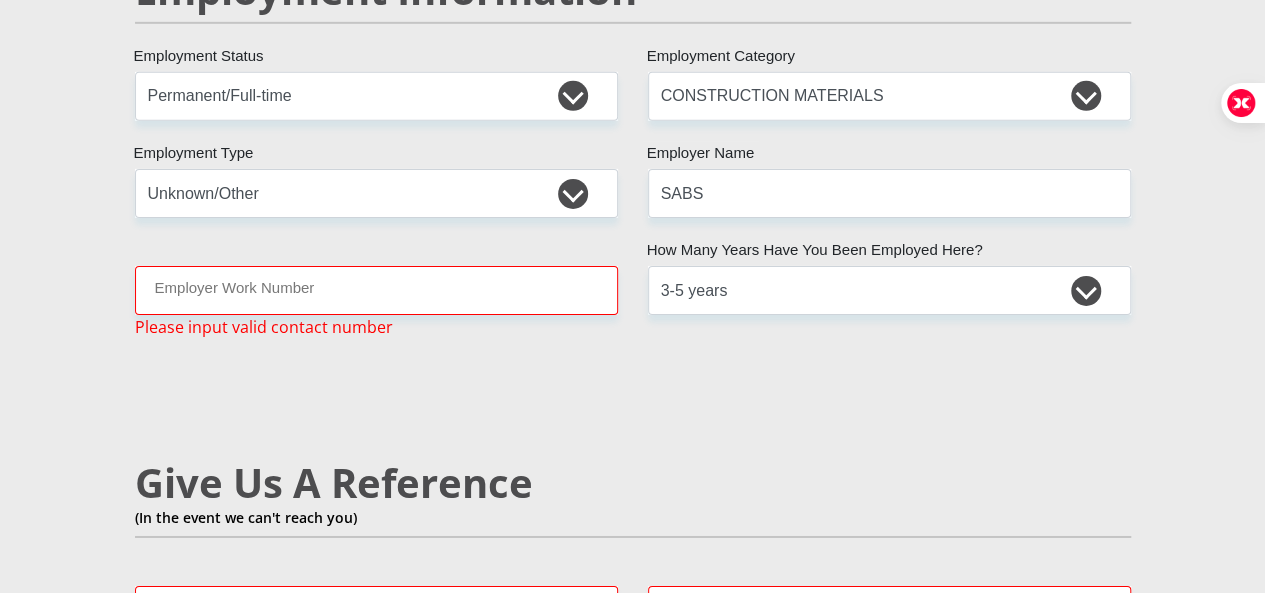 type on "0" 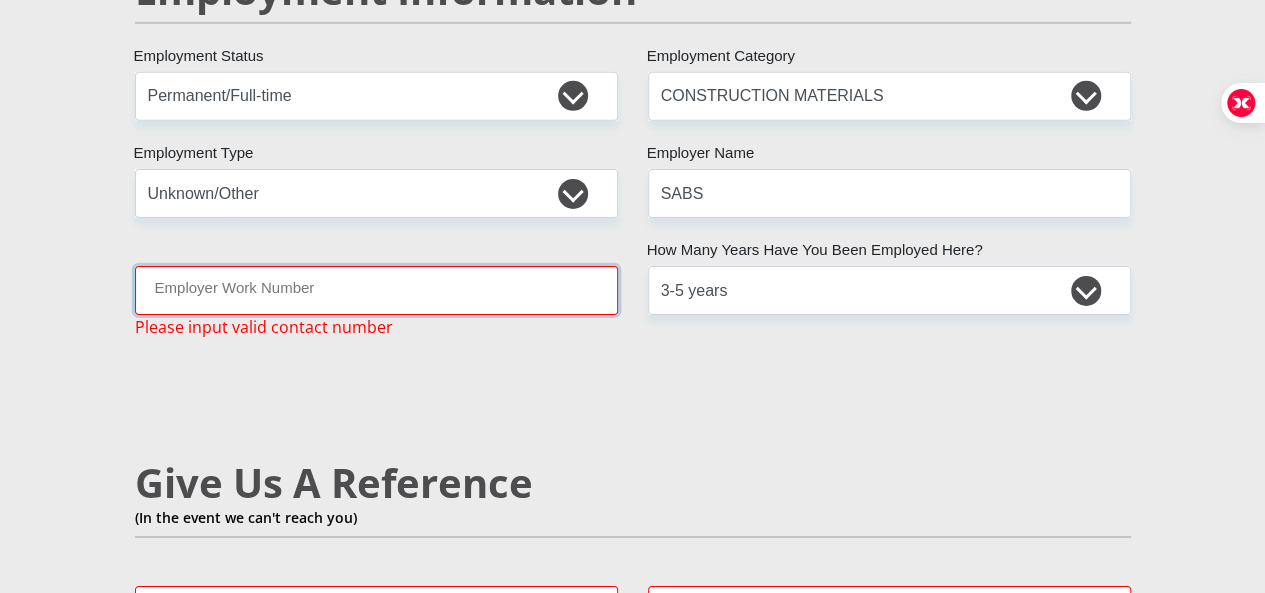 click on "Employer Work Number" at bounding box center (376, 290) 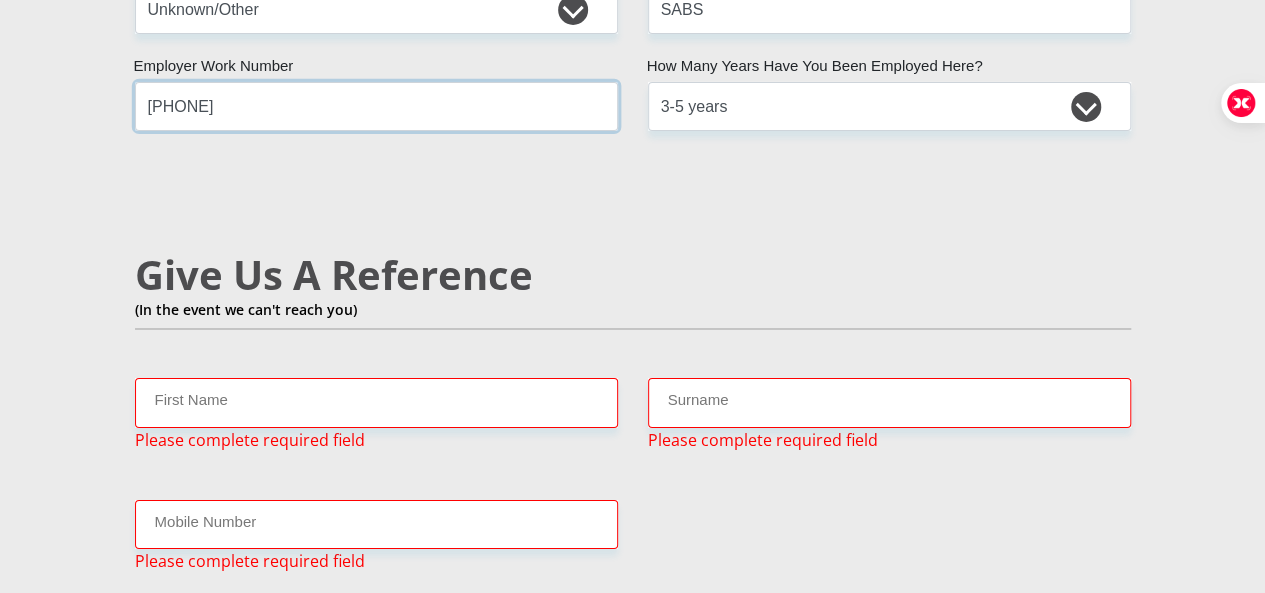 scroll, scrollTop: 3581, scrollLeft: 0, axis: vertical 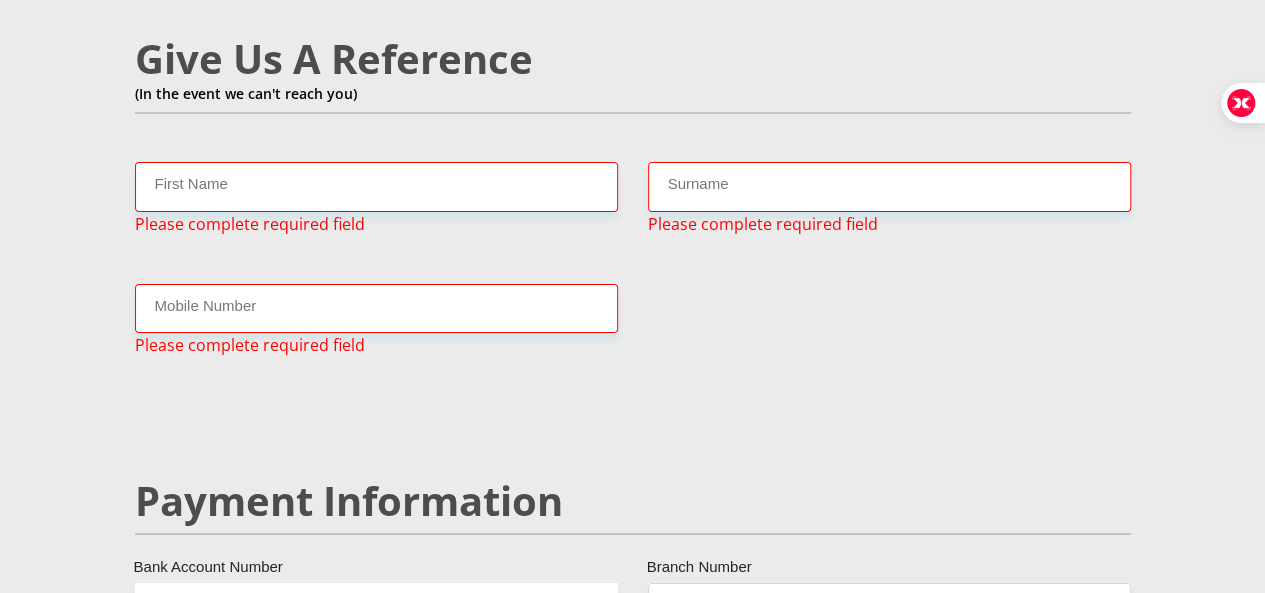 type on "[PHONE]" 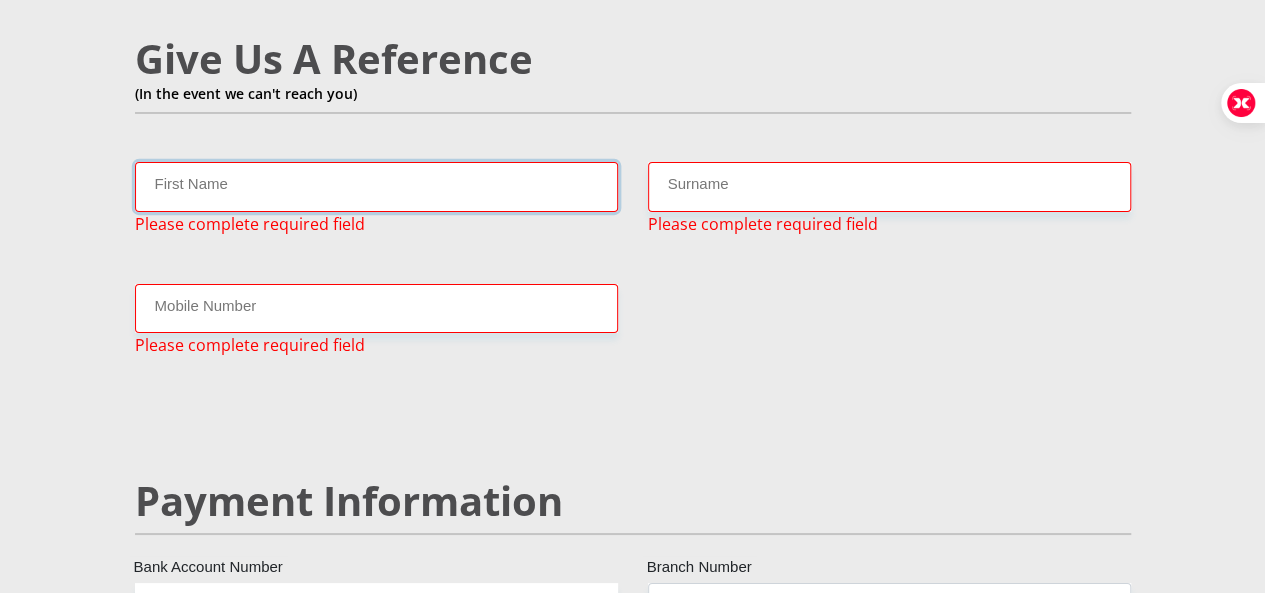 click on "First Name" at bounding box center (376, 186) 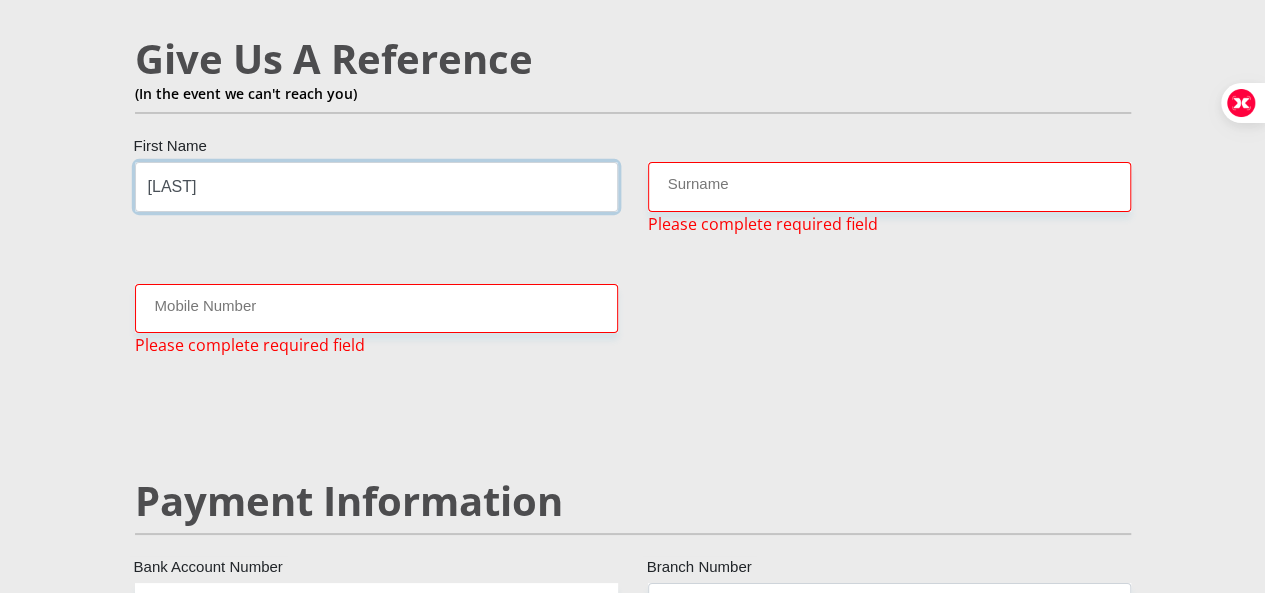 type on "[LAST]" 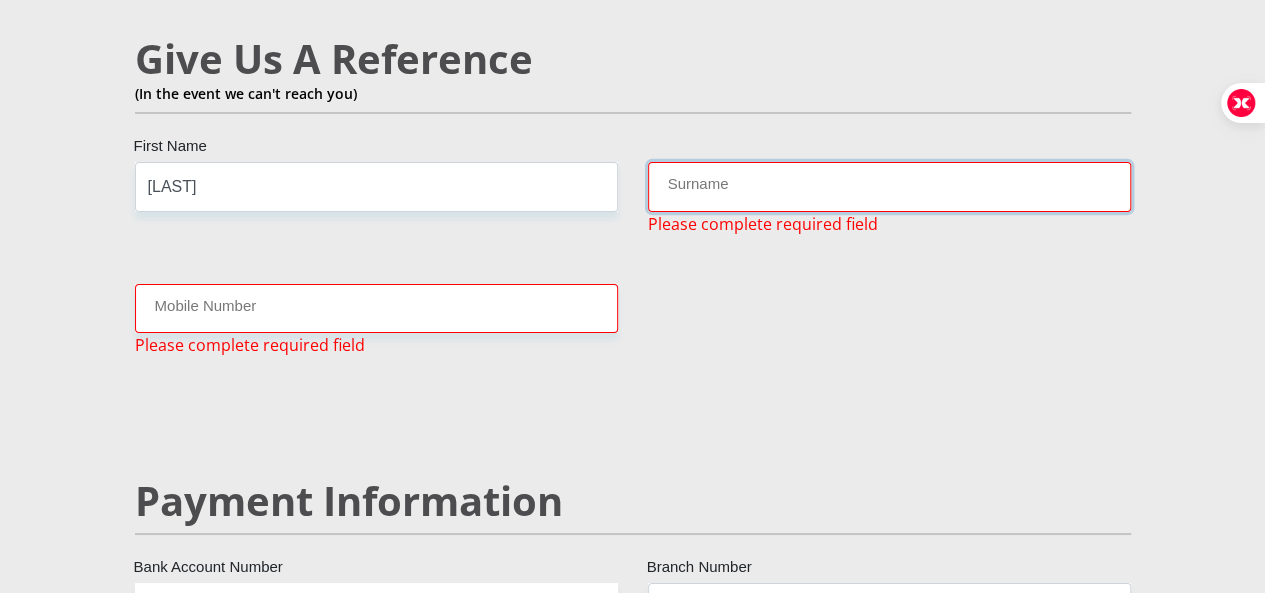 click on "Surname" at bounding box center [889, 186] 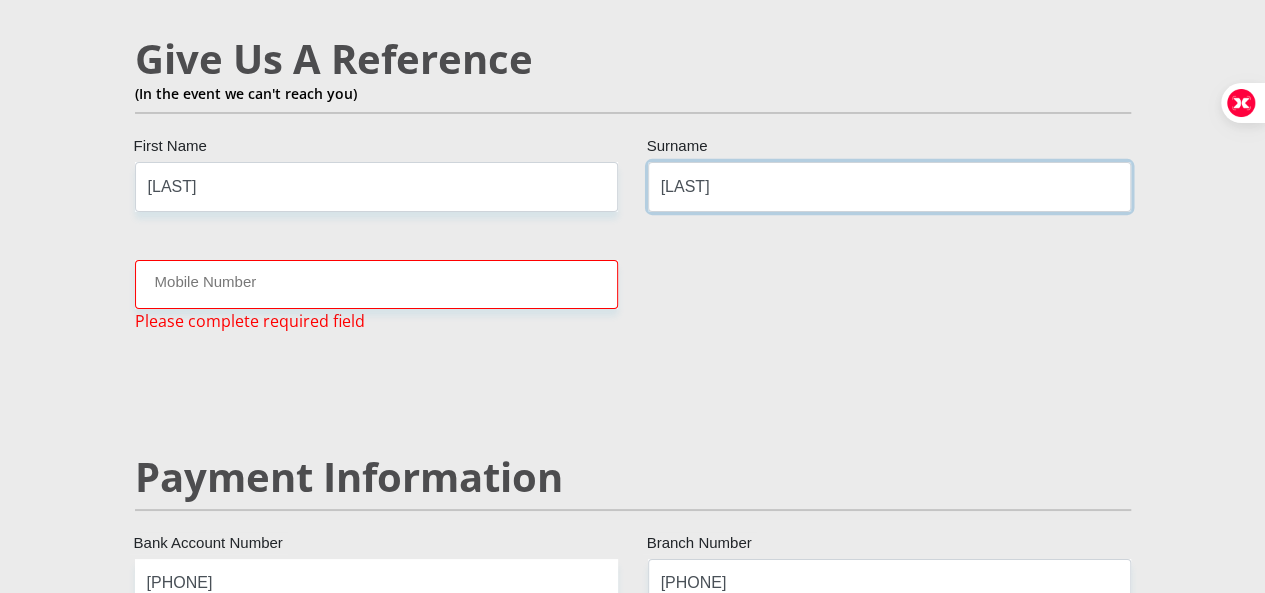 type on "[LAST]" 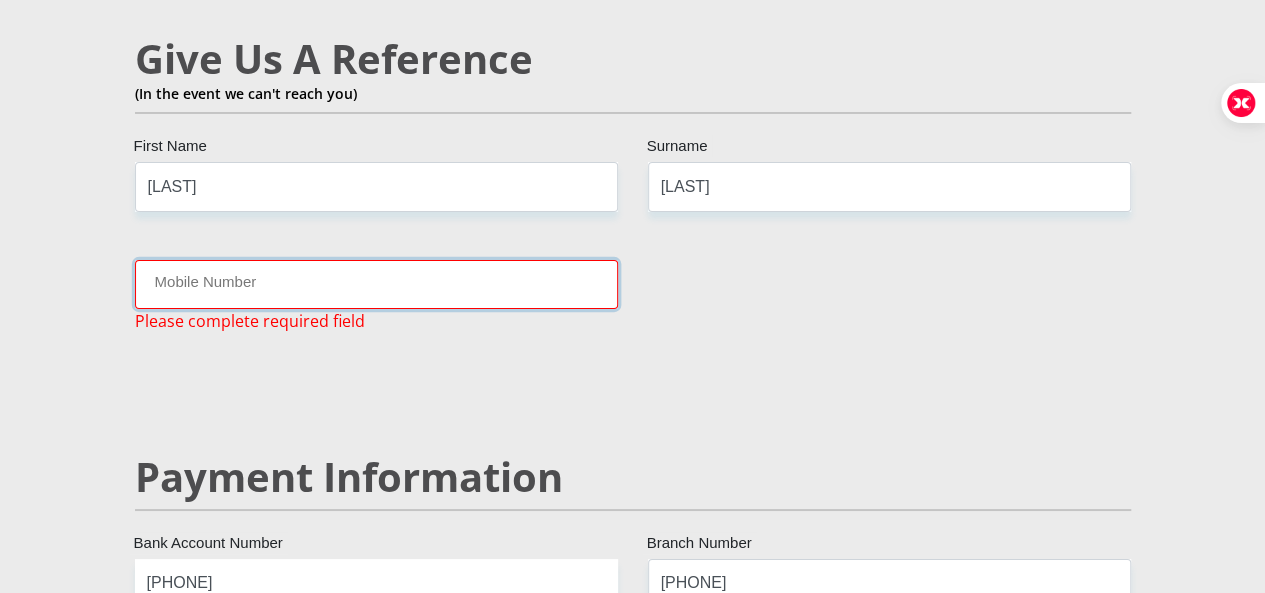 click on "Mobile Number" at bounding box center (376, 284) 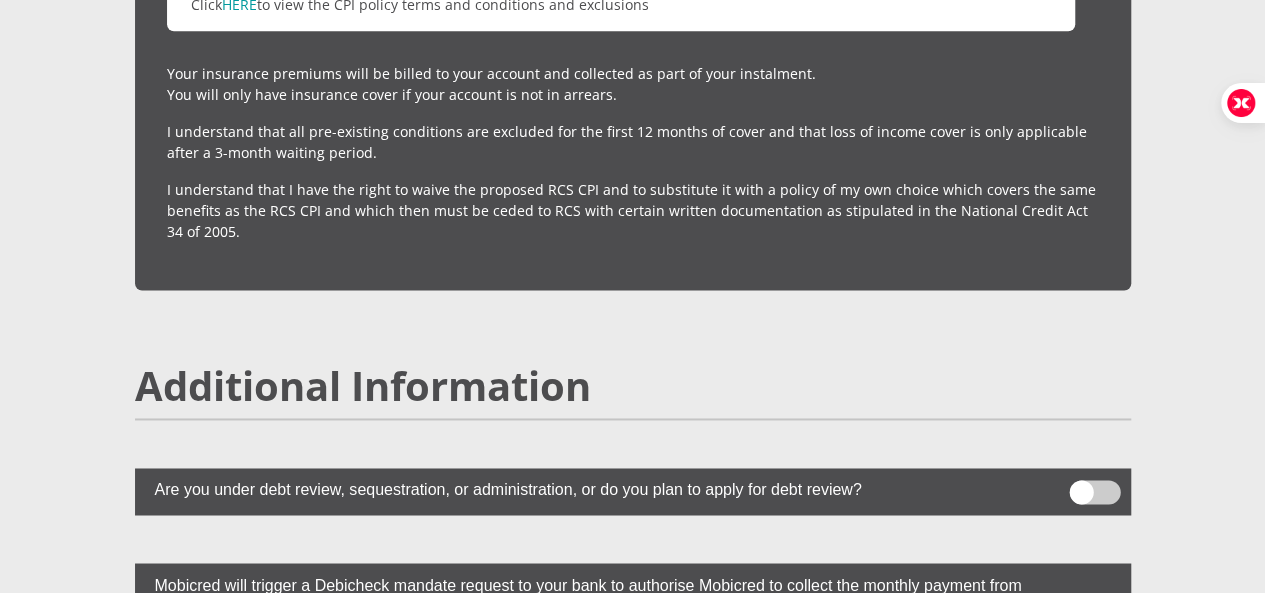 scroll, scrollTop: 5766, scrollLeft: 0, axis: vertical 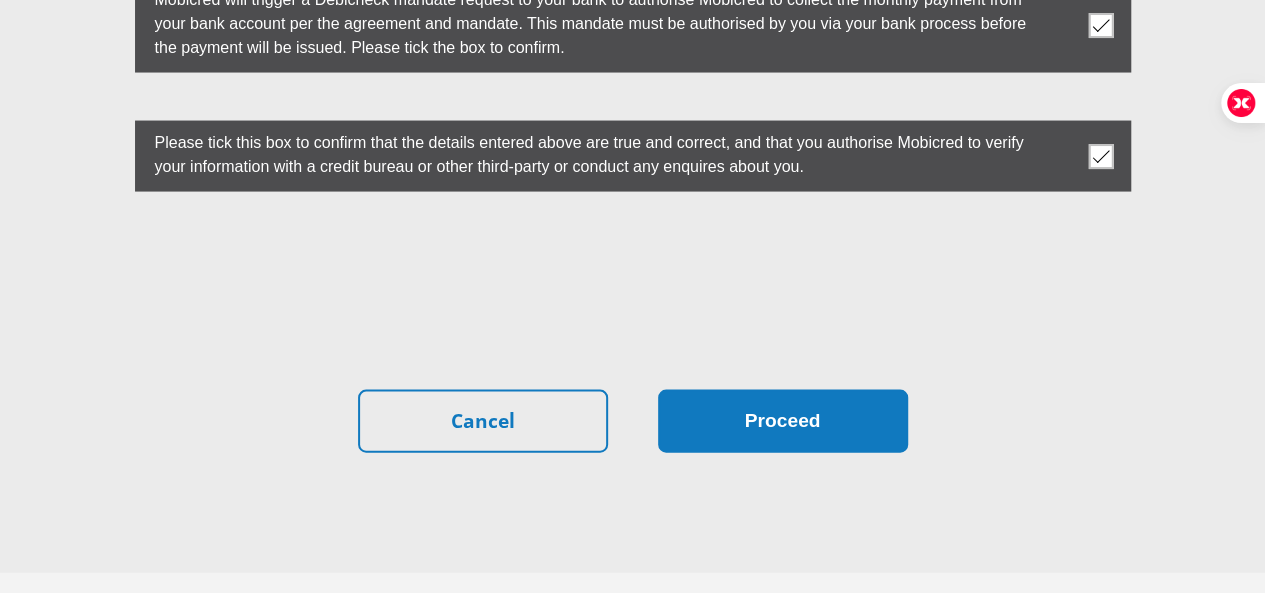type on "[PHONE]" 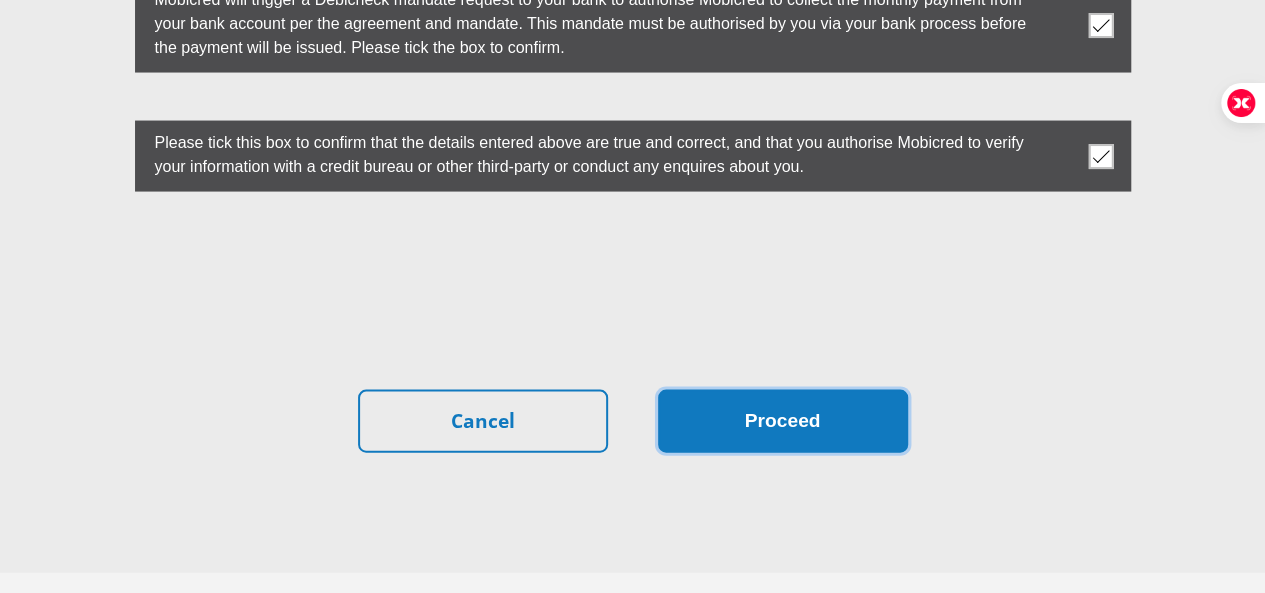 click on "Proceed" at bounding box center [783, 421] 